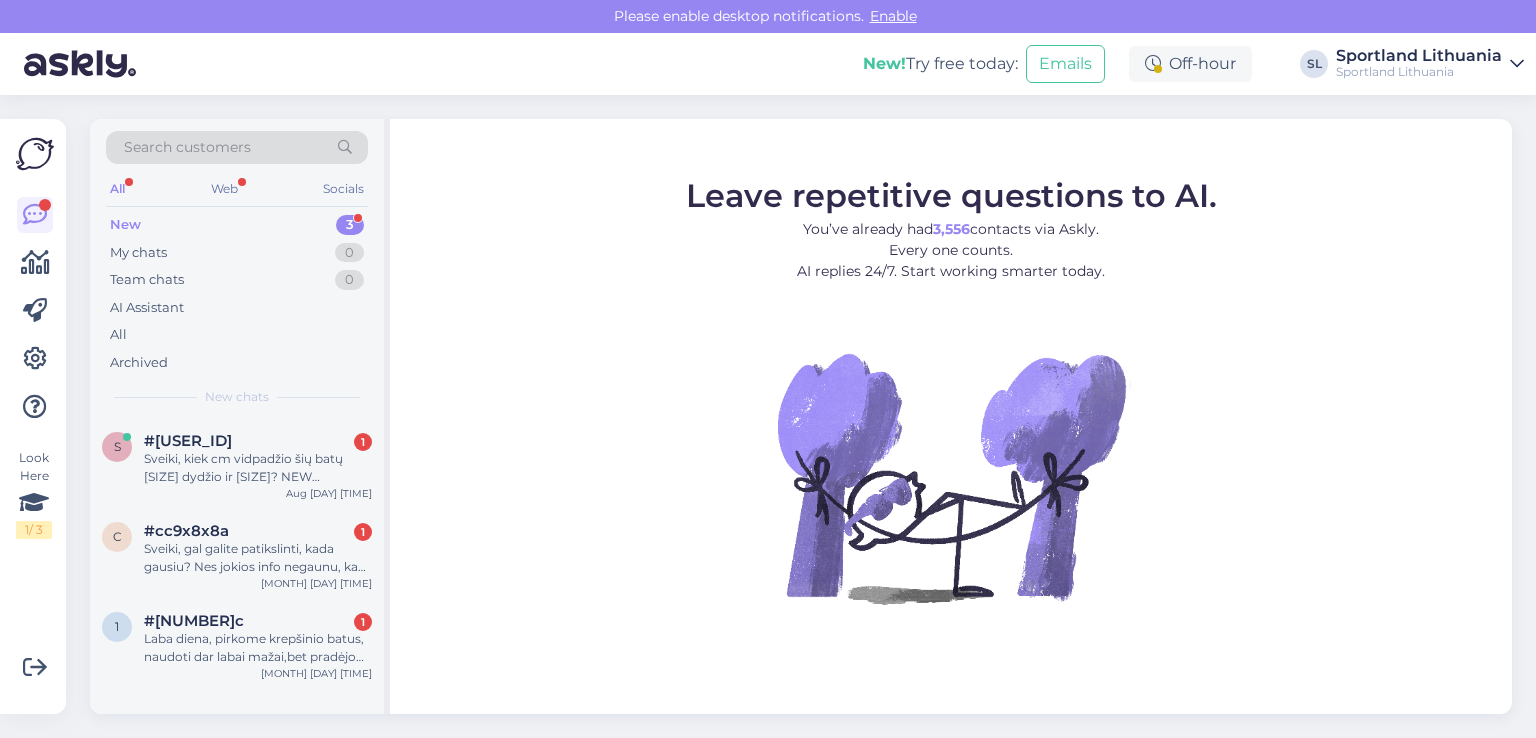 scroll, scrollTop: 0, scrollLeft: 0, axis: both 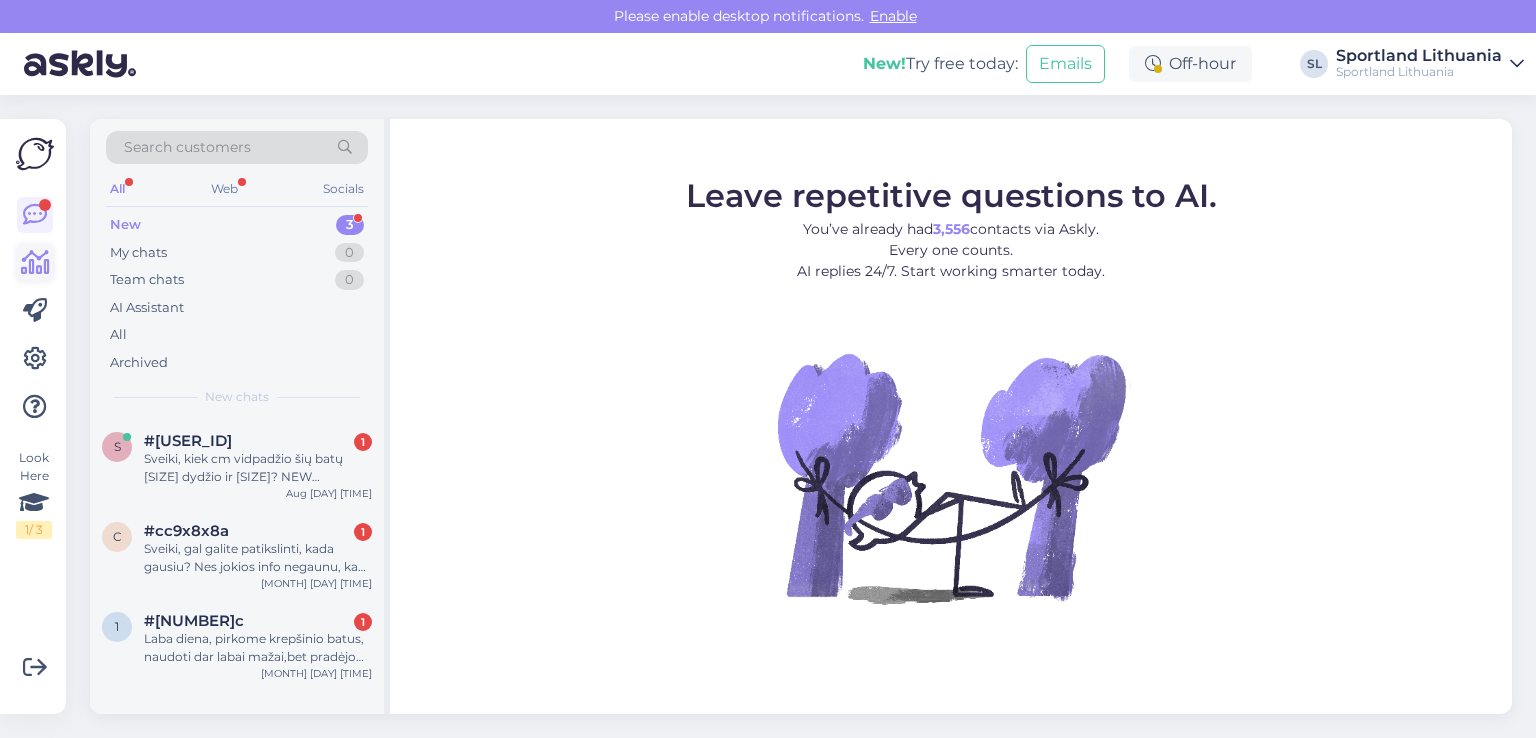 click at bounding box center (35, 263) 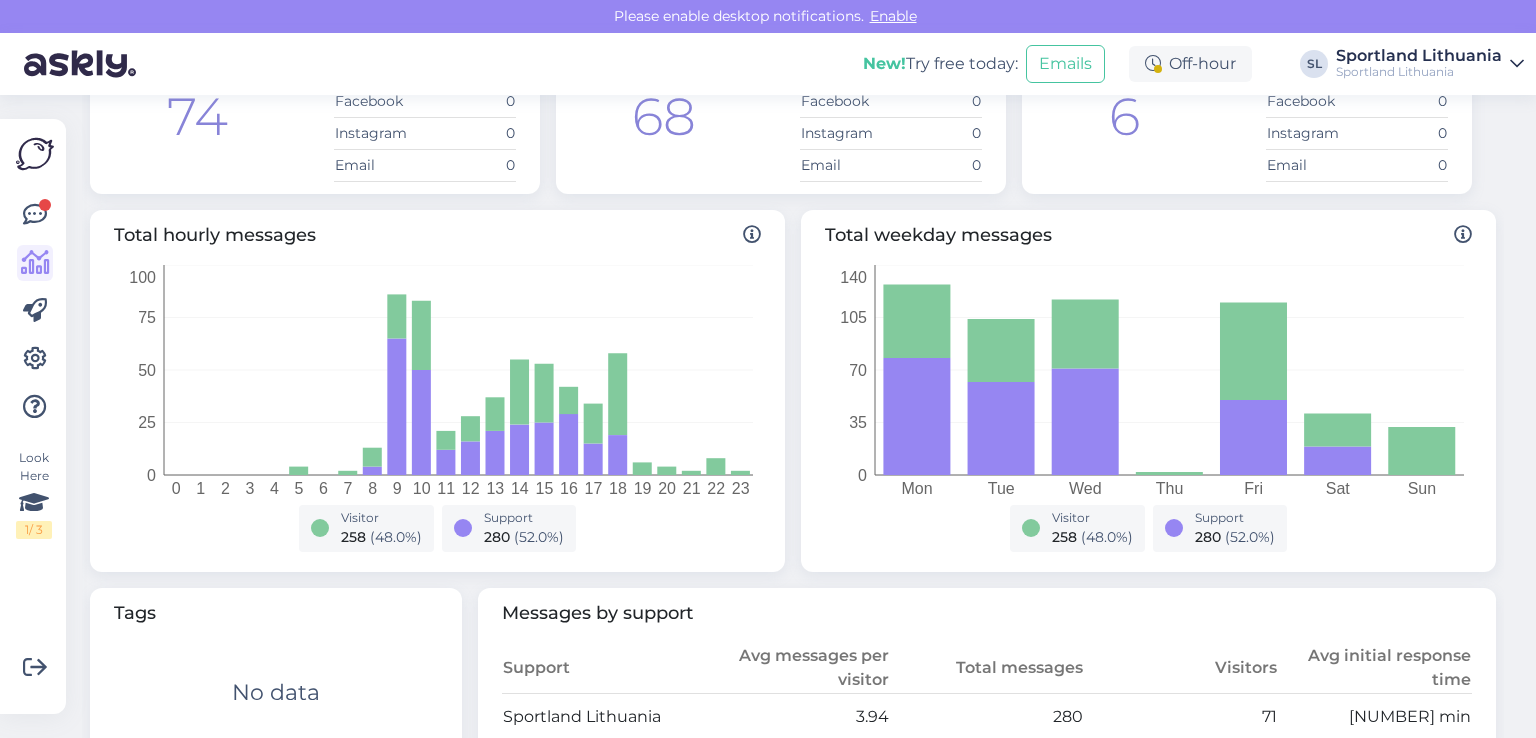 scroll, scrollTop: 0, scrollLeft: 0, axis: both 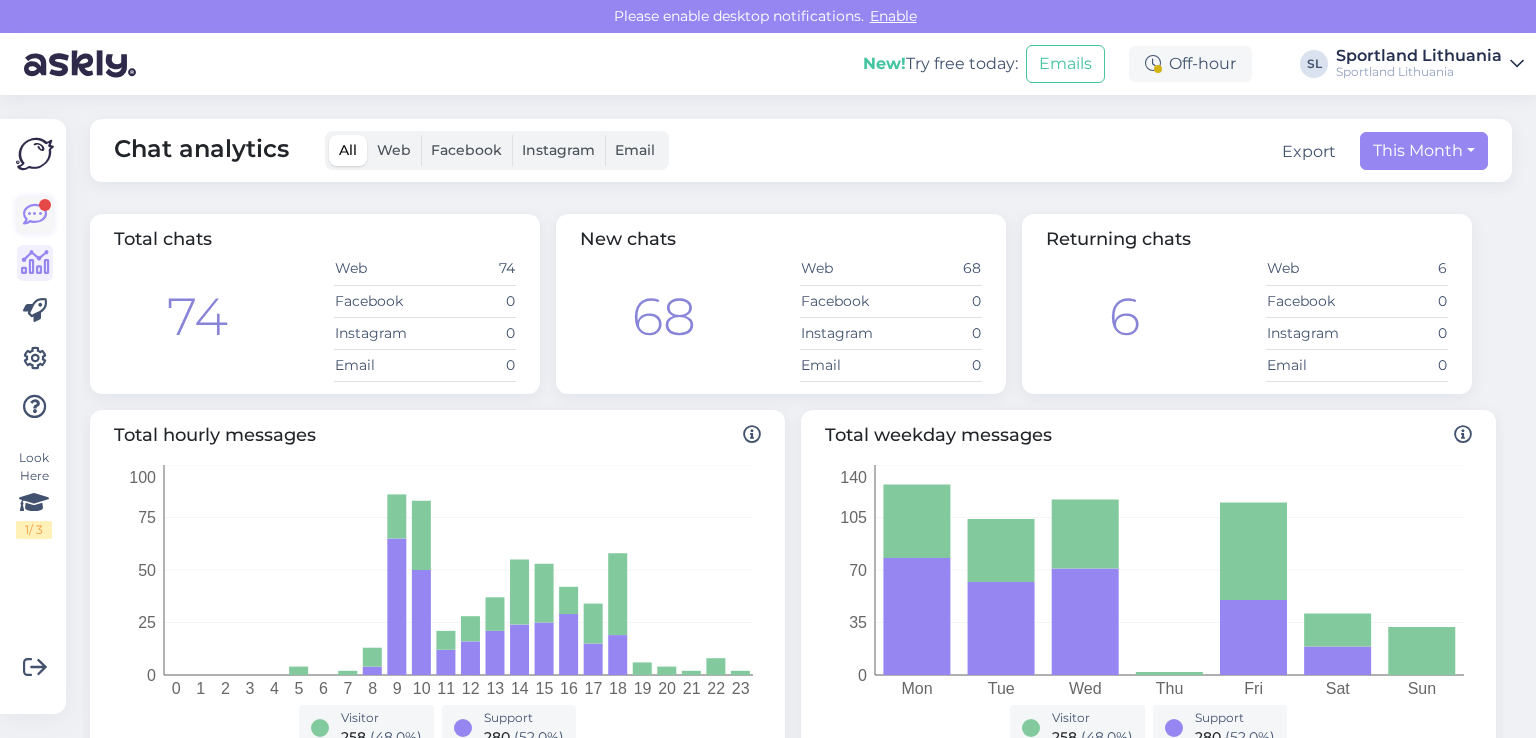 click at bounding box center [45, 205] 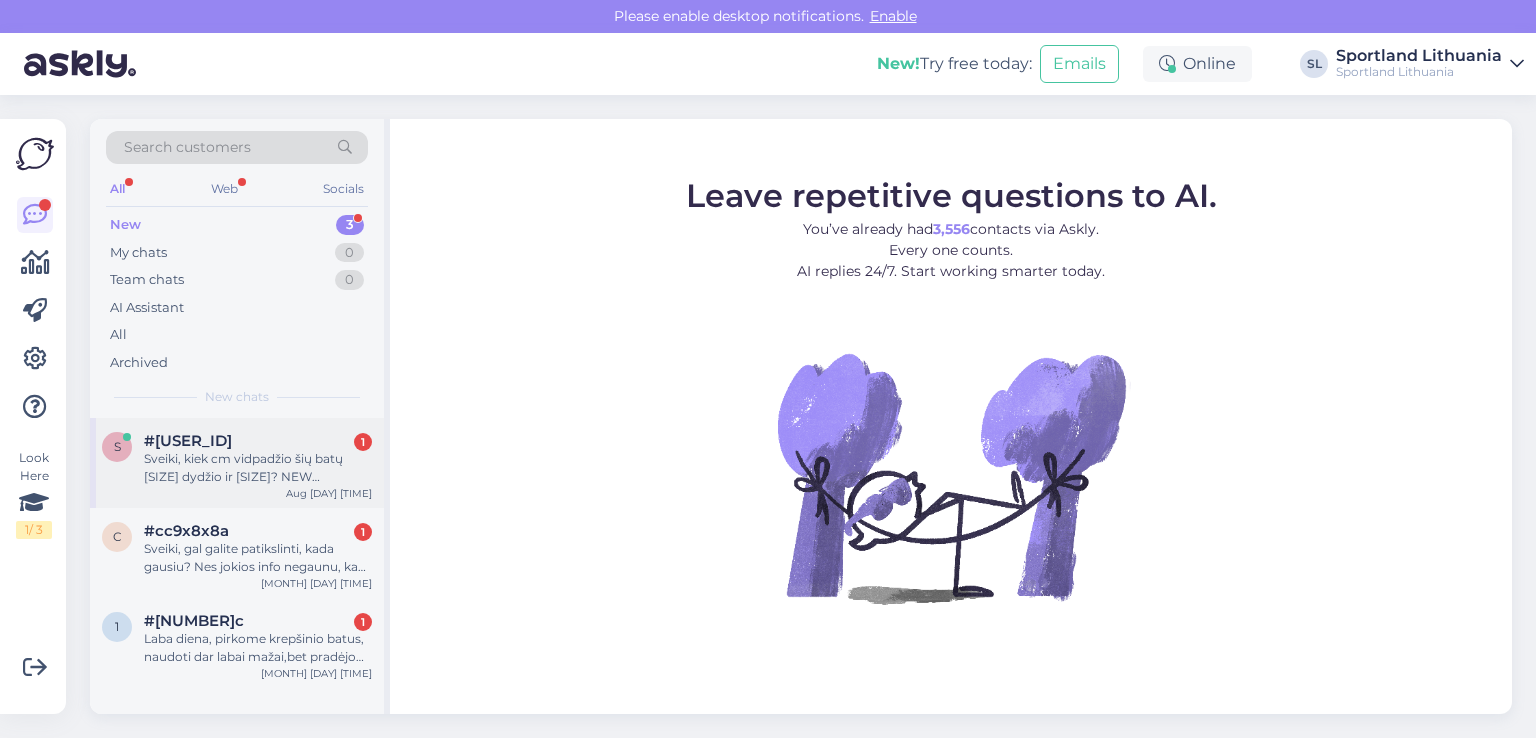 click on "#swkomluk 1" at bounding box center (258, 441) 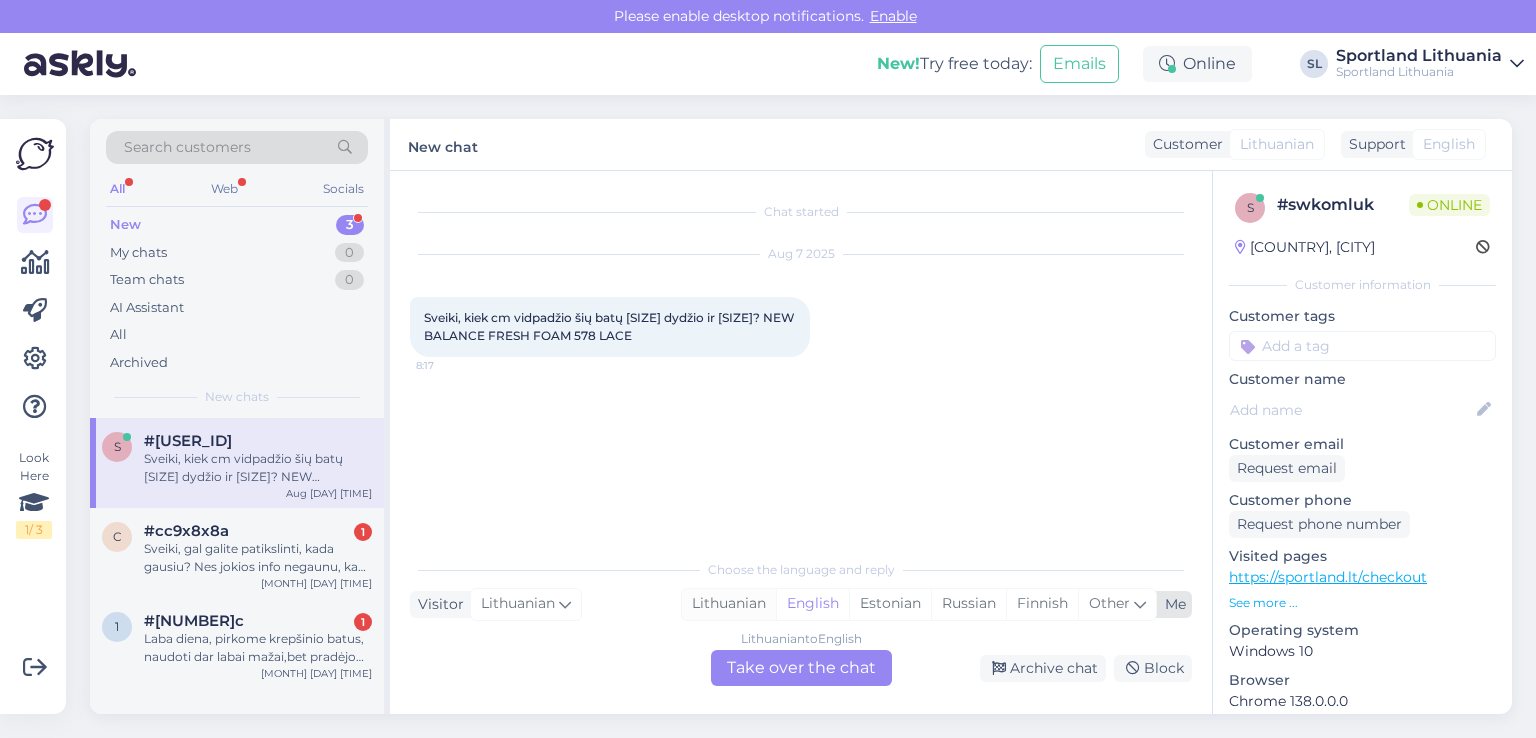 click on "Lithuanian" at bounding box center [729, 604] 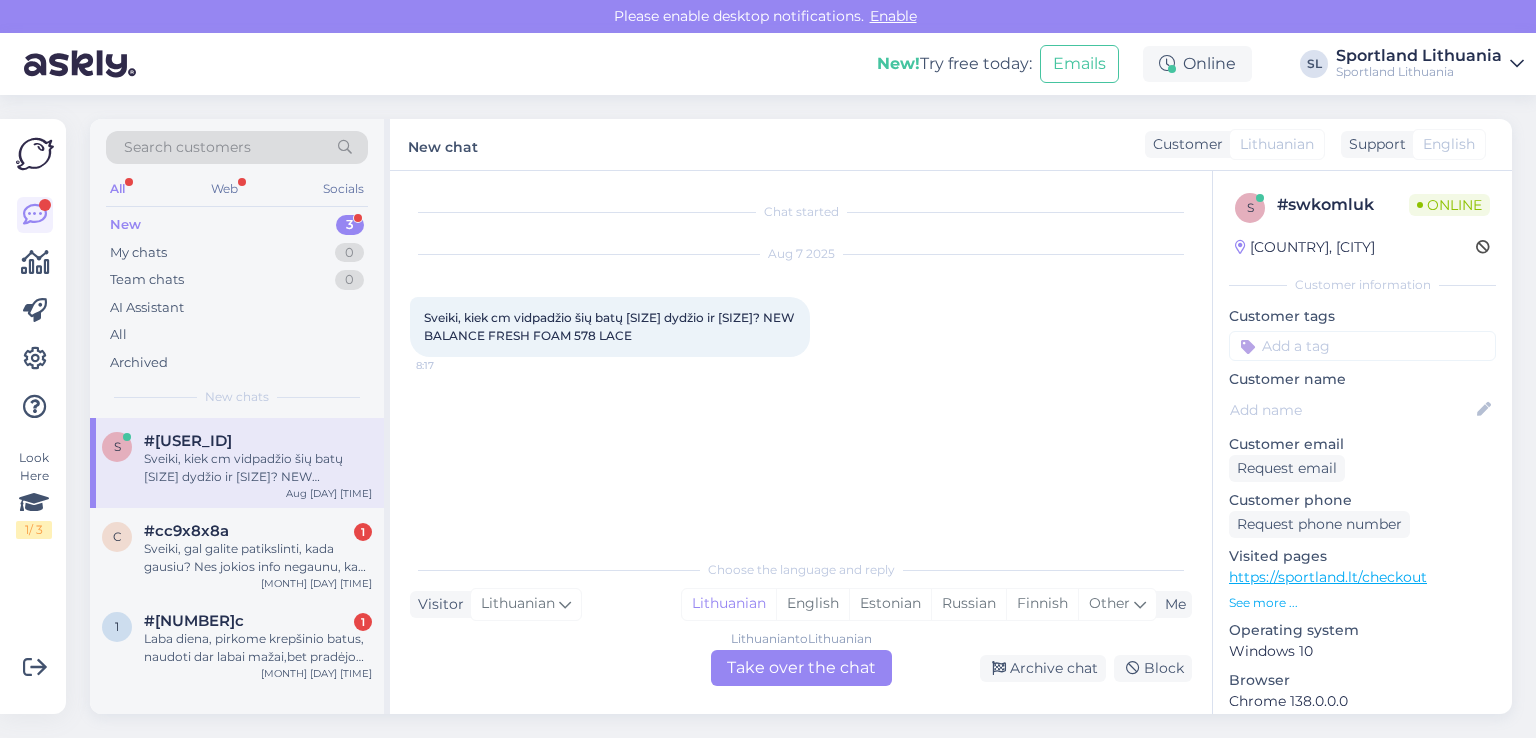 click on "Lithuanian  to  Lithuanian Take over the chat" at bounding box center [801, 668] 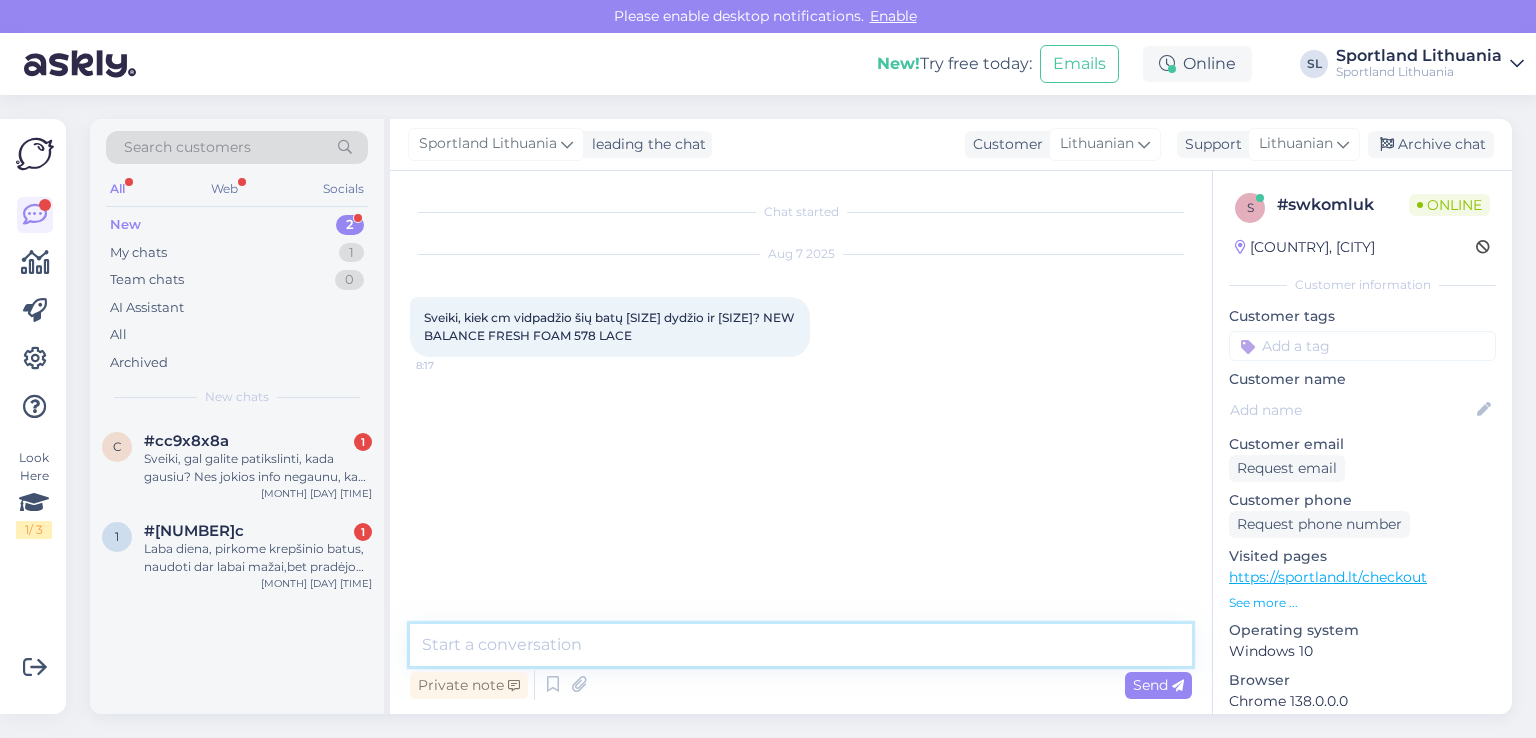 click at bounding box center [801, 645] 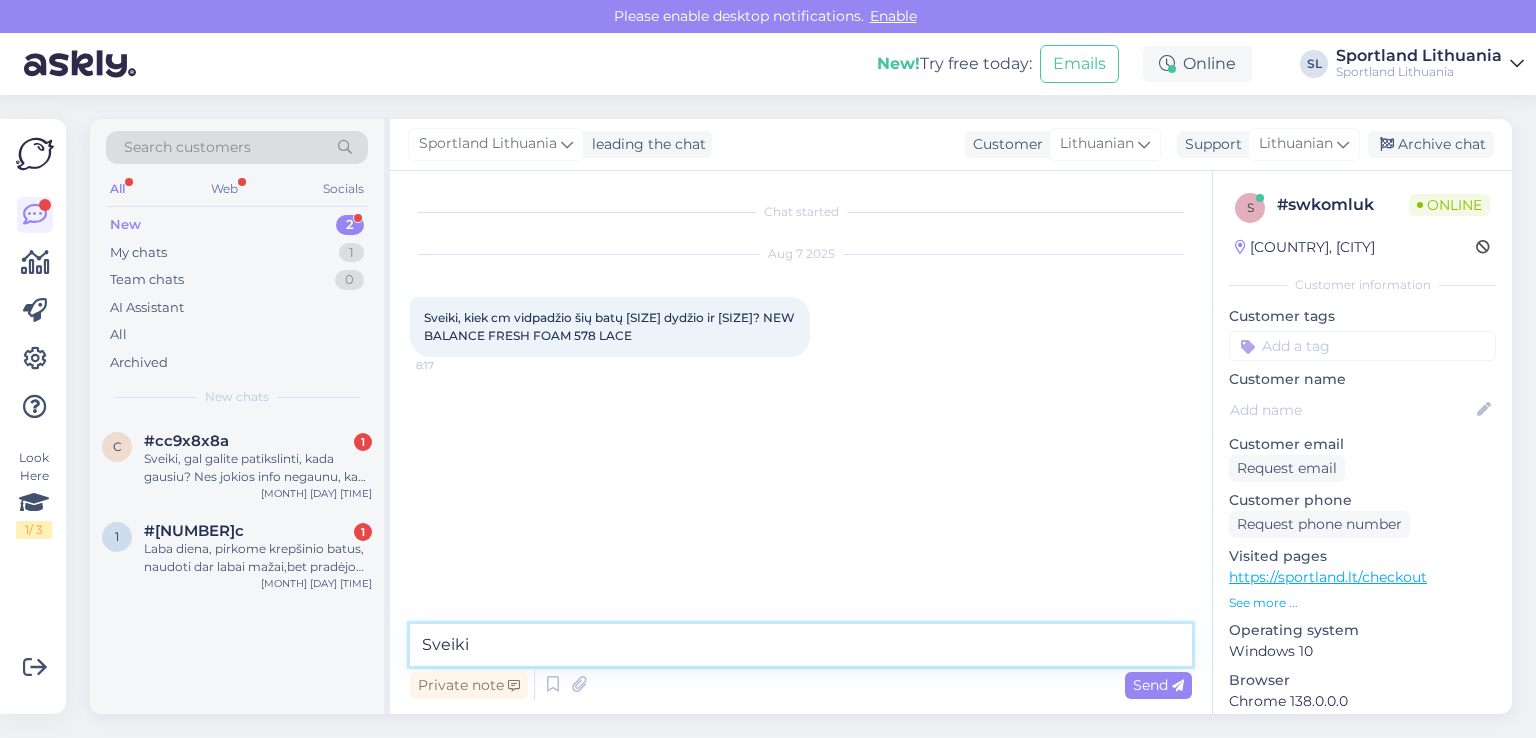 type on "Sveiki" 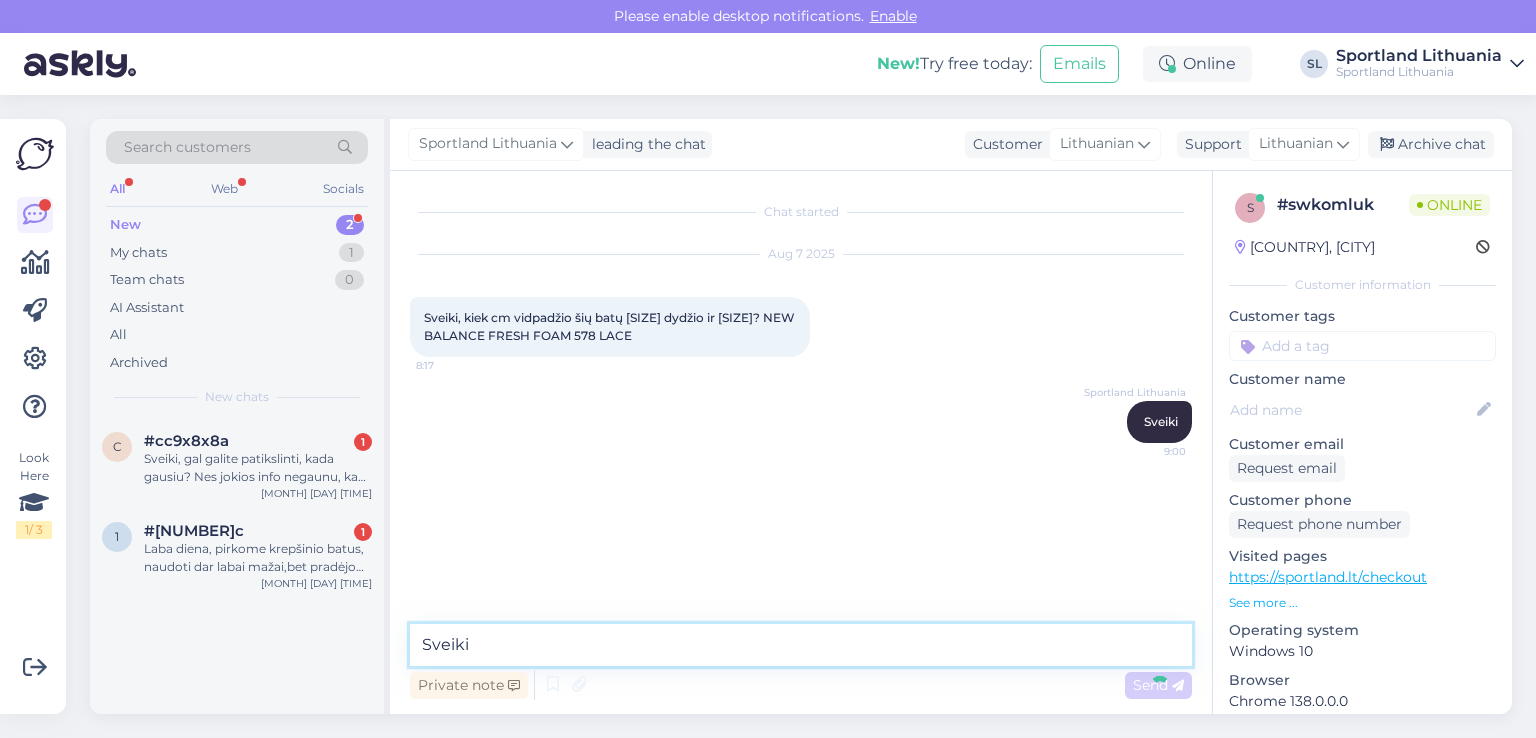type 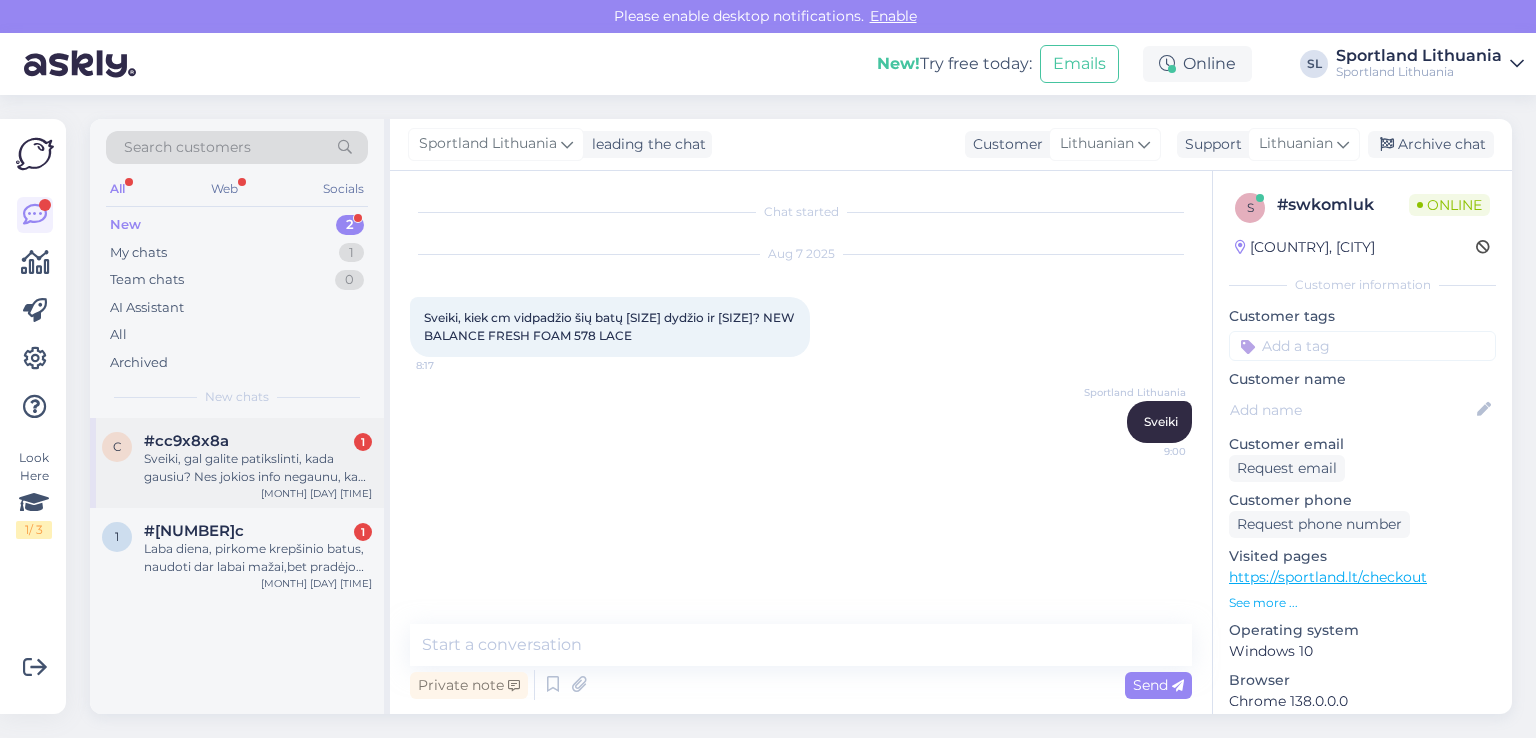 click on "Sveiki, gal galite patikslinti, kada gausiu? Nes jokios info negaunu, kad išsiųsta:( Užsakymas #[ORDER_ID]" at bounding box center [258, 468] 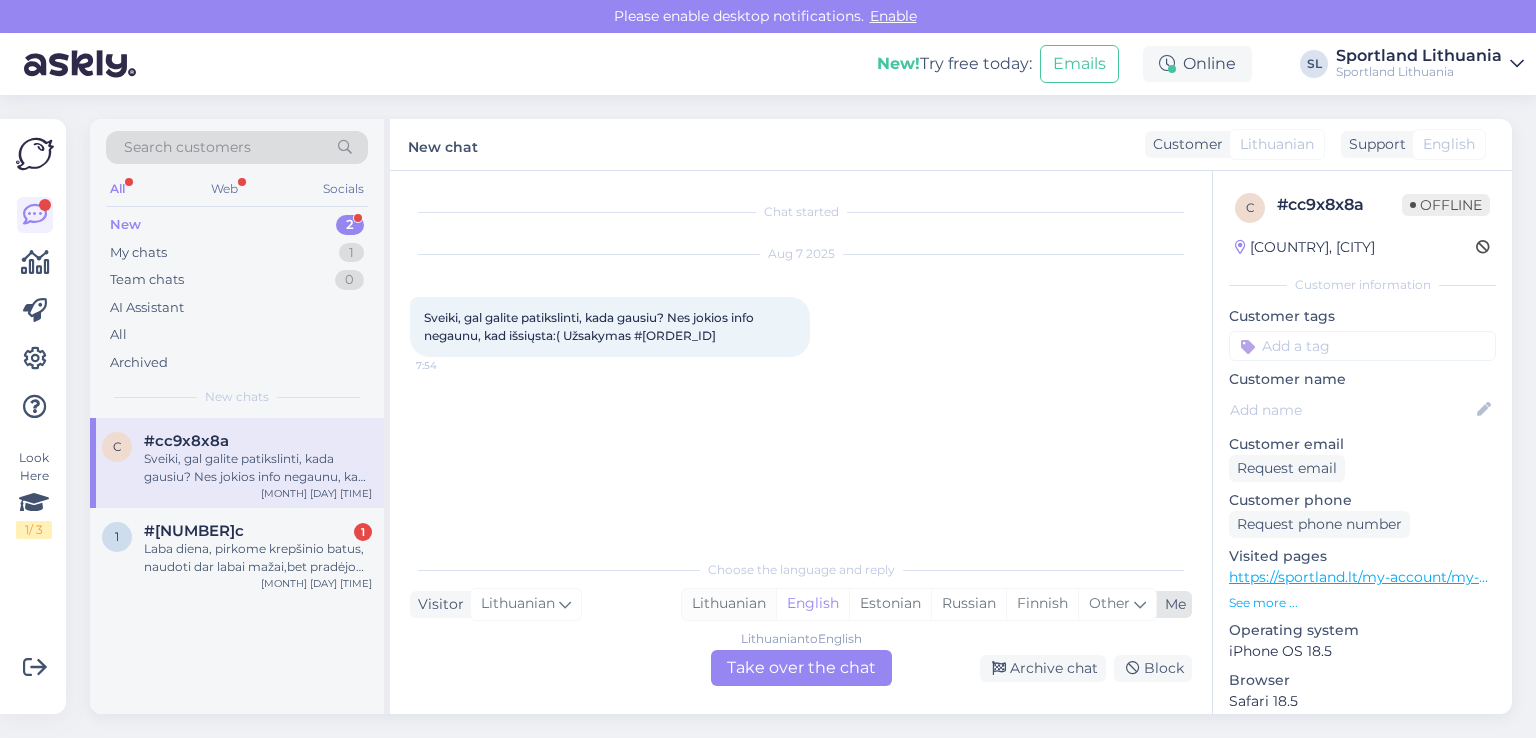click on "Lithuanian" at bounding box center (729, 604) 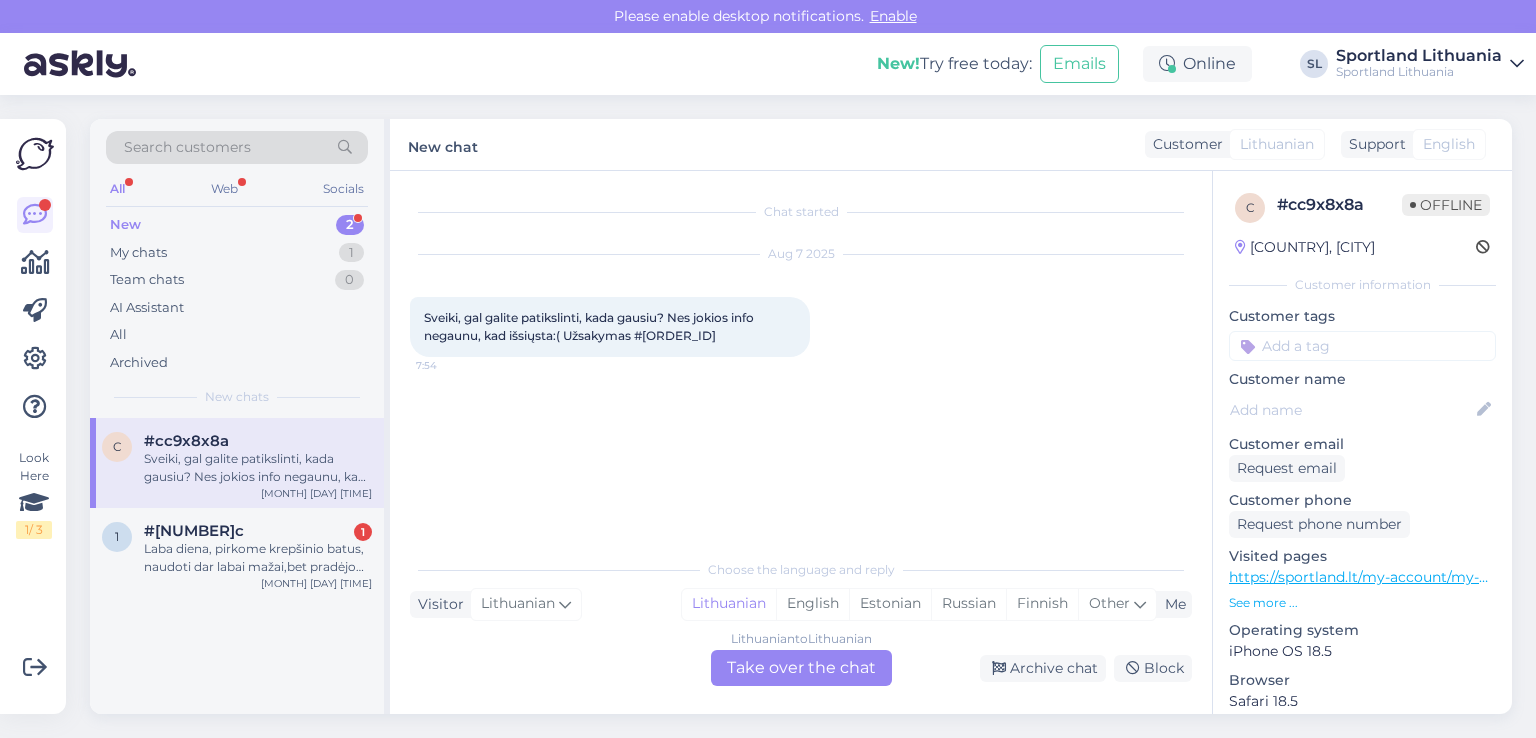 click on "Lithuanian  to  Lithuanian Take over the chat" at bounding box center (801, 668) 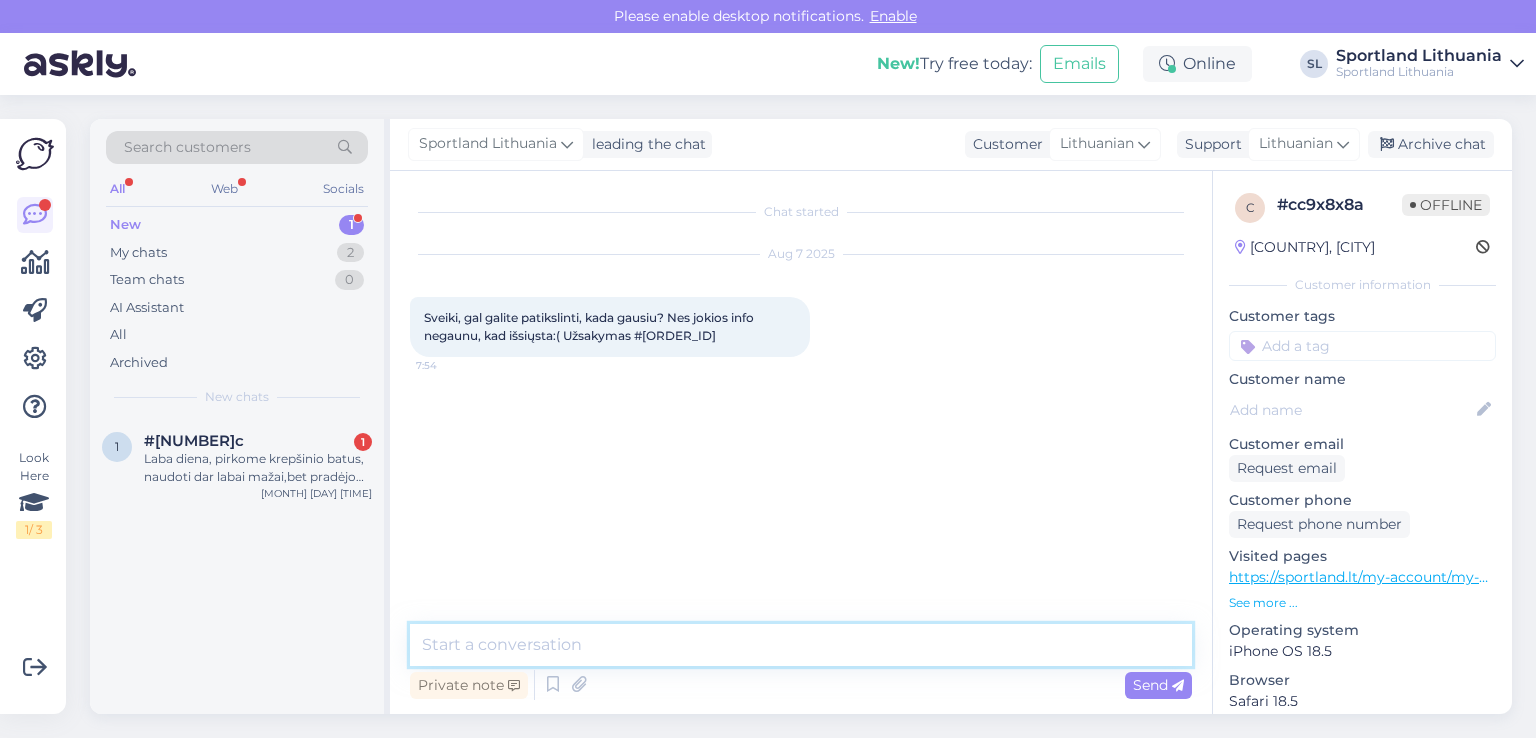 click at bounding box center (801, 645) 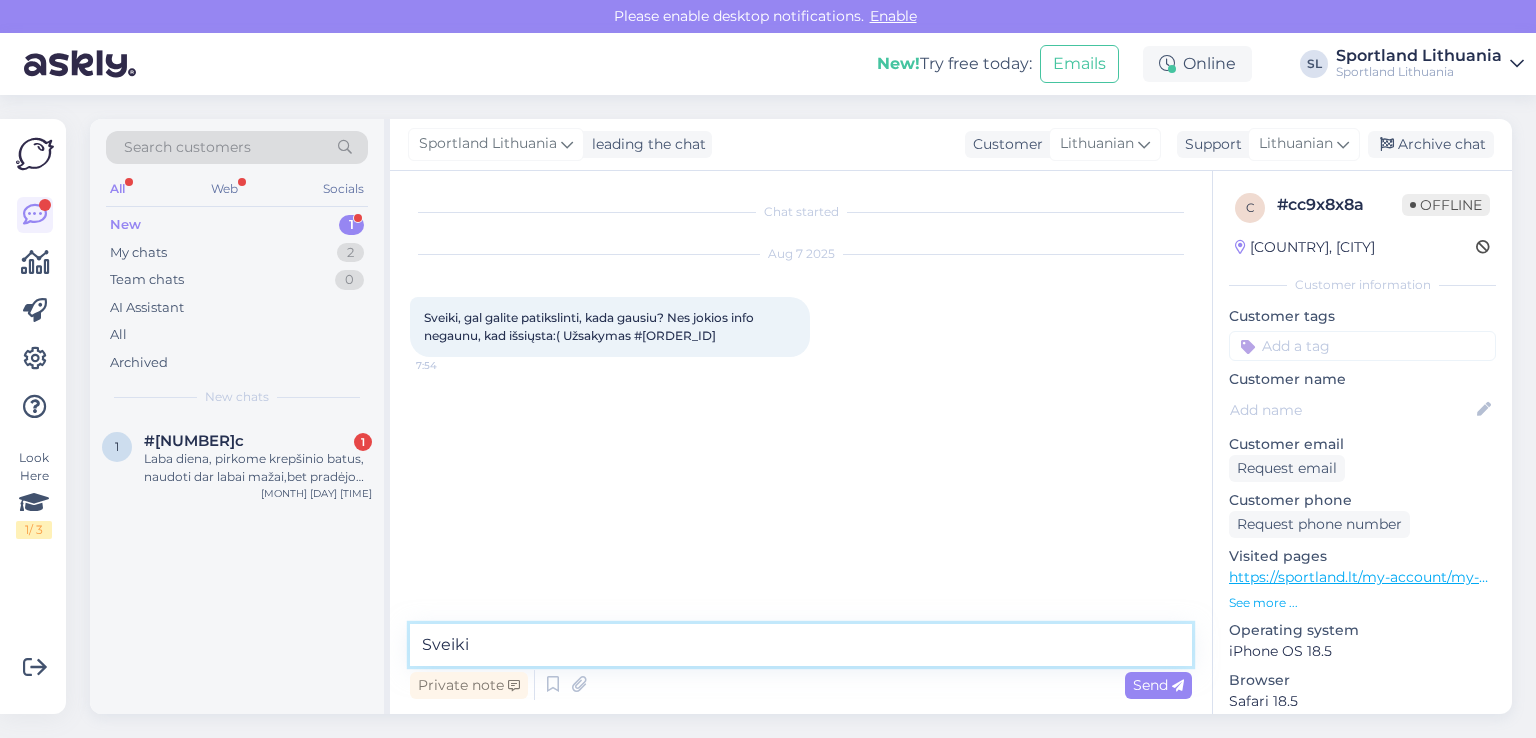 type on "Sveiki" 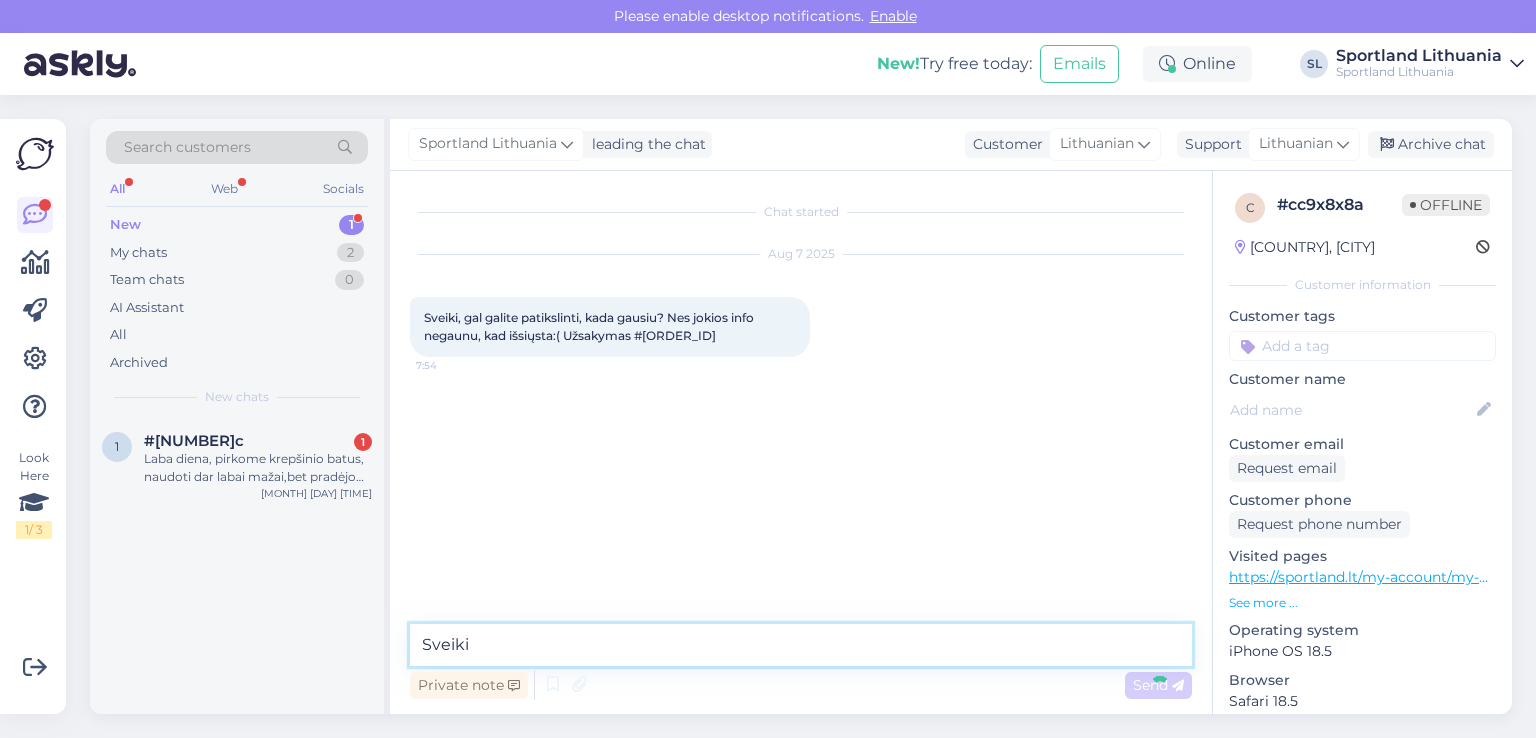 type 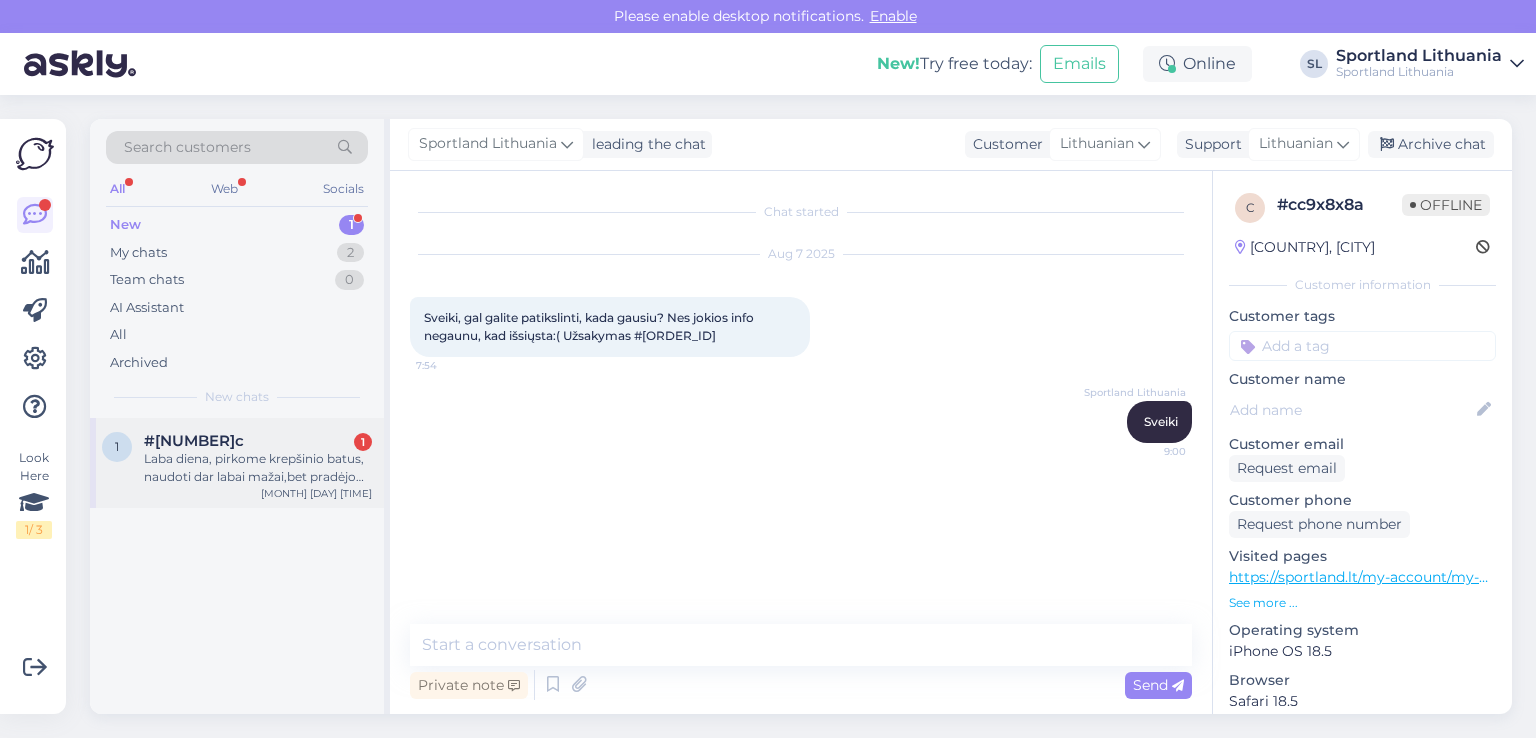 click on "Laba diena, pirkome krepšinio batus, naudoti dar labai mažai,bet pradėjo plyšti." at bounding box center [258, 468] 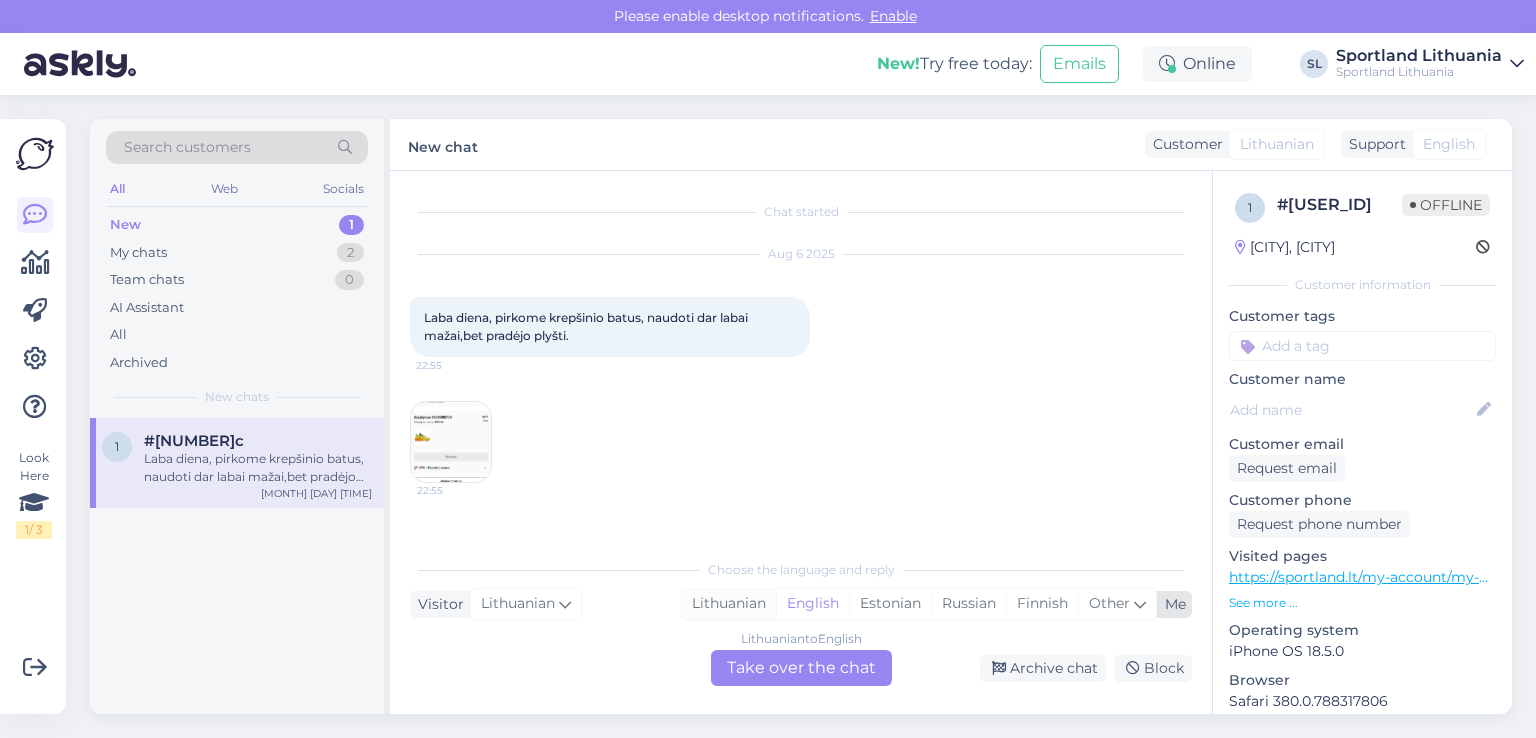 click on "Lithuanian" at bounding box center (729, 604) 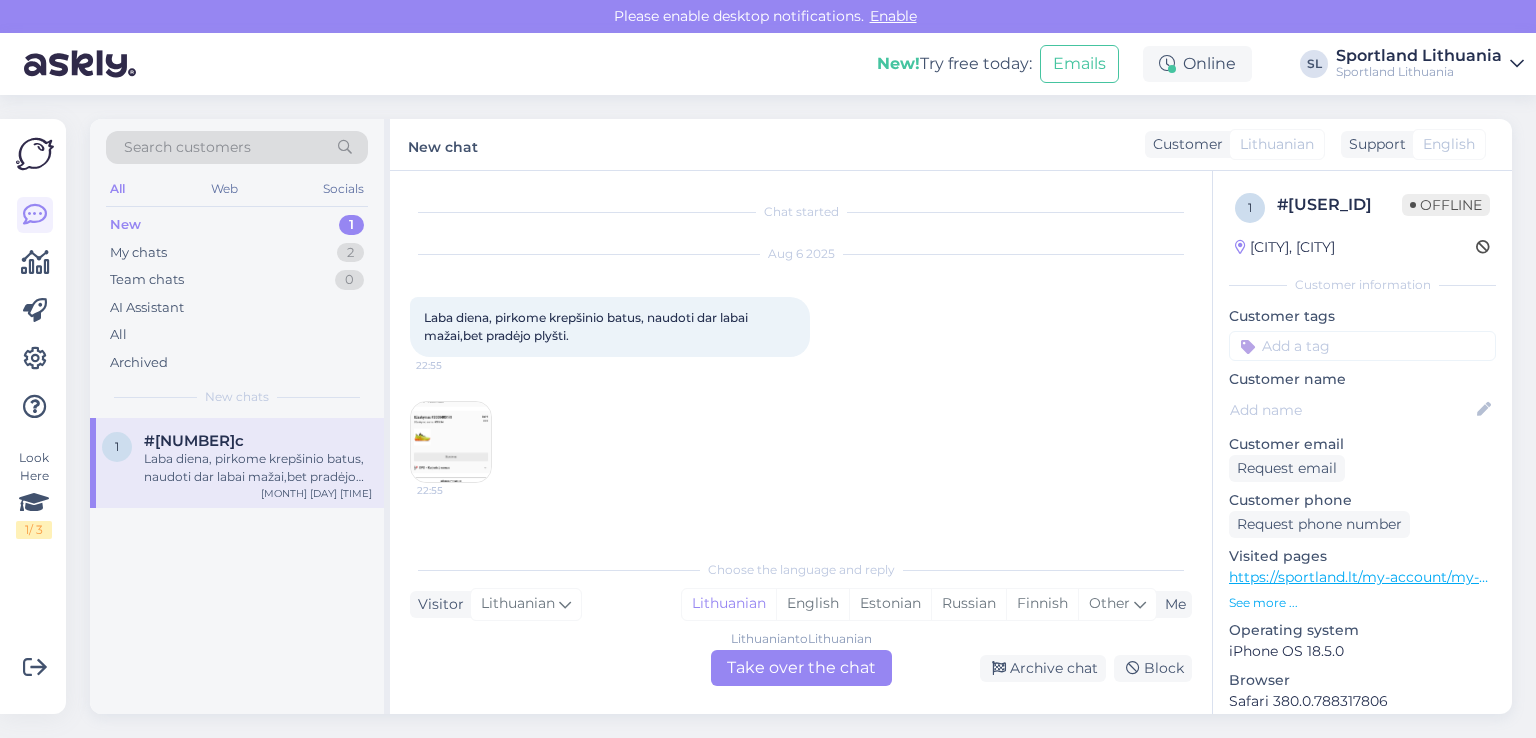 click on "Lithuanian  to  Lithuanian Take over the chat" at bounding box center (801, 668) 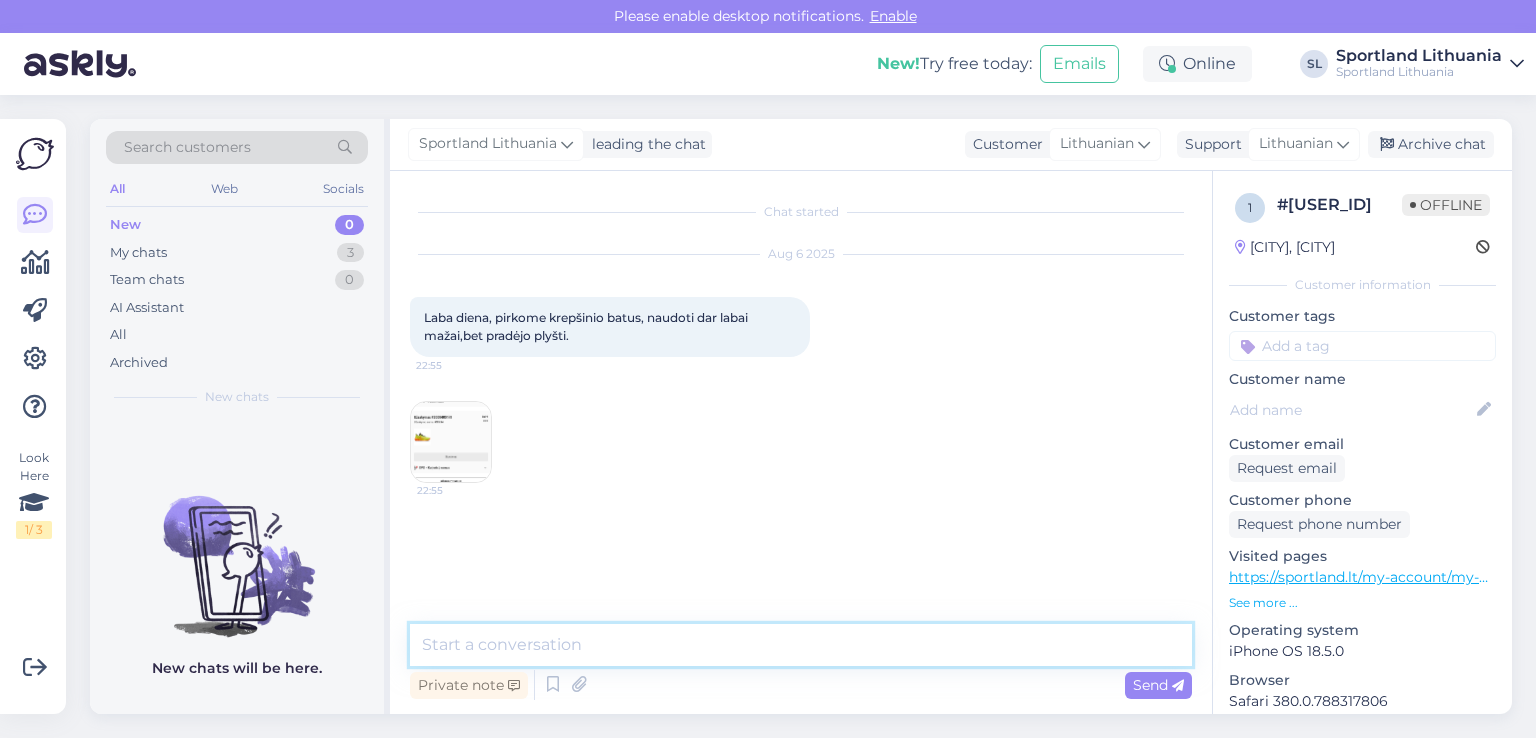 click at bounding box center [801, 645] 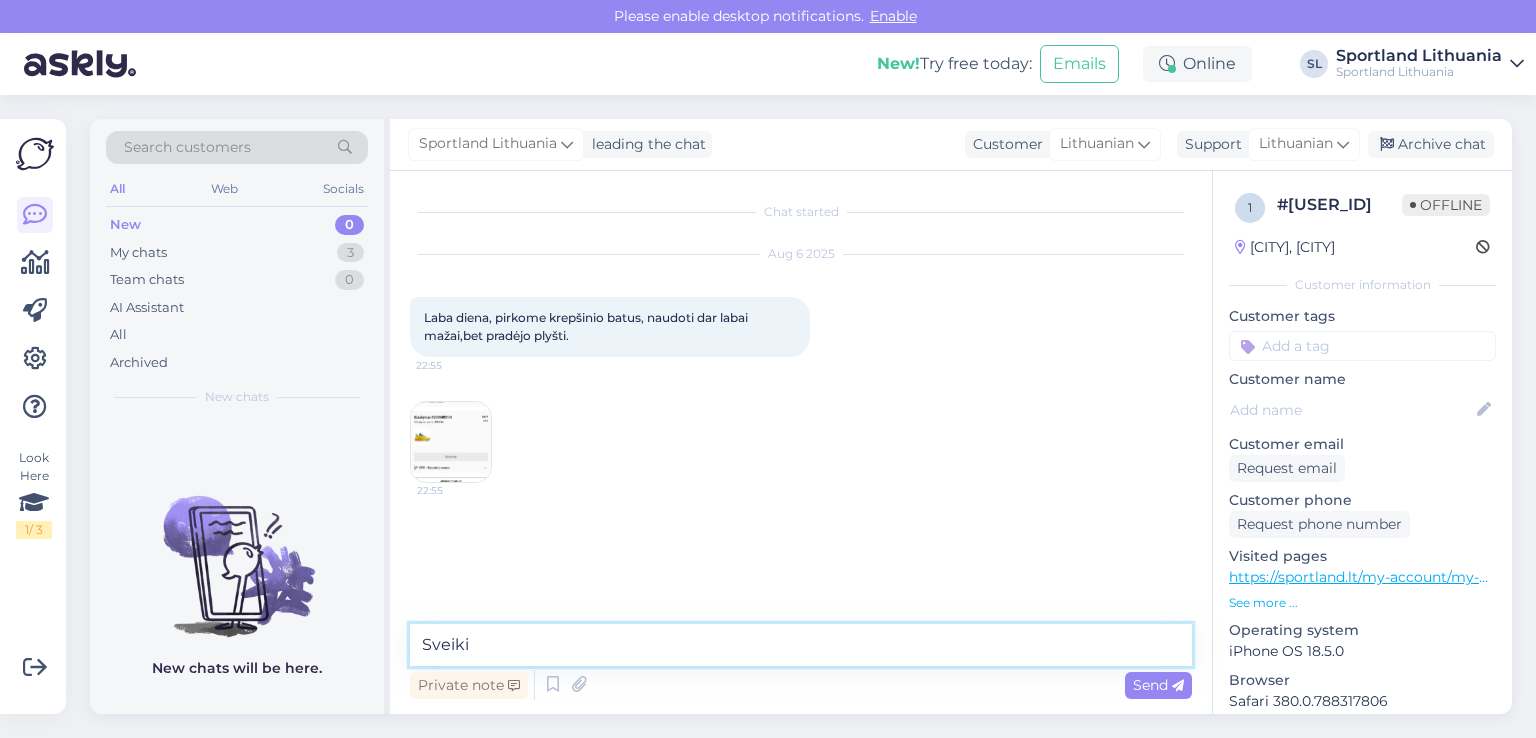 type on "Sveiki" 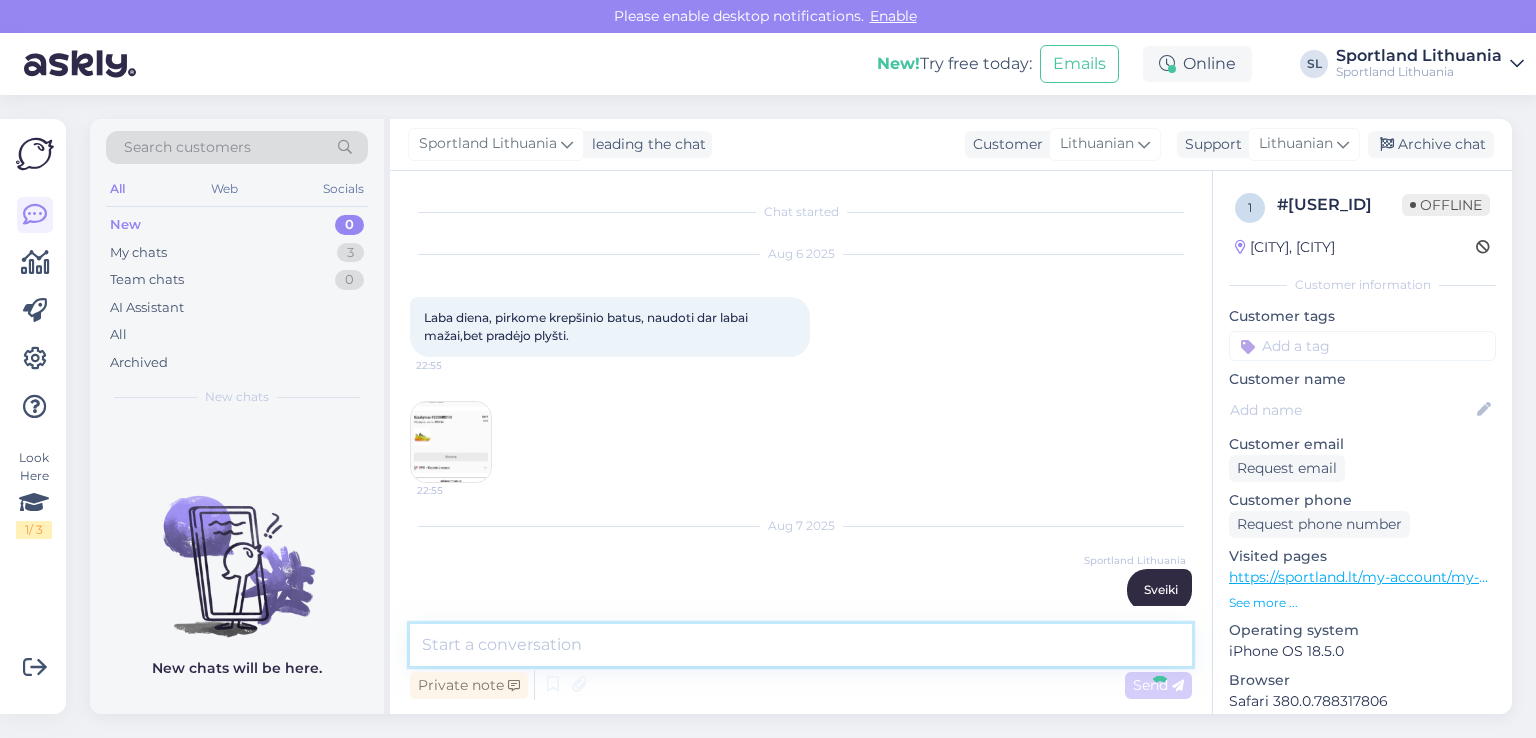 scroll, scrollTop: 27, scrollLeft: 0, axis: vertical 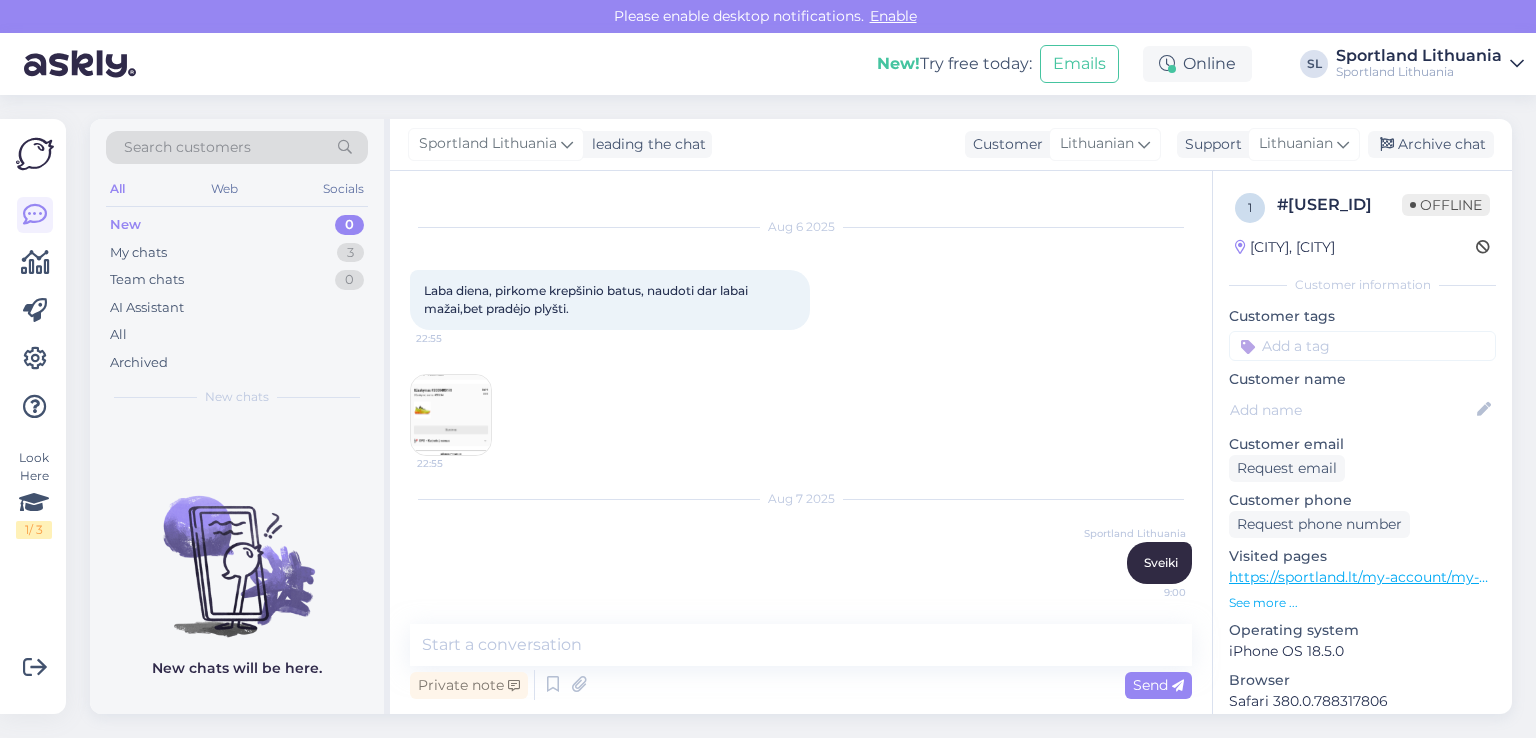 click at bounding box center (451, 415) 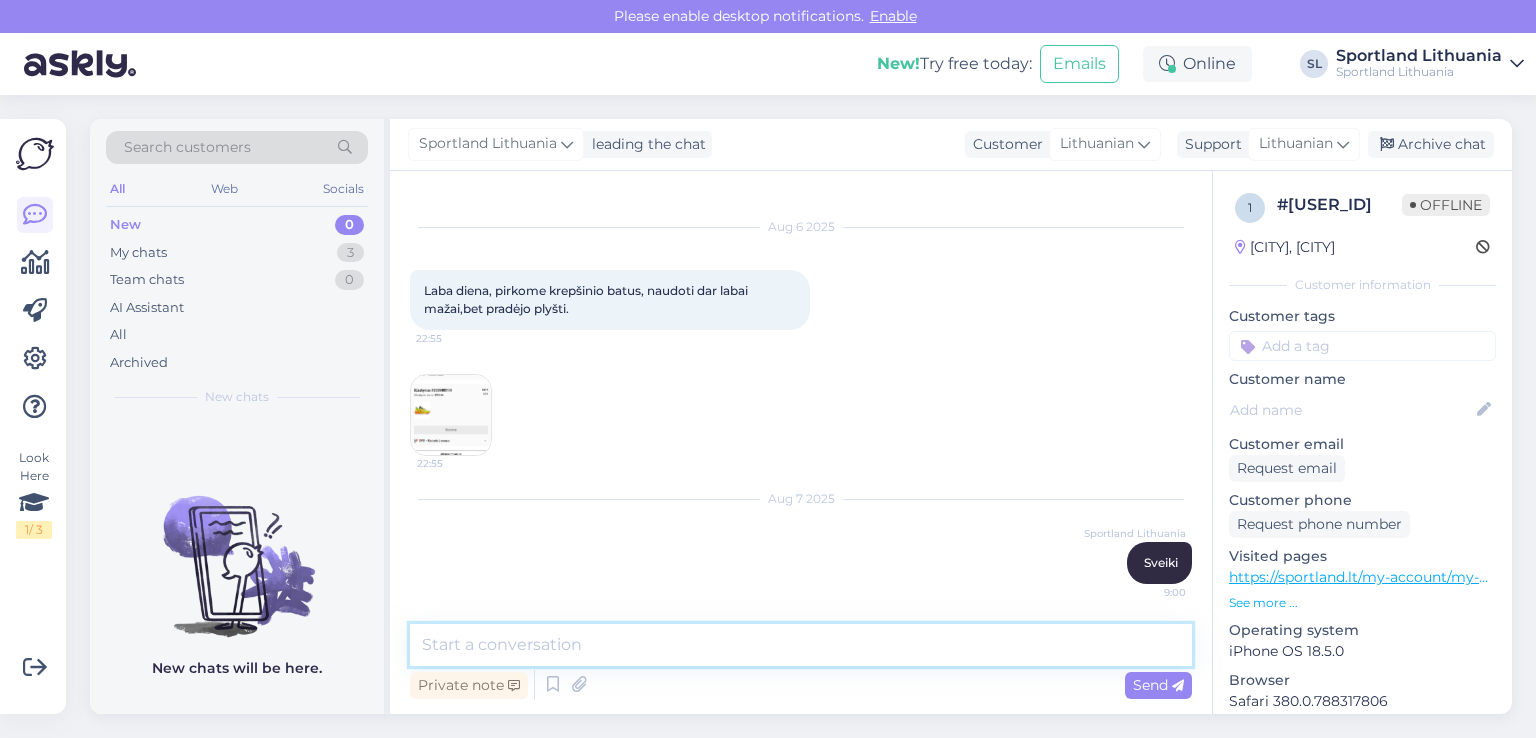 click at bounding box center (801, 645) 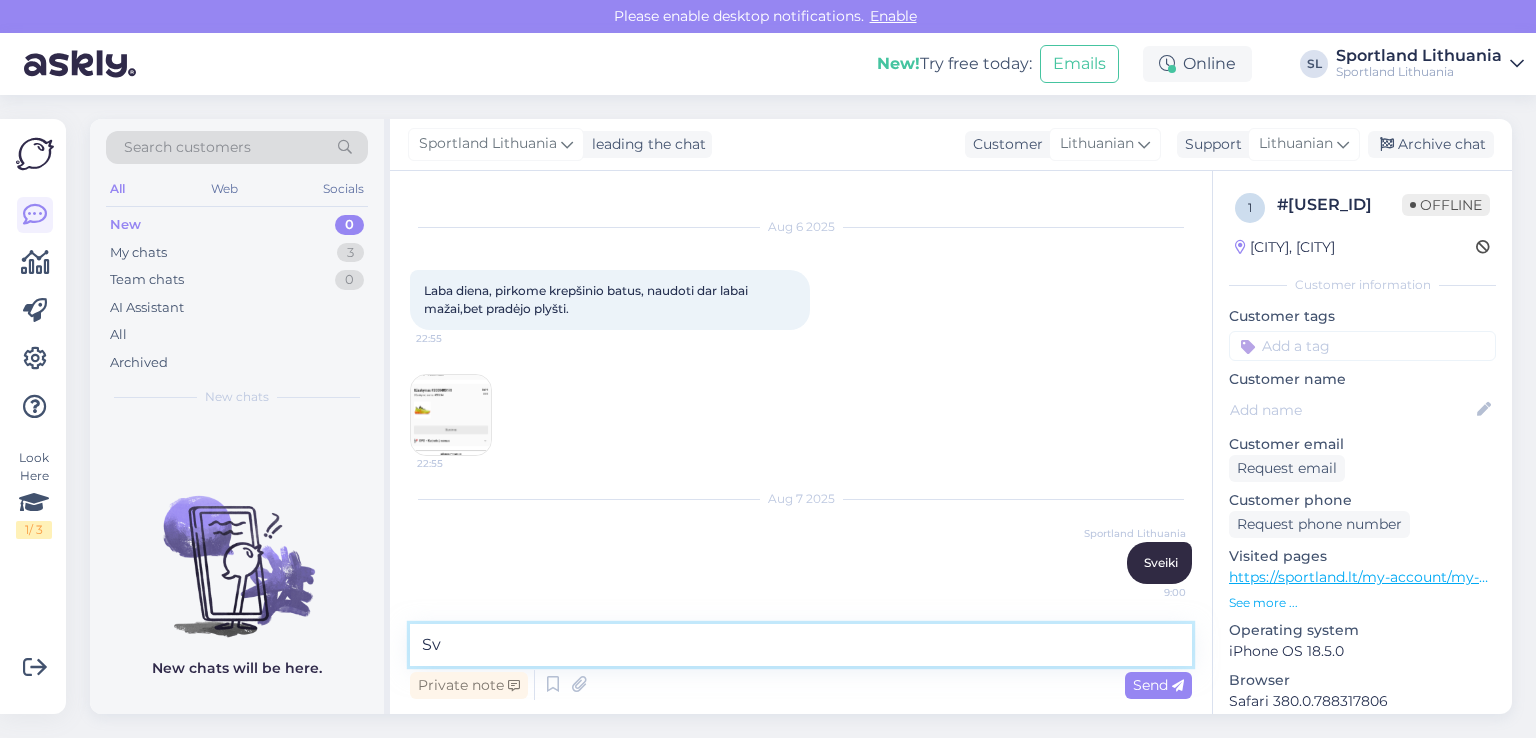 type on "S" 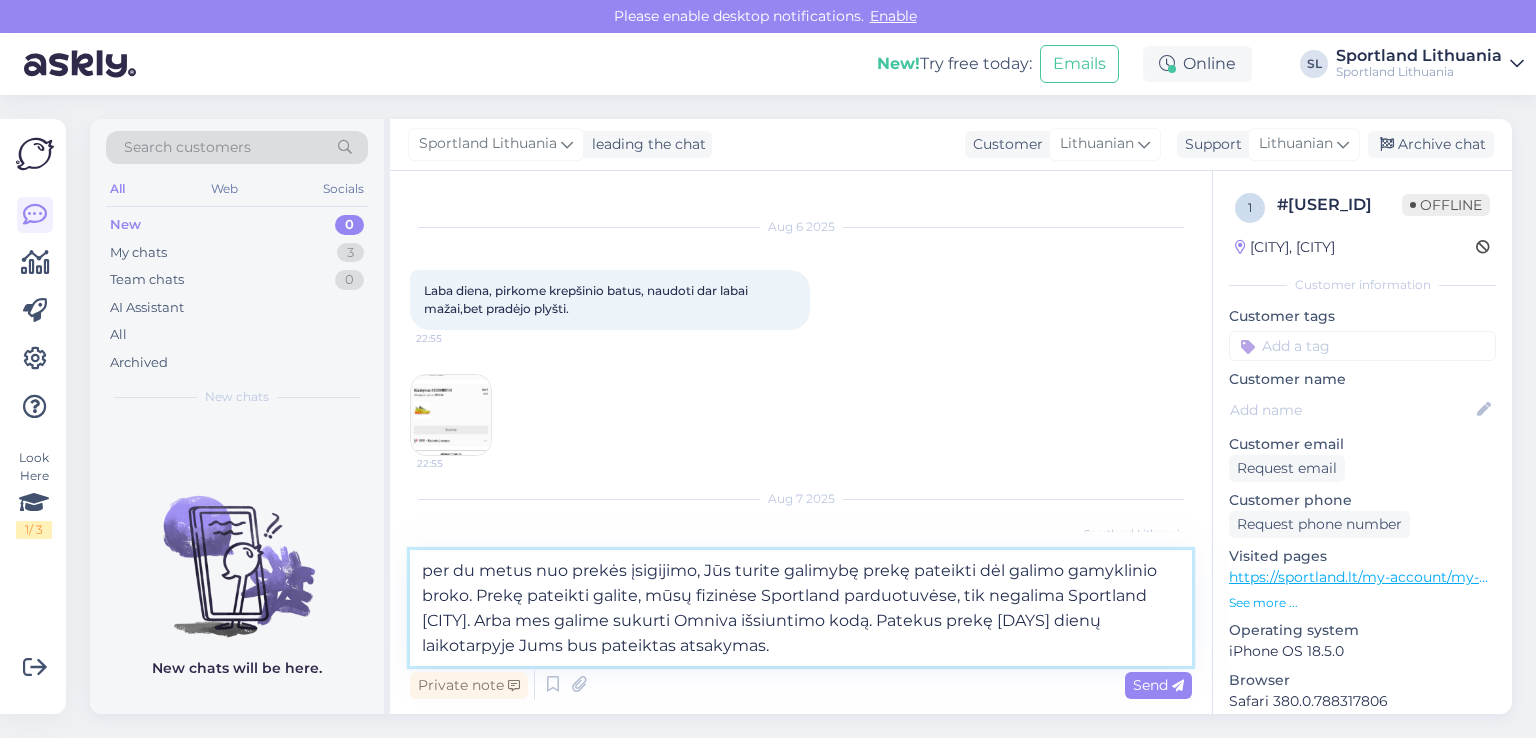 type on "per du metus nuo prekės įsigijimo, Jūs turite galimybę prekę pateikti dėl galimo gamyklinio broko. Prekę pateikti galite, mūsų fizinėse Sportland parduotuvėse, tik negalima Sportland [CITY]. Arba mes galime sukurti Omniva išsiuntimo kodą. Patekus prekę [DAYS] dienų laikotarpyje Jums bus pateiktas atsakymas." 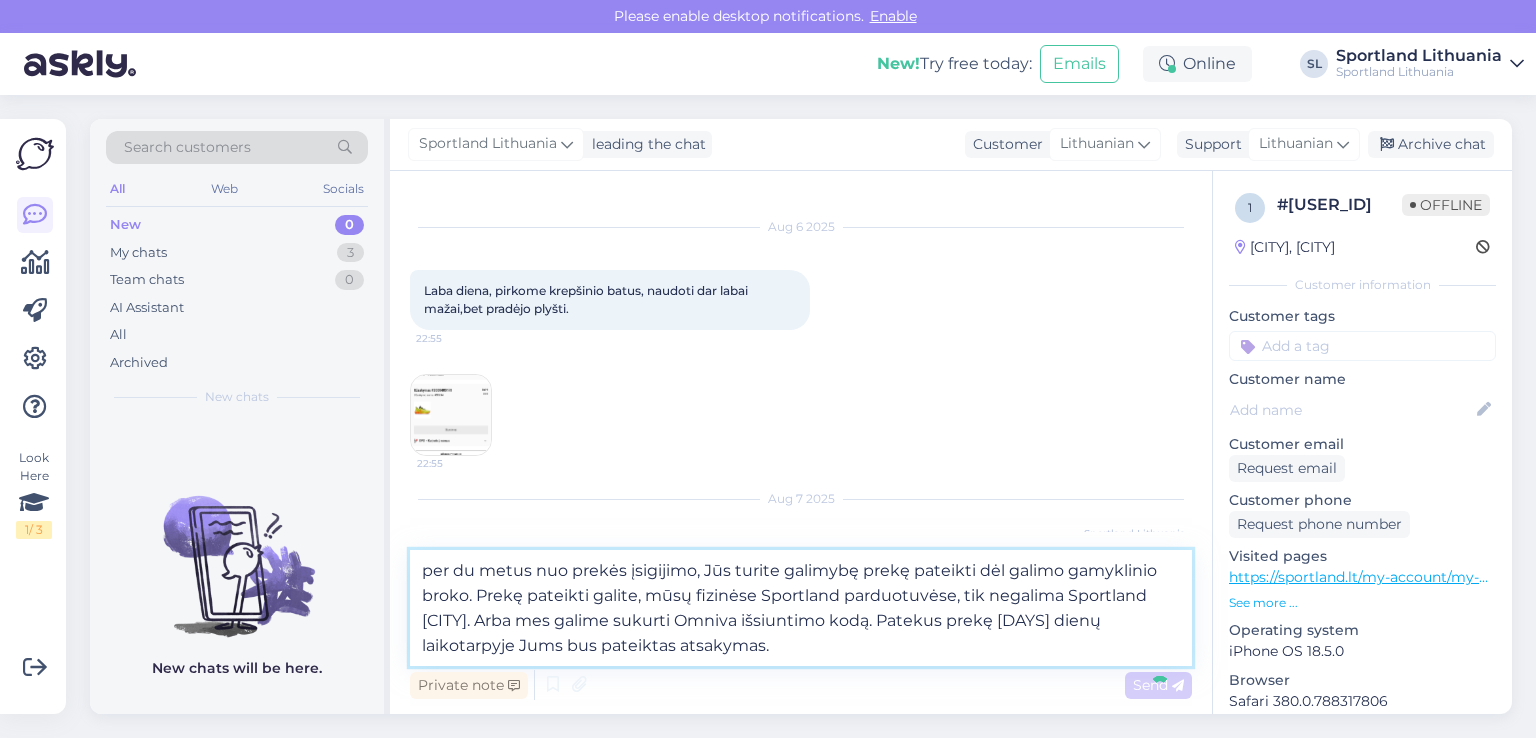type 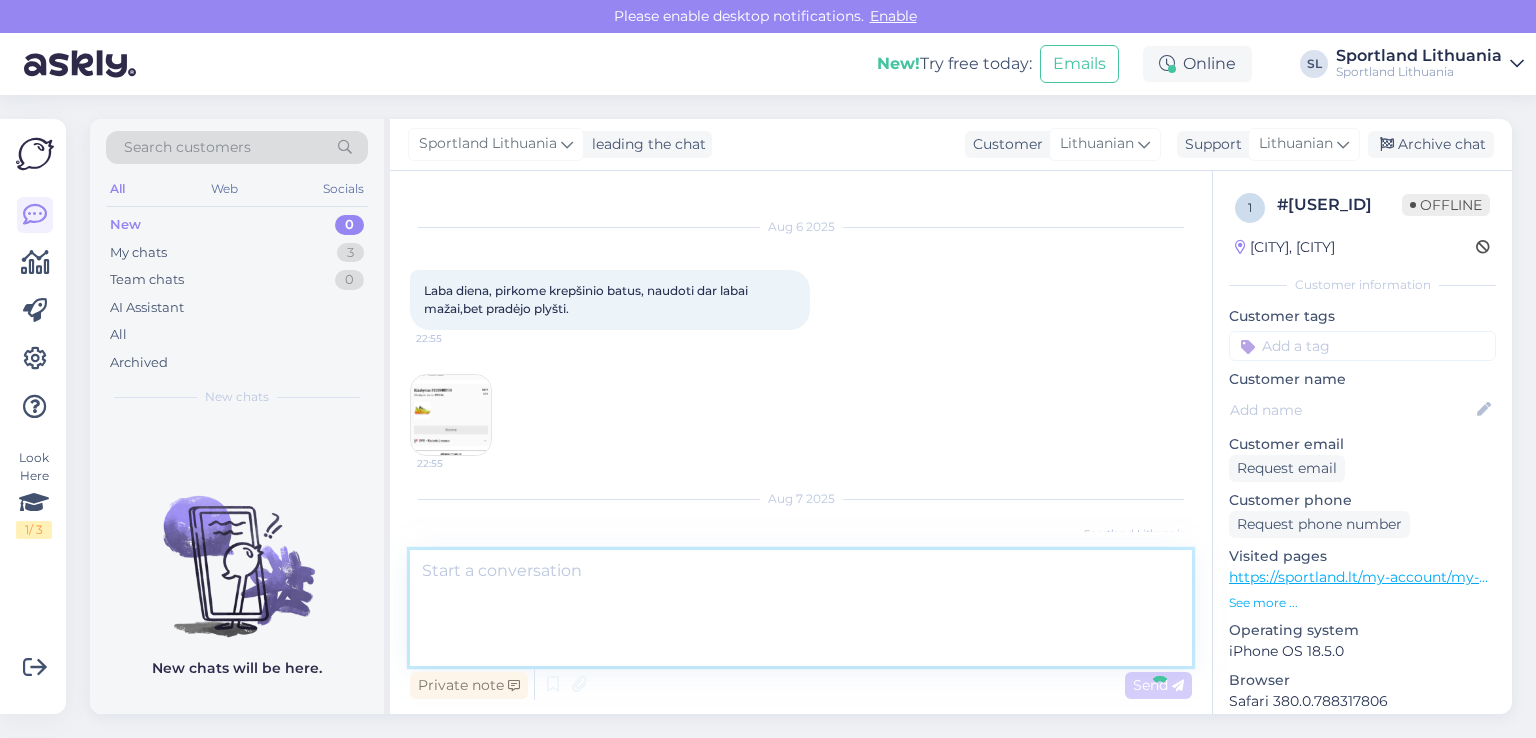 scroll, scrollTop: 203, scrollLeft: 0, axis: vertical 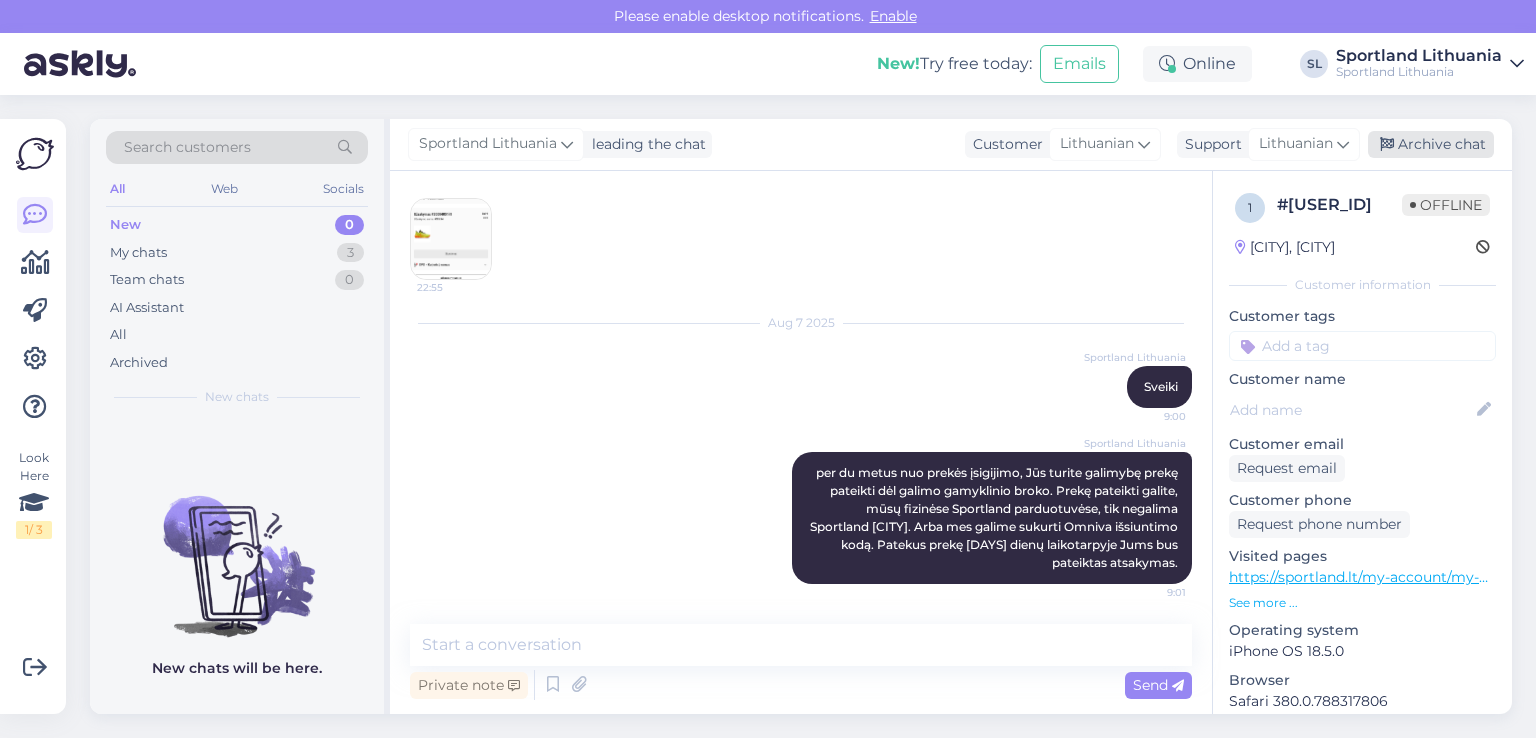 click on "Archive chat" at bounding box center [1431, 144] 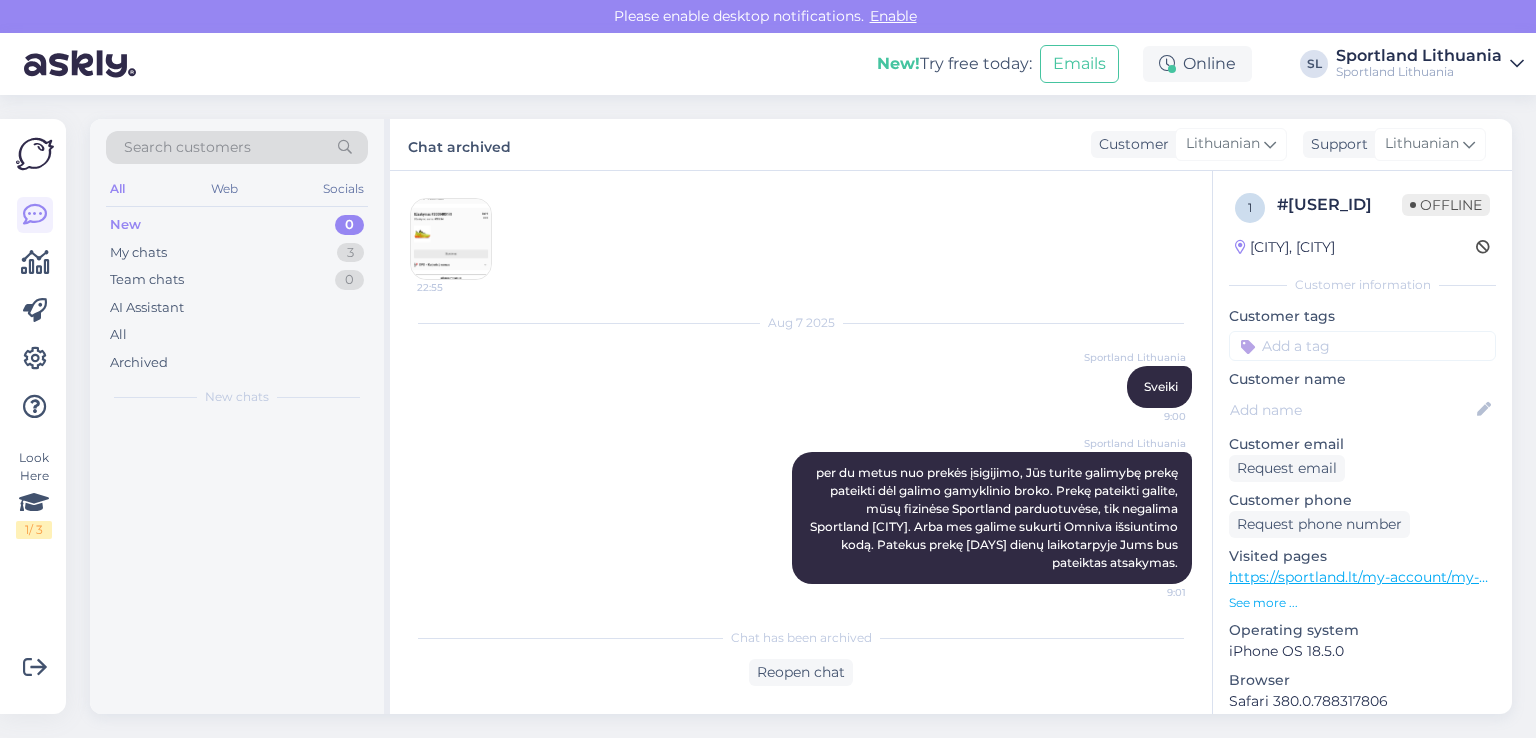 scroll, scrollTop: 209, scrollLeft: 0, axis: vertical 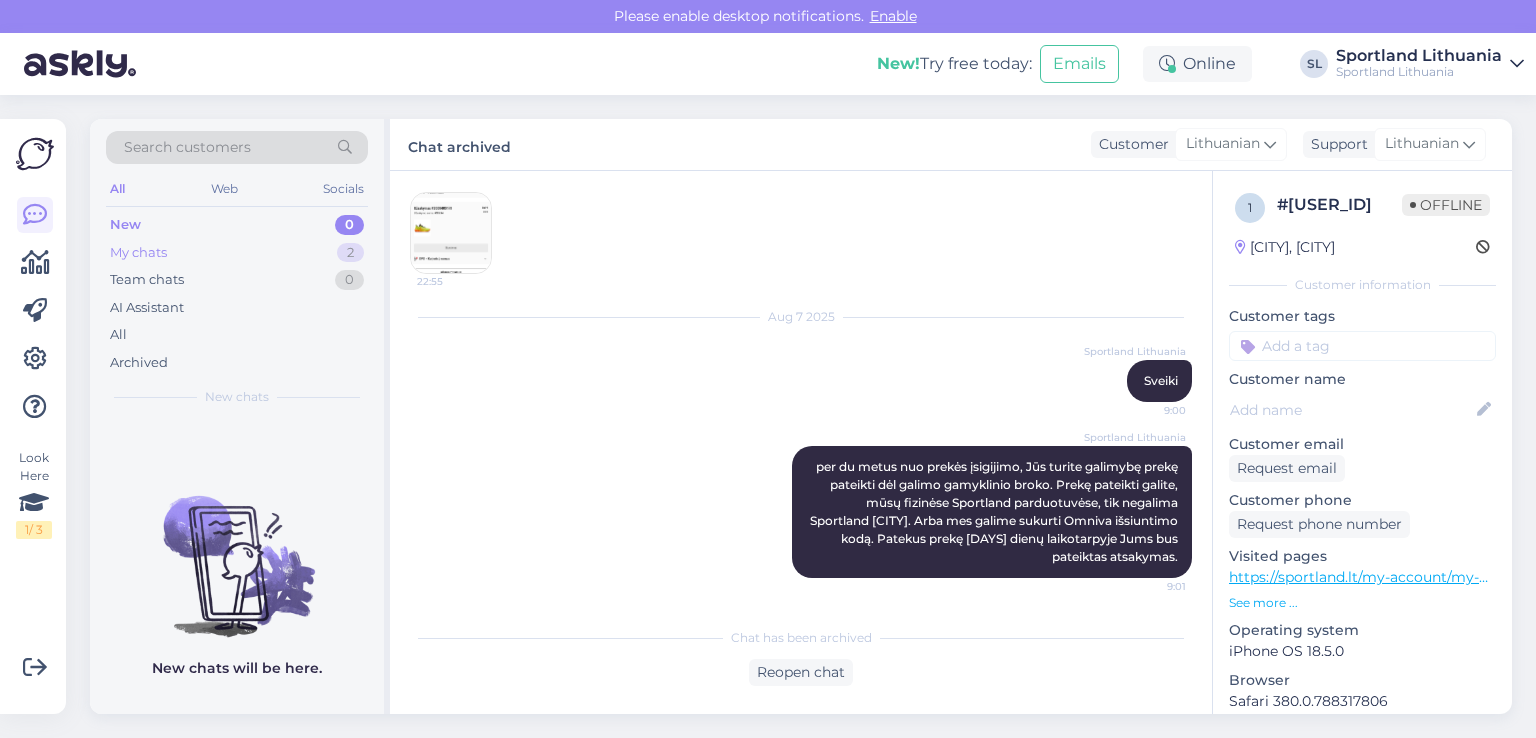 click on "My chats 2" at bounding box center (237, 253) 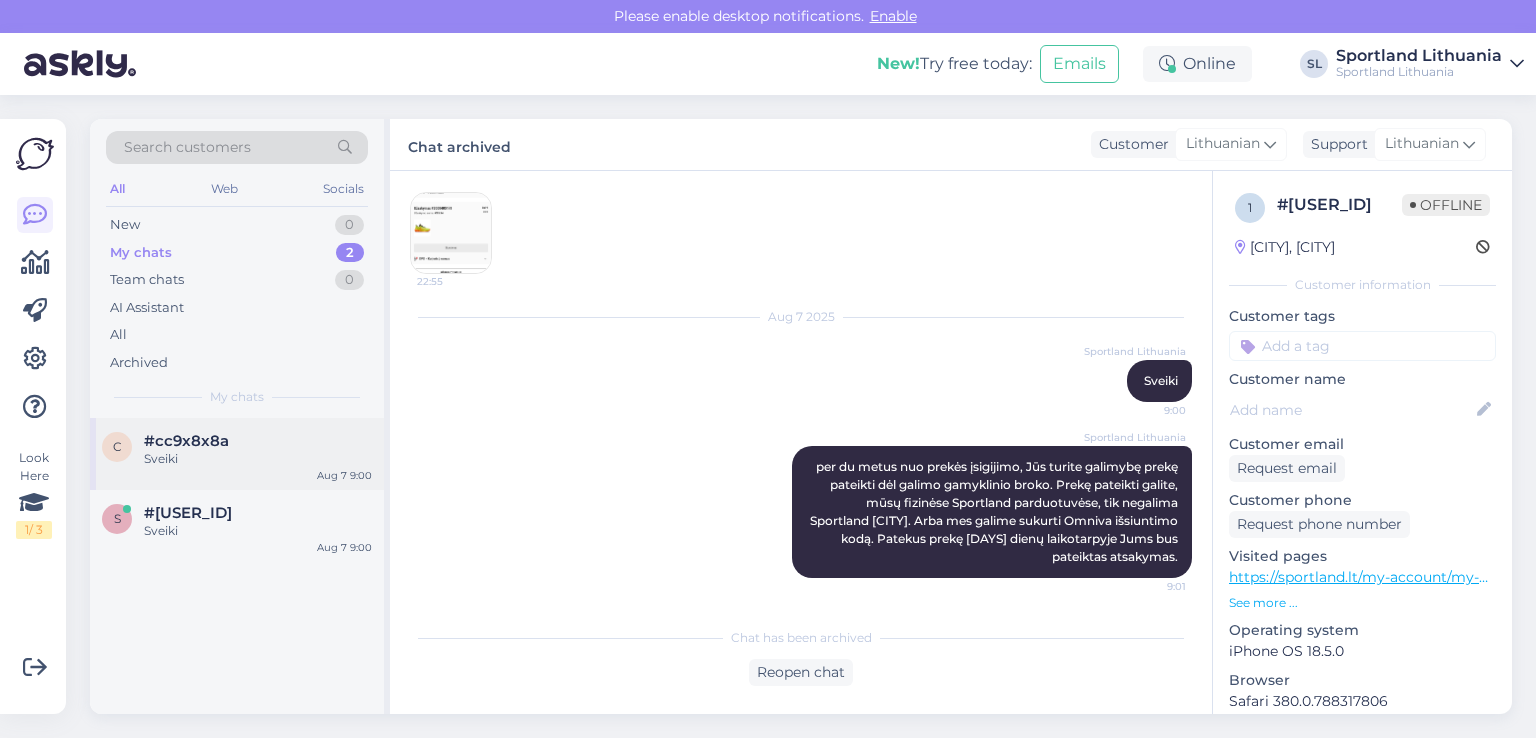 click on "c #[NUMBER]c Sveiki  Aug [DAY] [TIME]" at bounding box center [237, 454] 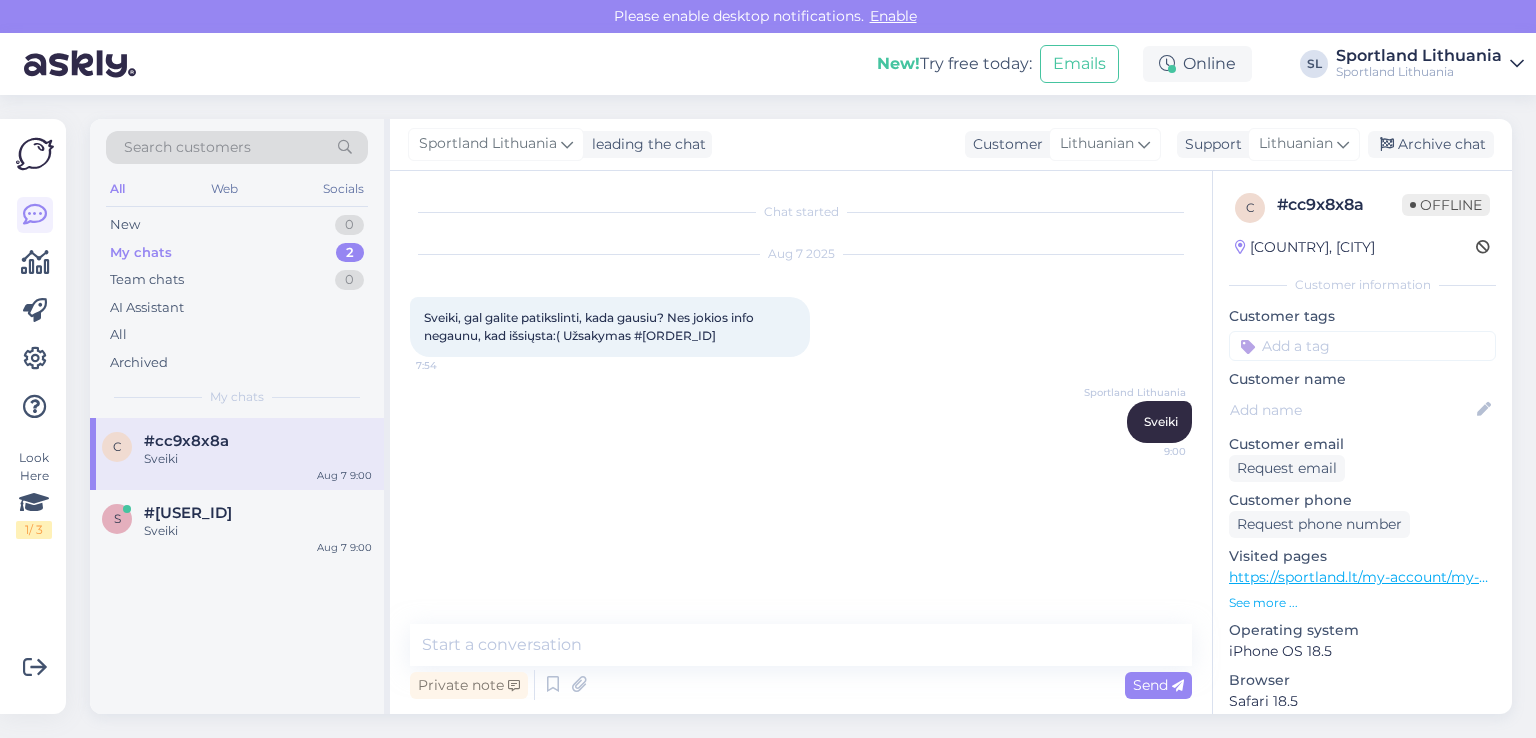 click on "Sveiki, gal galite patikslinti, kada gausiu? Nes jokios info negaunu, kad išsiųsta:( Užsakymas #[ORDER_ID]" at bounding box center [590, 326] 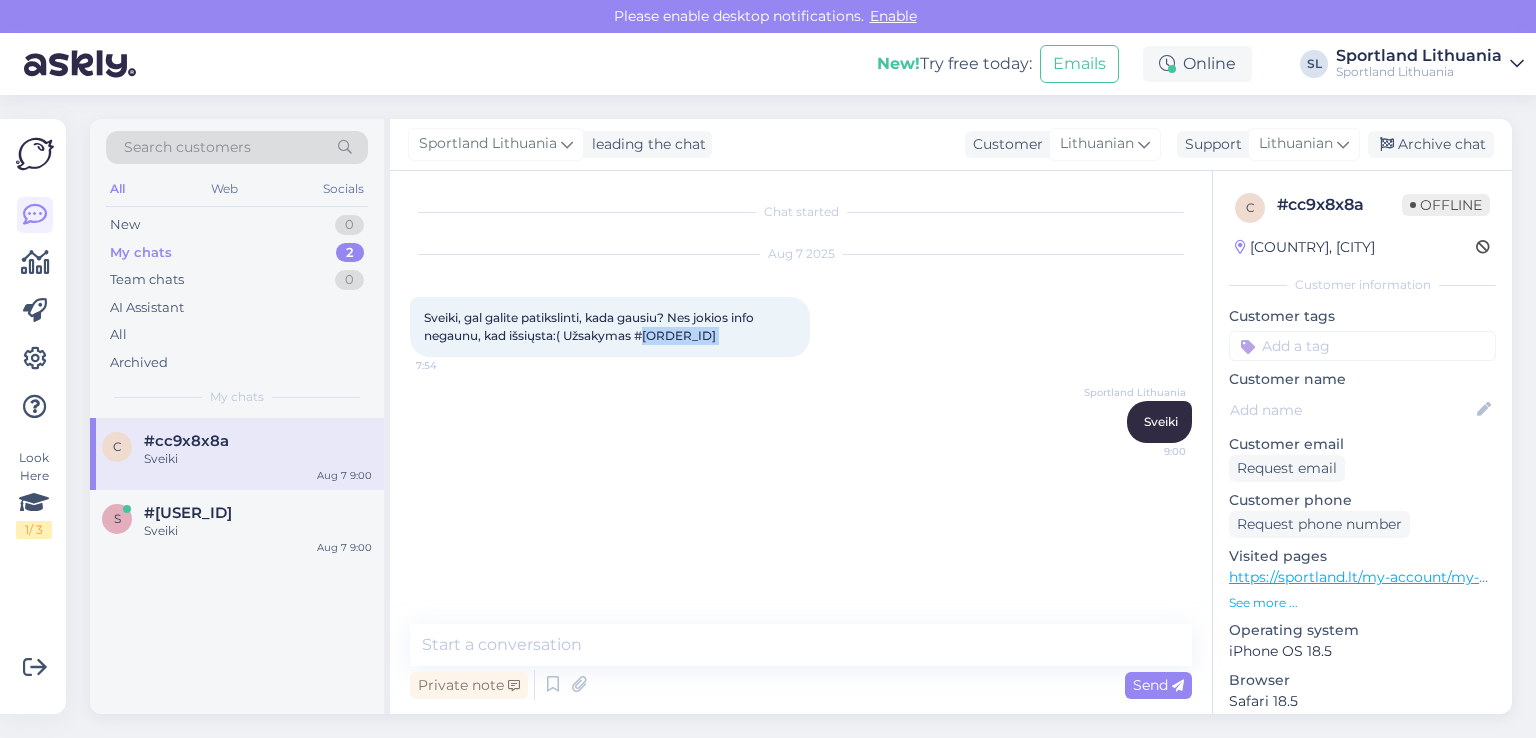 click on "Sveiki, gal galite patikslinti, kada gausiu? Nes jokios info negaunu, kad išsiųsta:( Užsakymas #[ORDER_ID]" at bounding box center [590, 326] 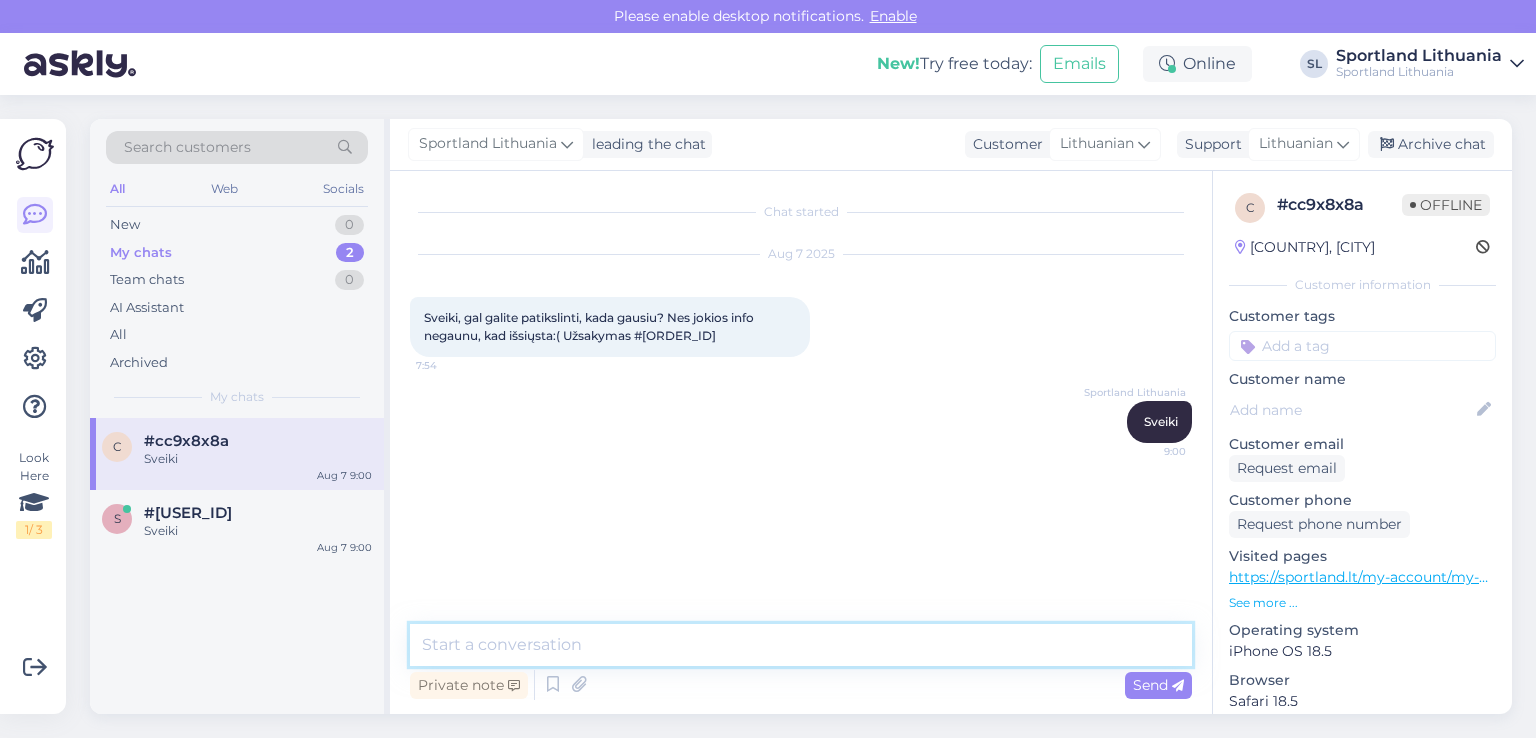 click at bounding box center [801, 645] 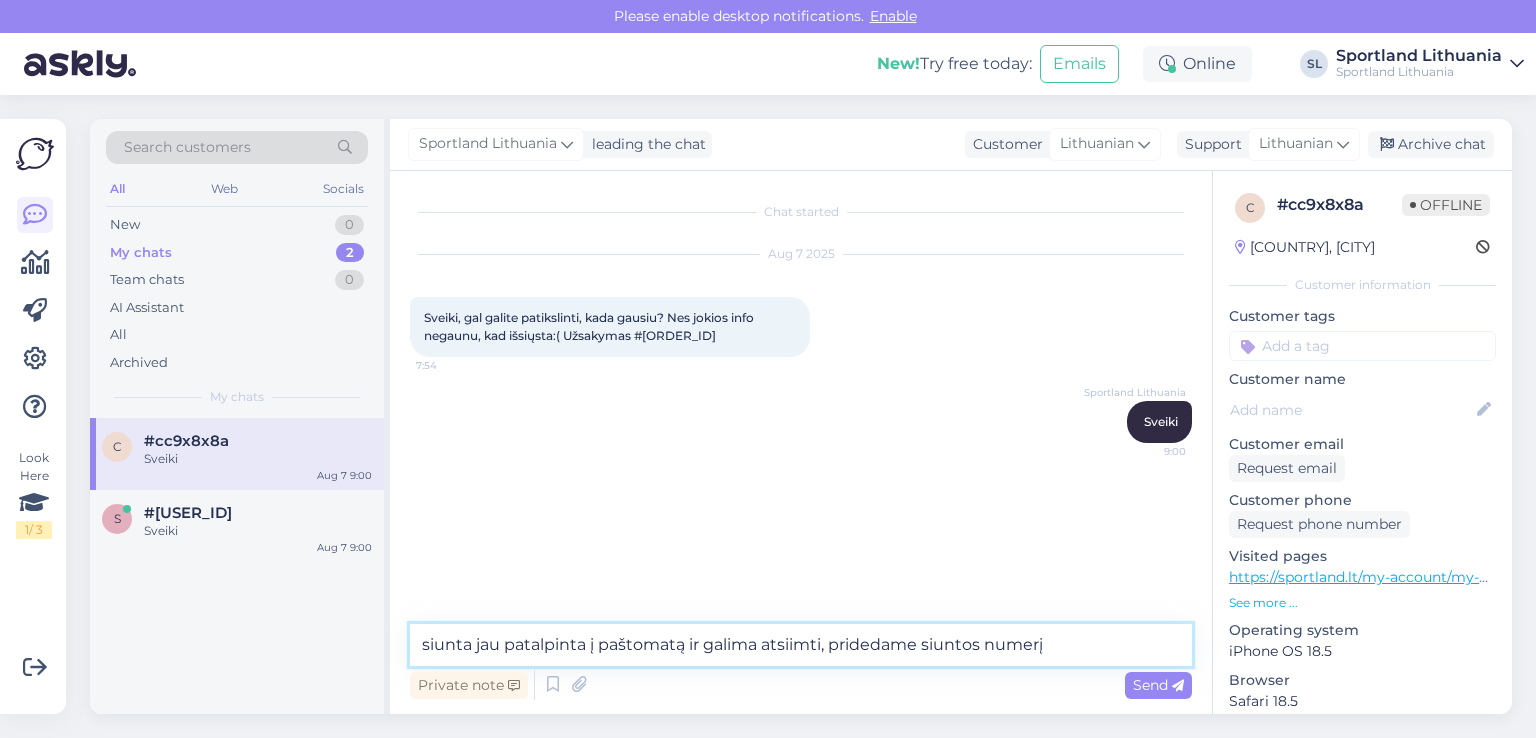 paste on "[DOCUMENT_ID]" 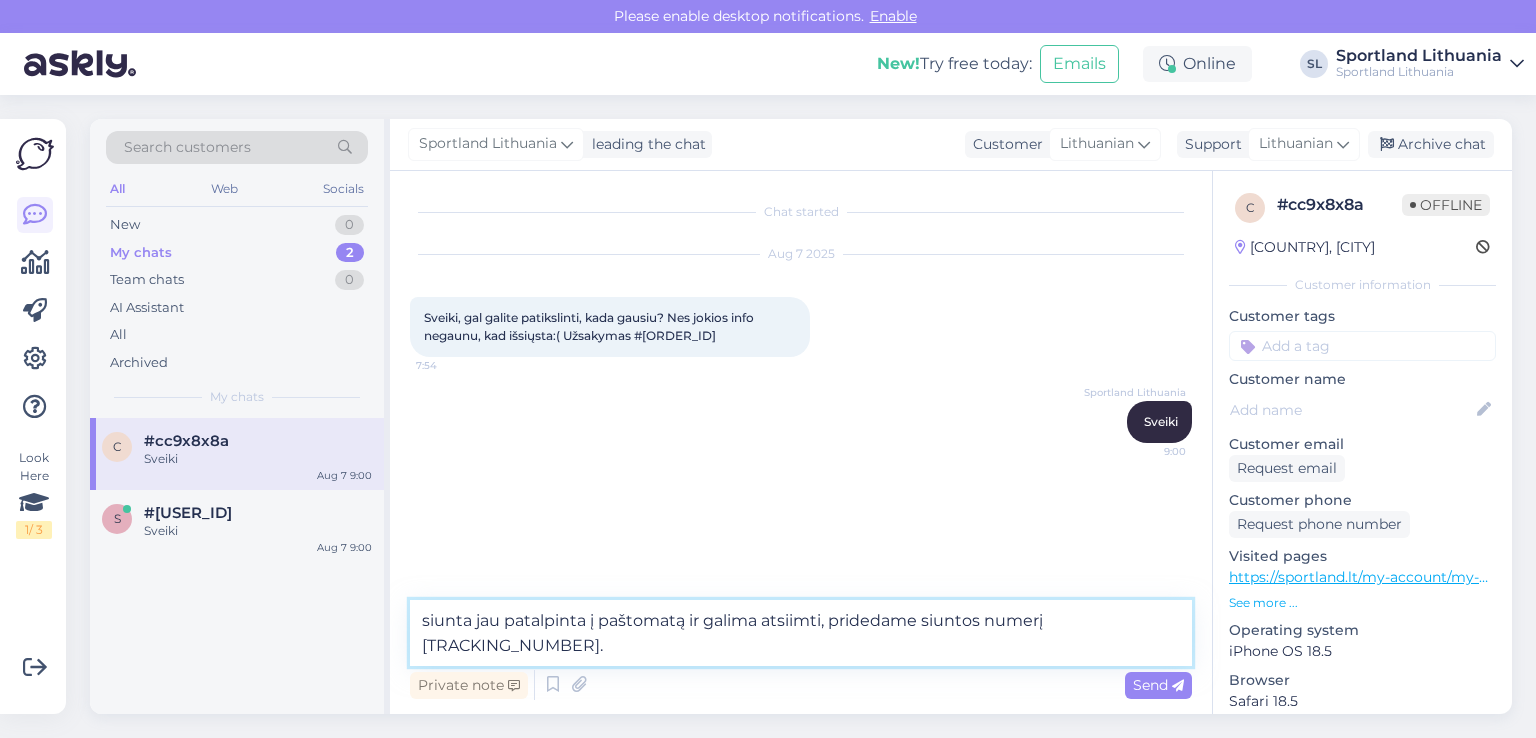 type on "siunta jau patalpinta į paštomatą ir galima atsiimti, pridedame siuntos numerį 	[TRACKING_NUMBER]." 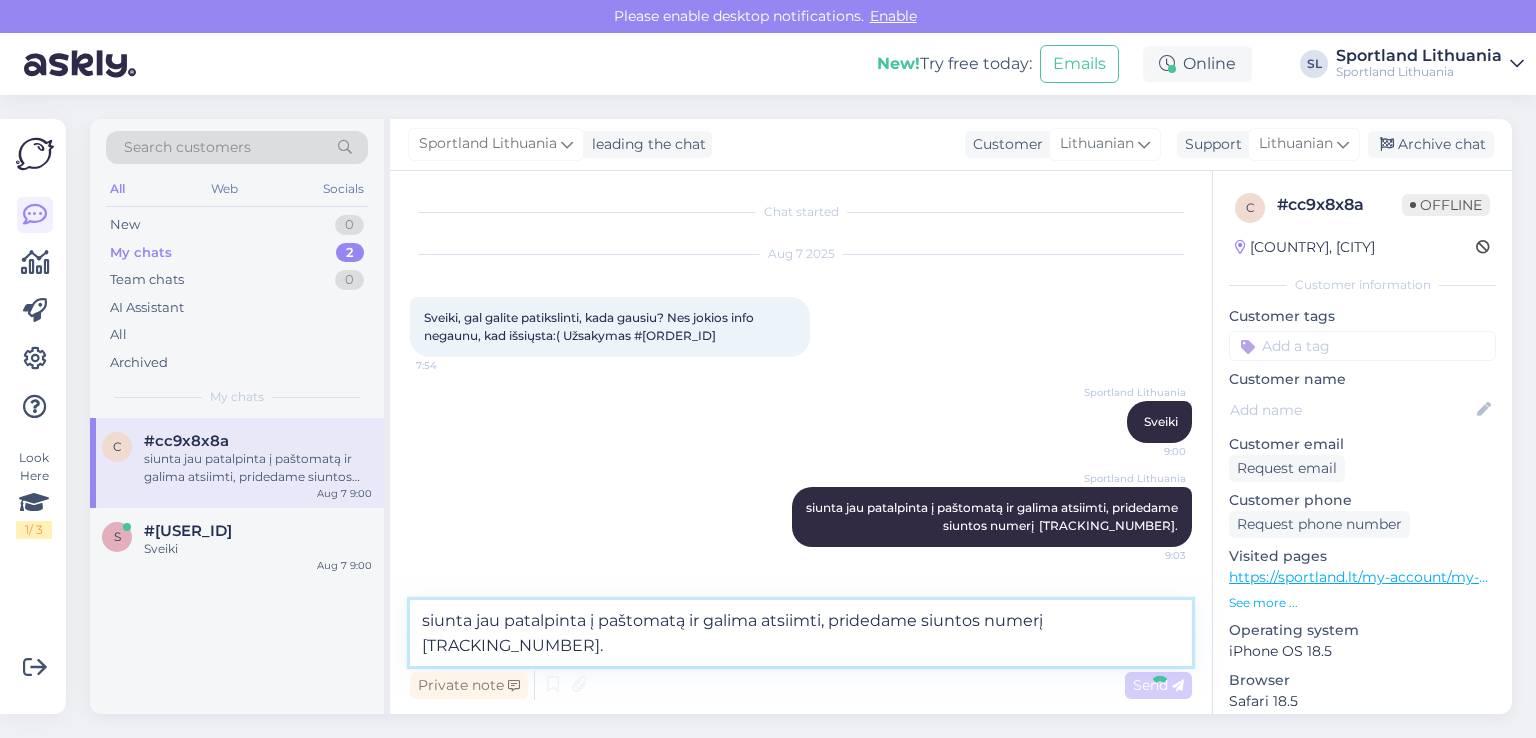 type 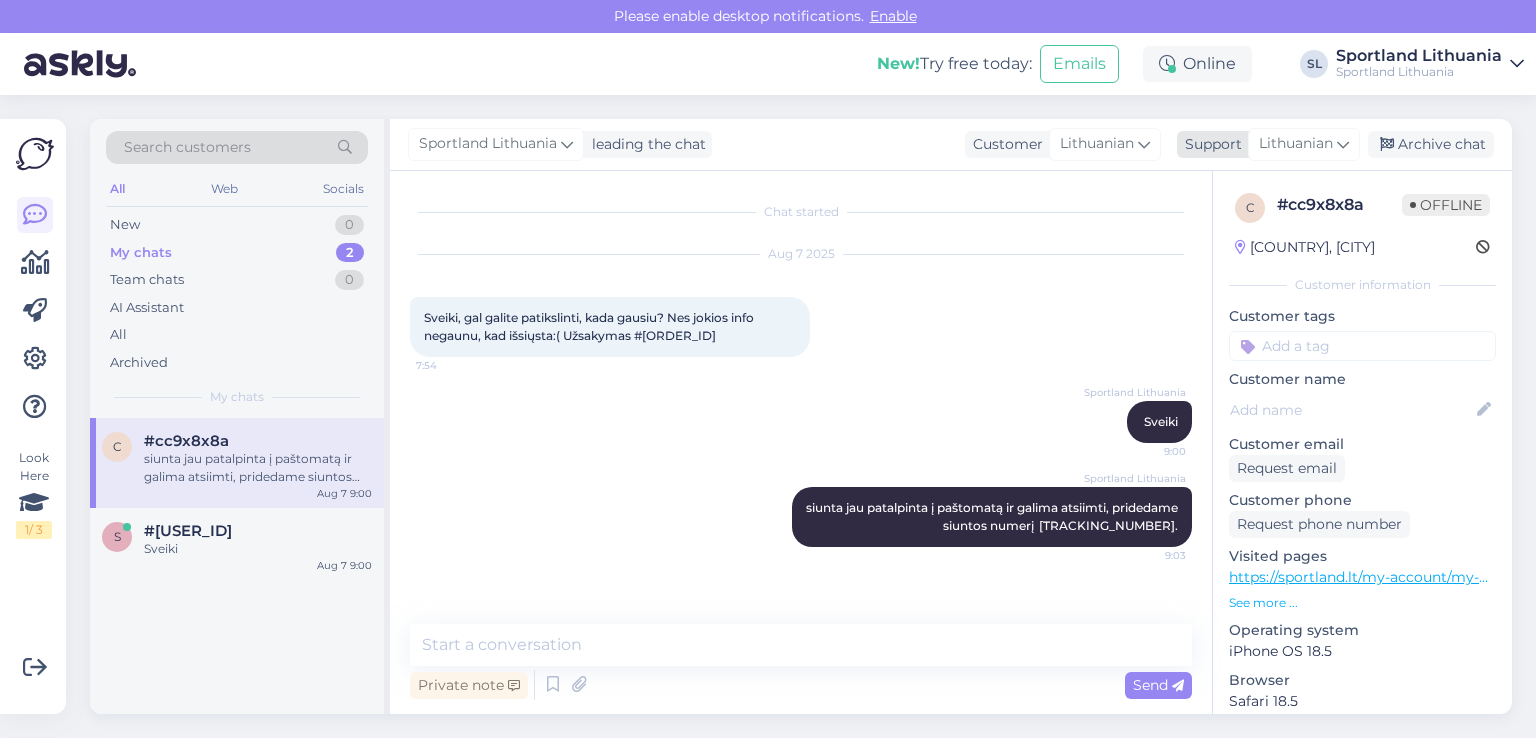 drag, startPoint x: 1419, startPoint y: 142, endPoint x: 1400, endPoint y: 139, distance: 19.235384 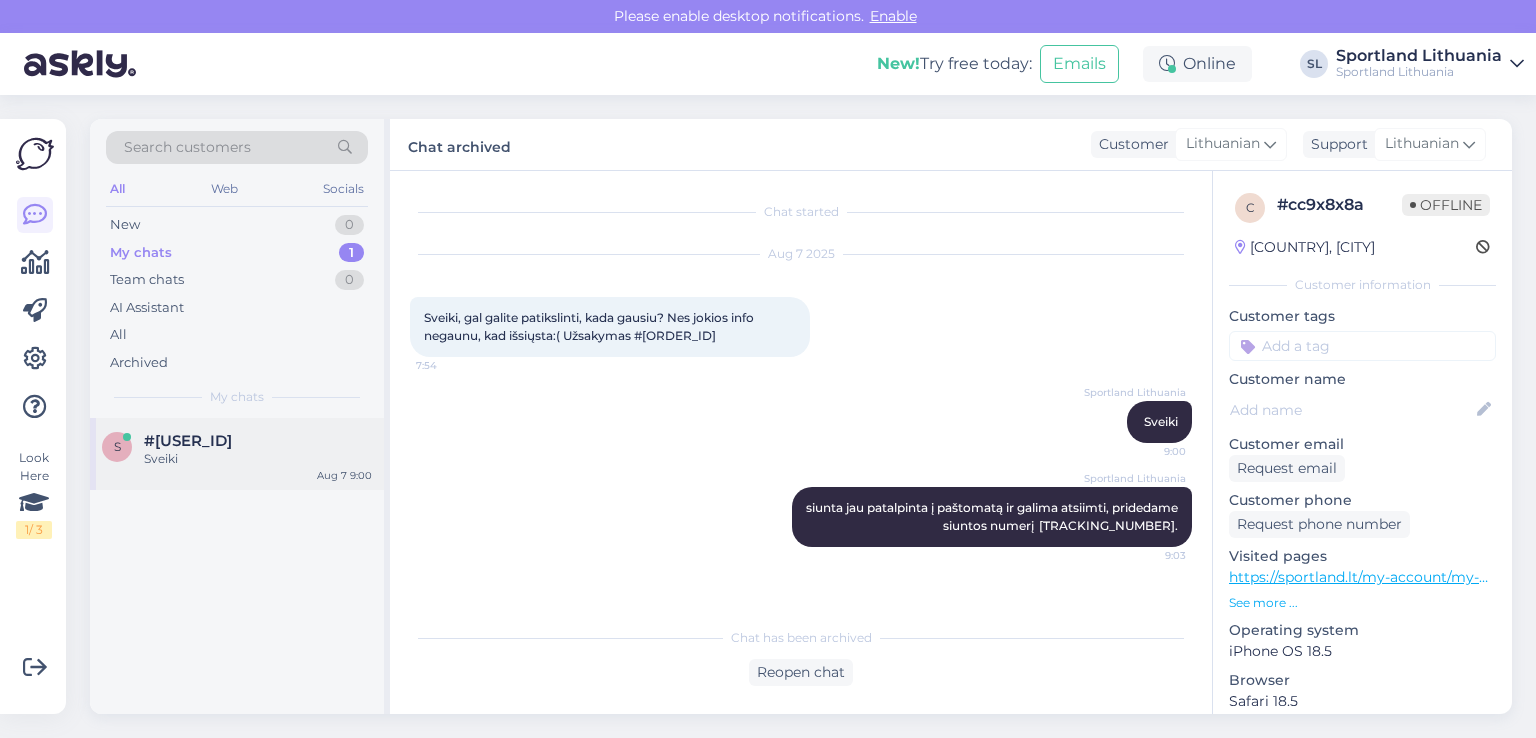 click on "Sveiki" at bounding box center (258, 459) 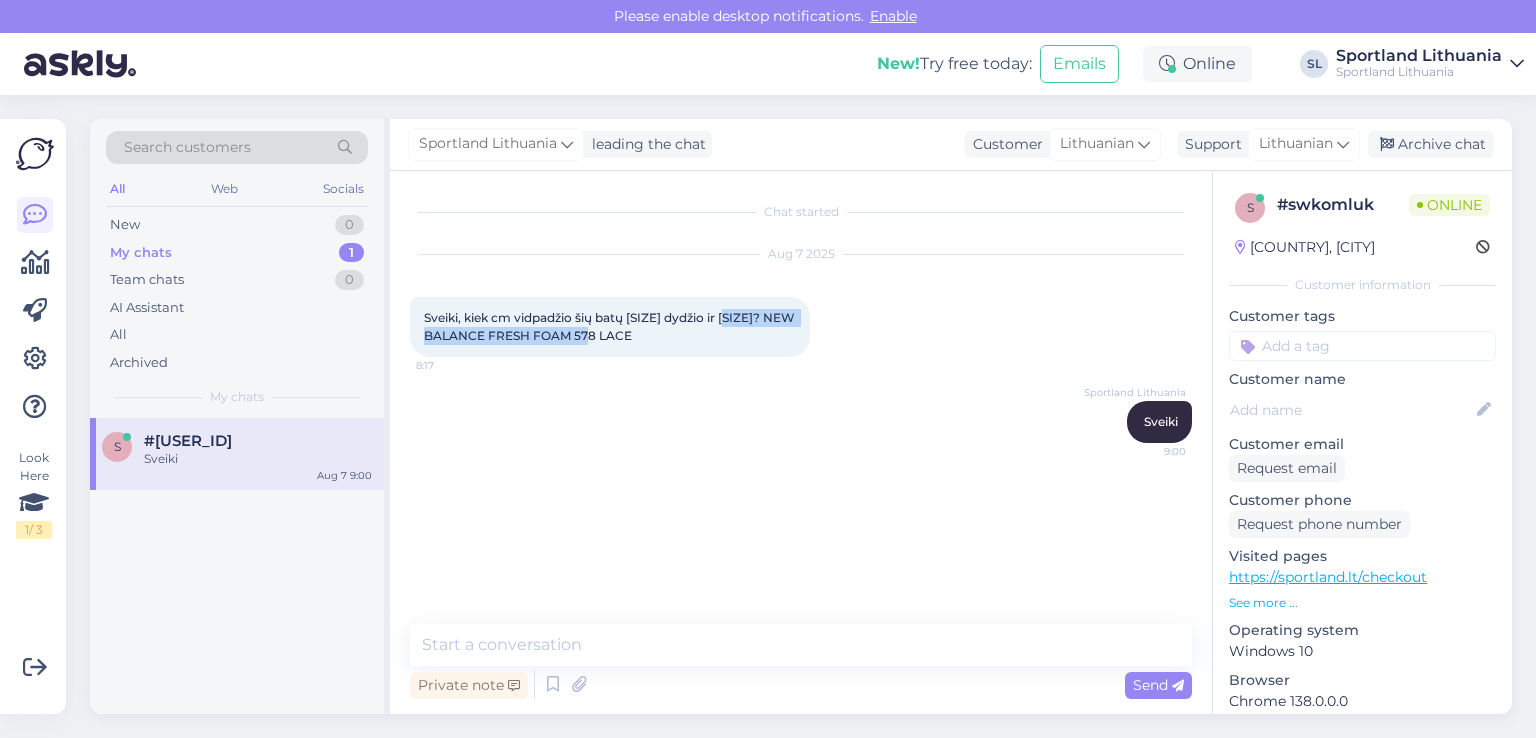 drag, startPoint x: 637, startPoint y: 336, endPoint x: 734, endPoint y: 317, distance: 98.84331 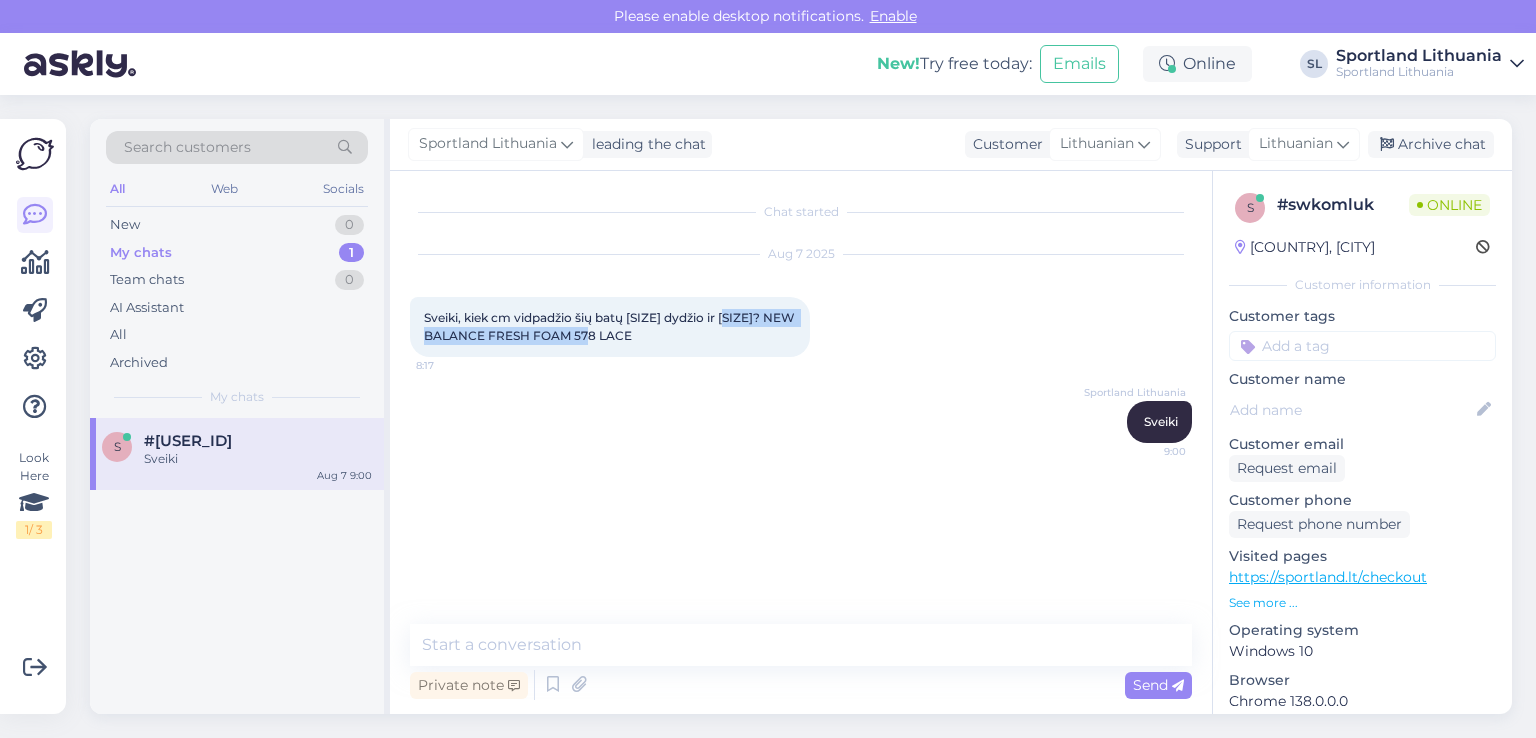 click on "Sveiki, kiek cm vidpadžio šių batų [SIZE] dydžio ir [SIZE]? NEW BALANCE FRESH FOAM 578 LACE [TIME]" at bounding box center (610, 327) 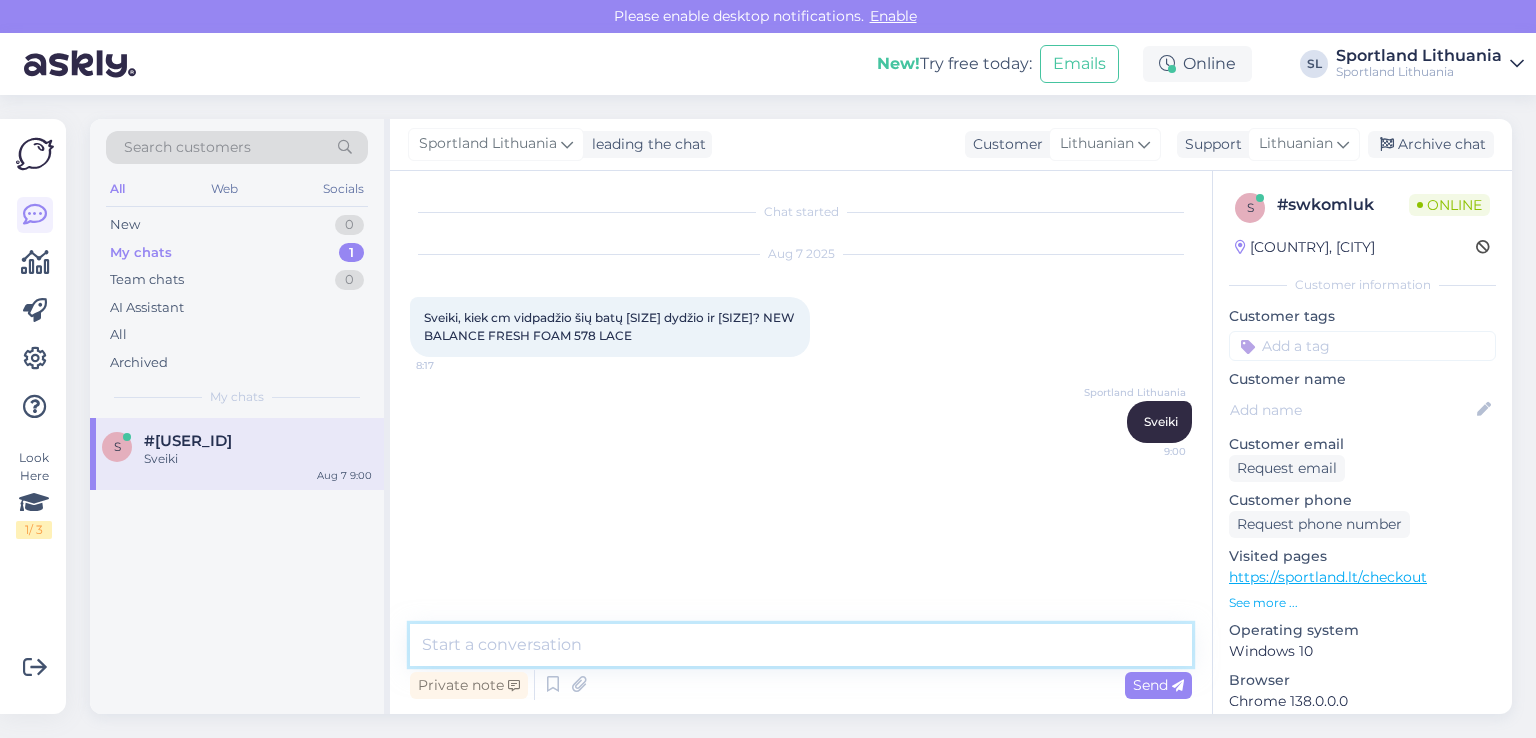 click at bounding box center [801, 645] 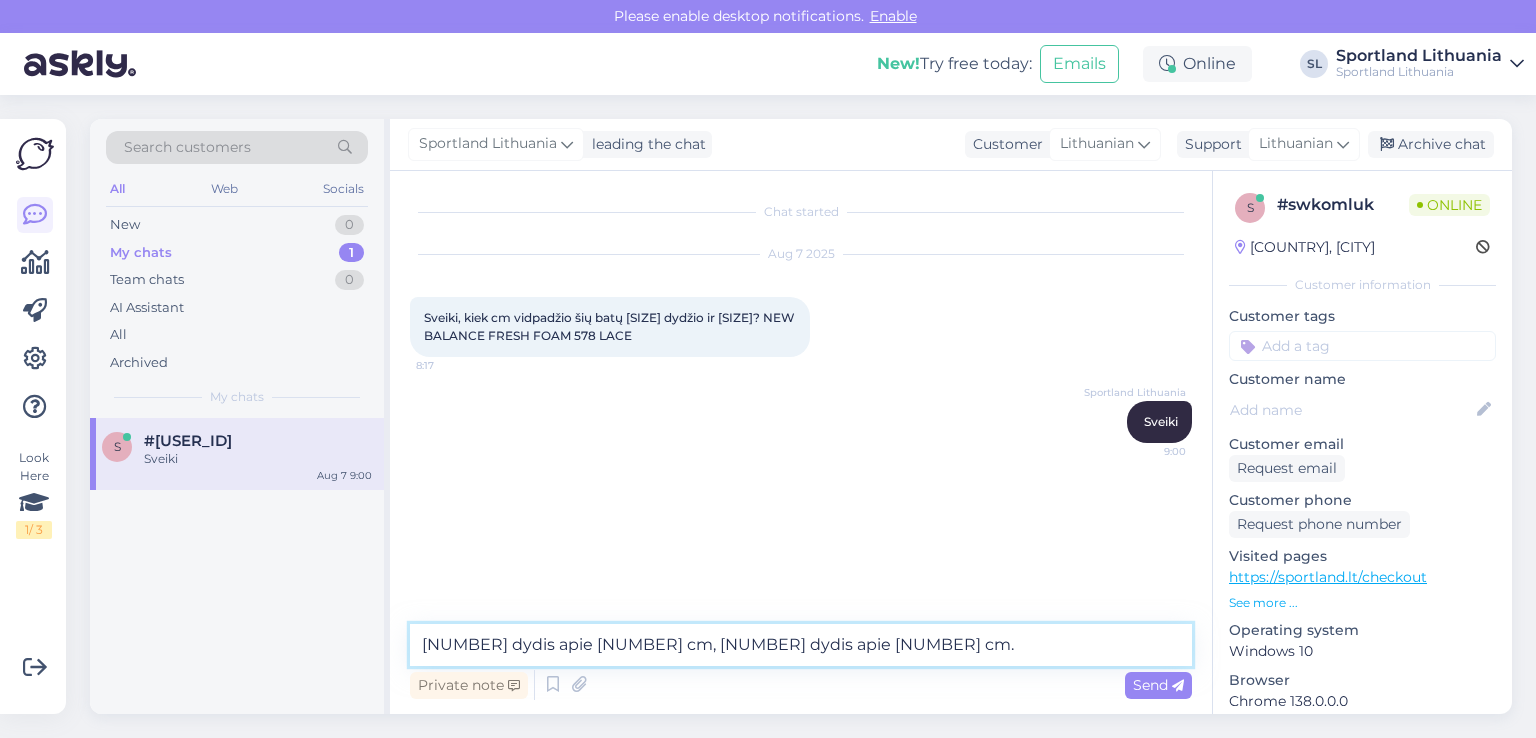 type on "[NUMBER] dydis apie [NUMBER] cm, [NUMBER] dydis apie [NUMBER] cm." 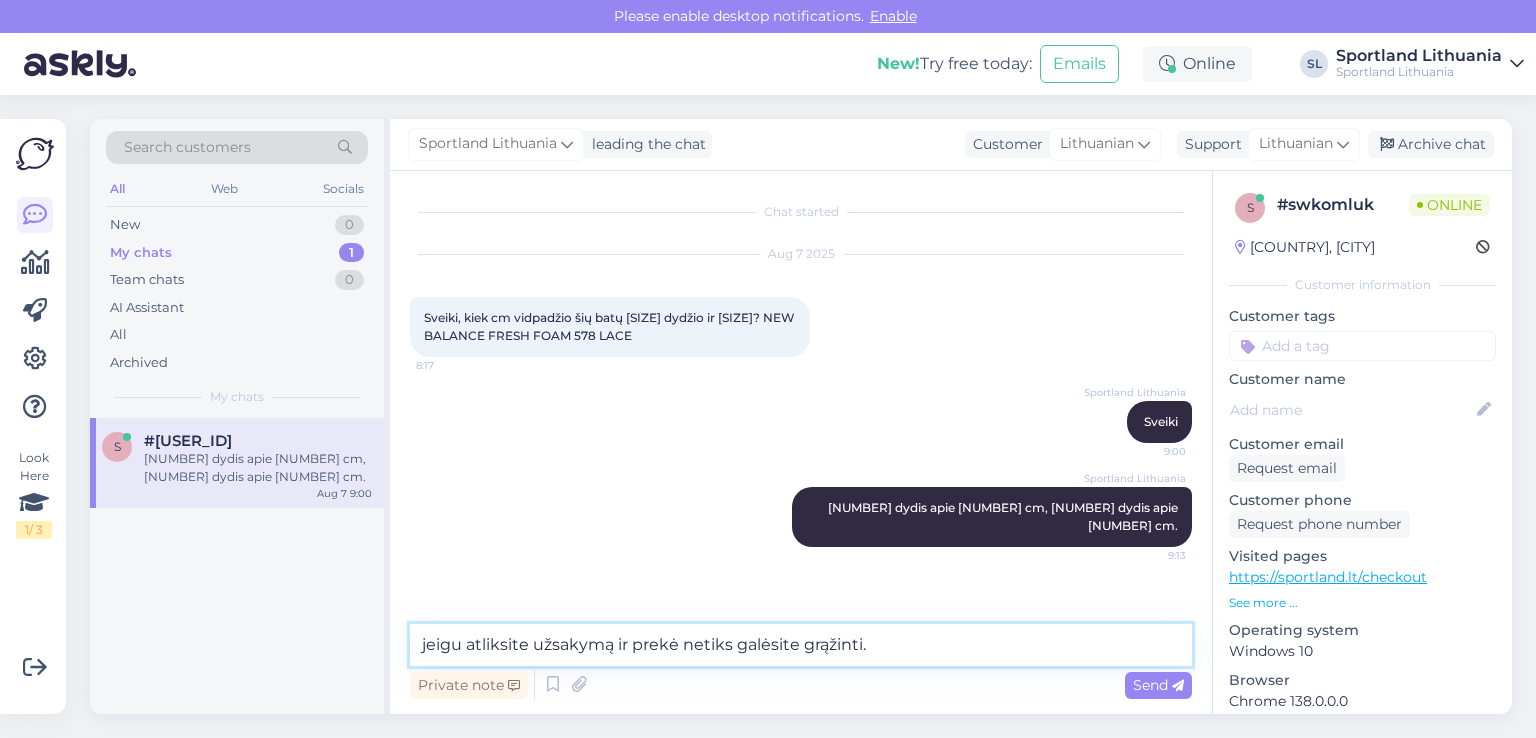 click on "jeigu atliksite užsakymą ir prekė netiks galėsite grąžinti." at bounding box center [801, 645] 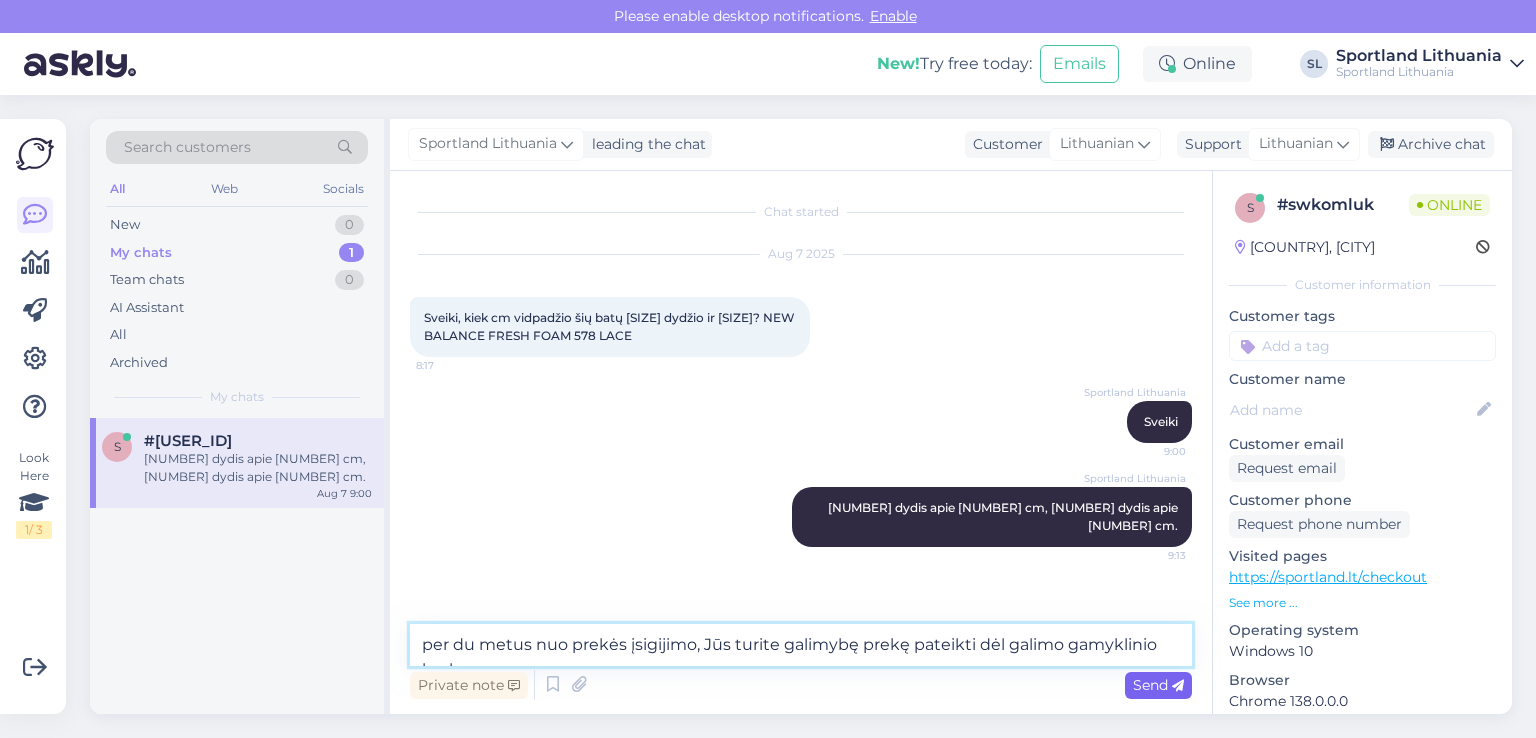 type on "per du metus nuo prekės įsigijimo, Jūs turite galimybę prekę pateikti dėl galimo gamyklinio broko." 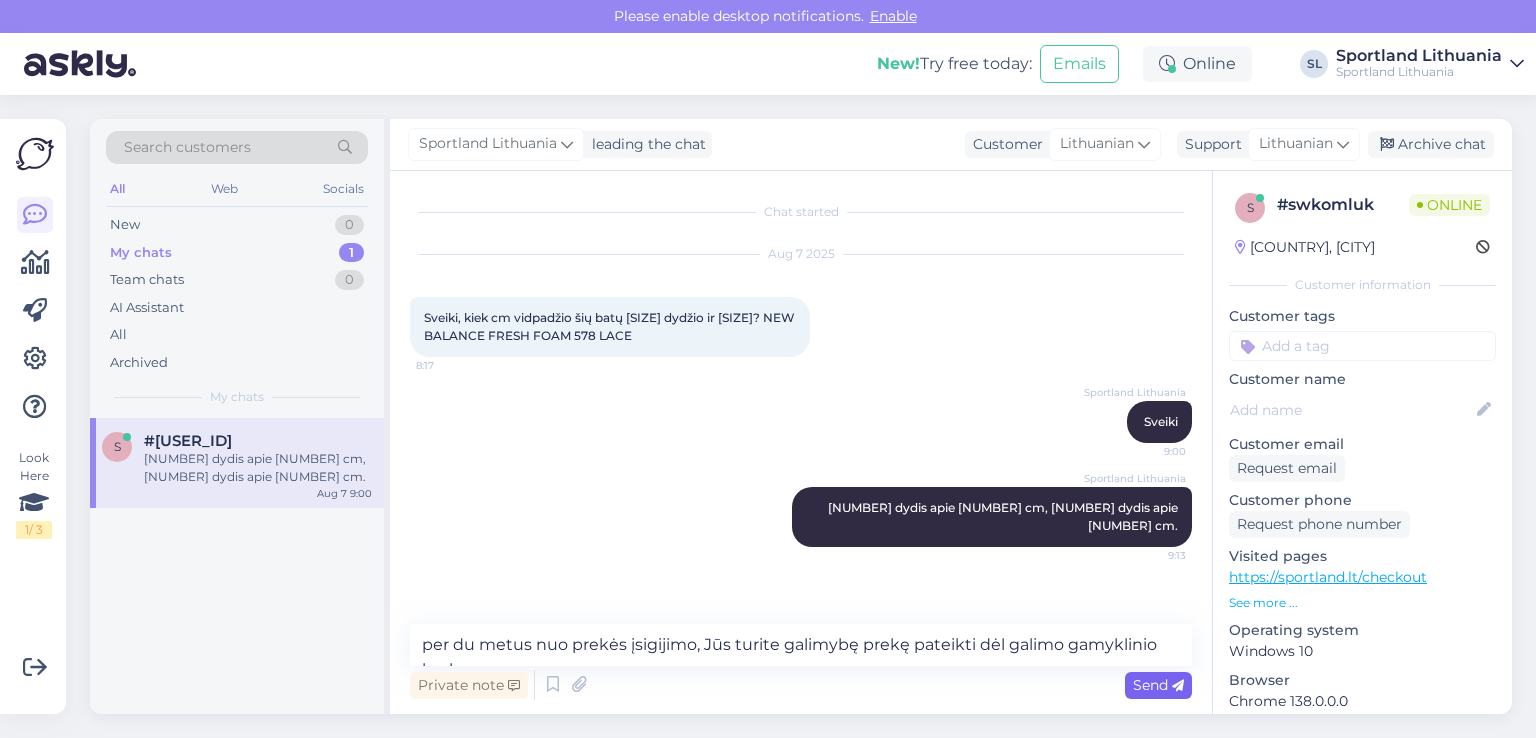 click on "Send" at bounding box center [1158, 685] 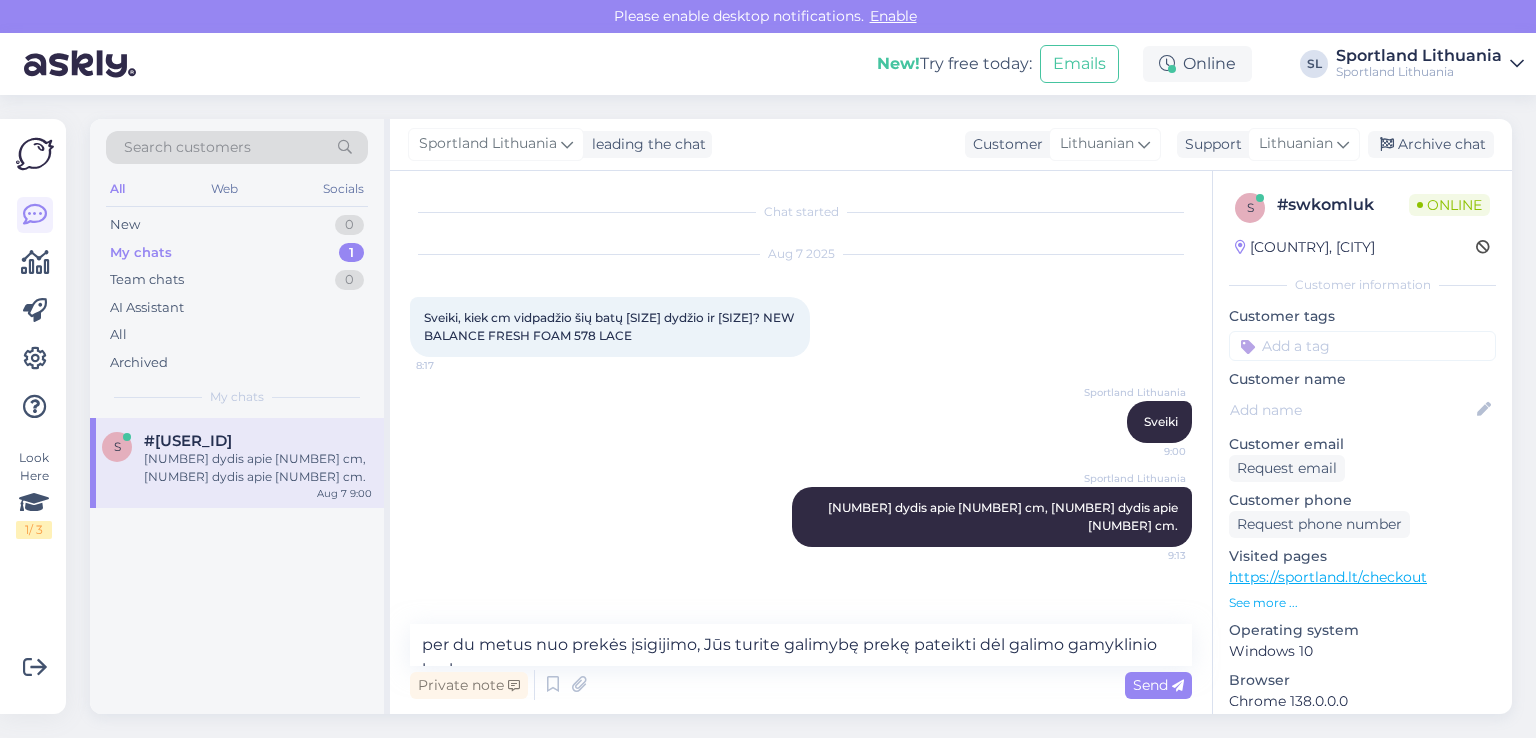 type 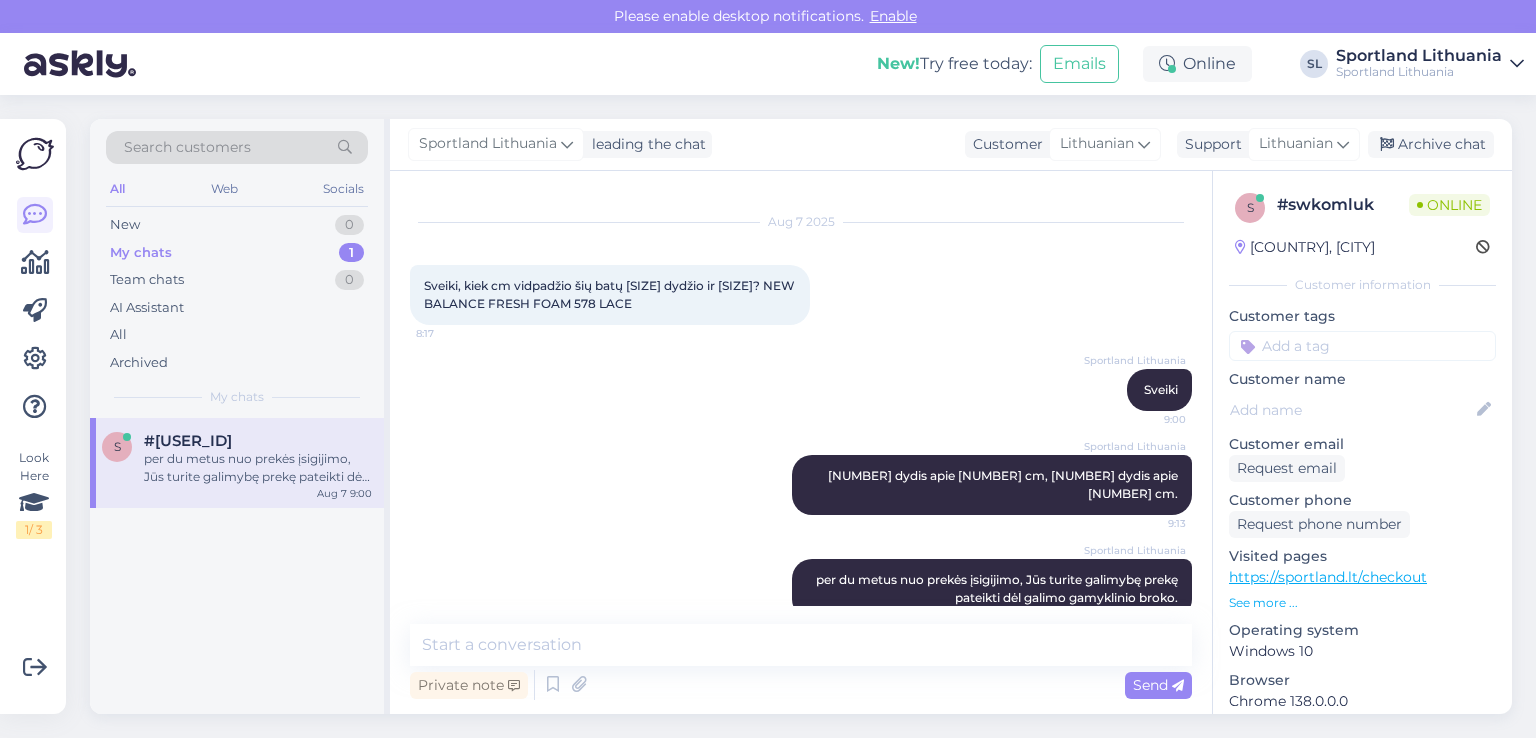 scroll, scrollTop: 31, scrollLeft: 0, axis: vertical 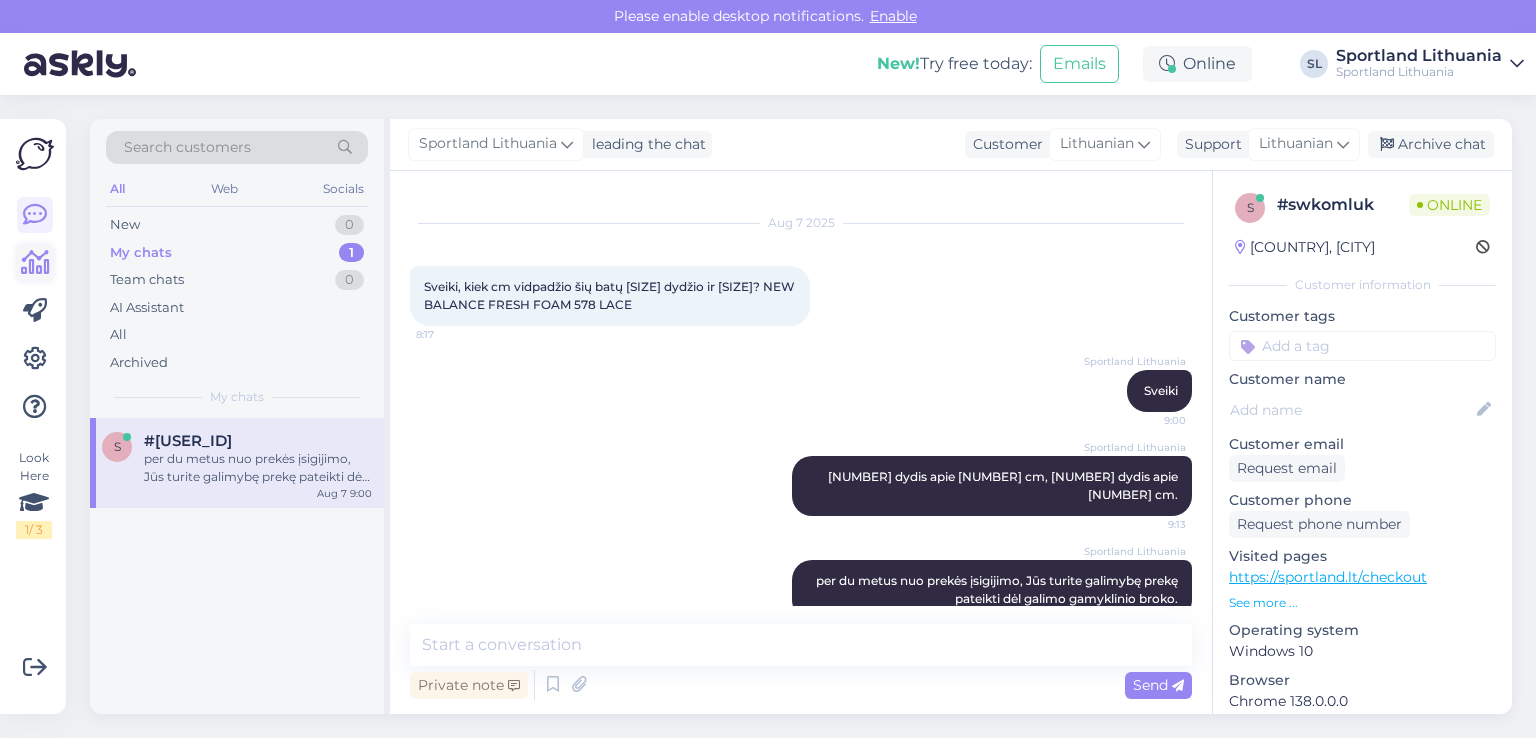 click at bounding box center [35, 263] 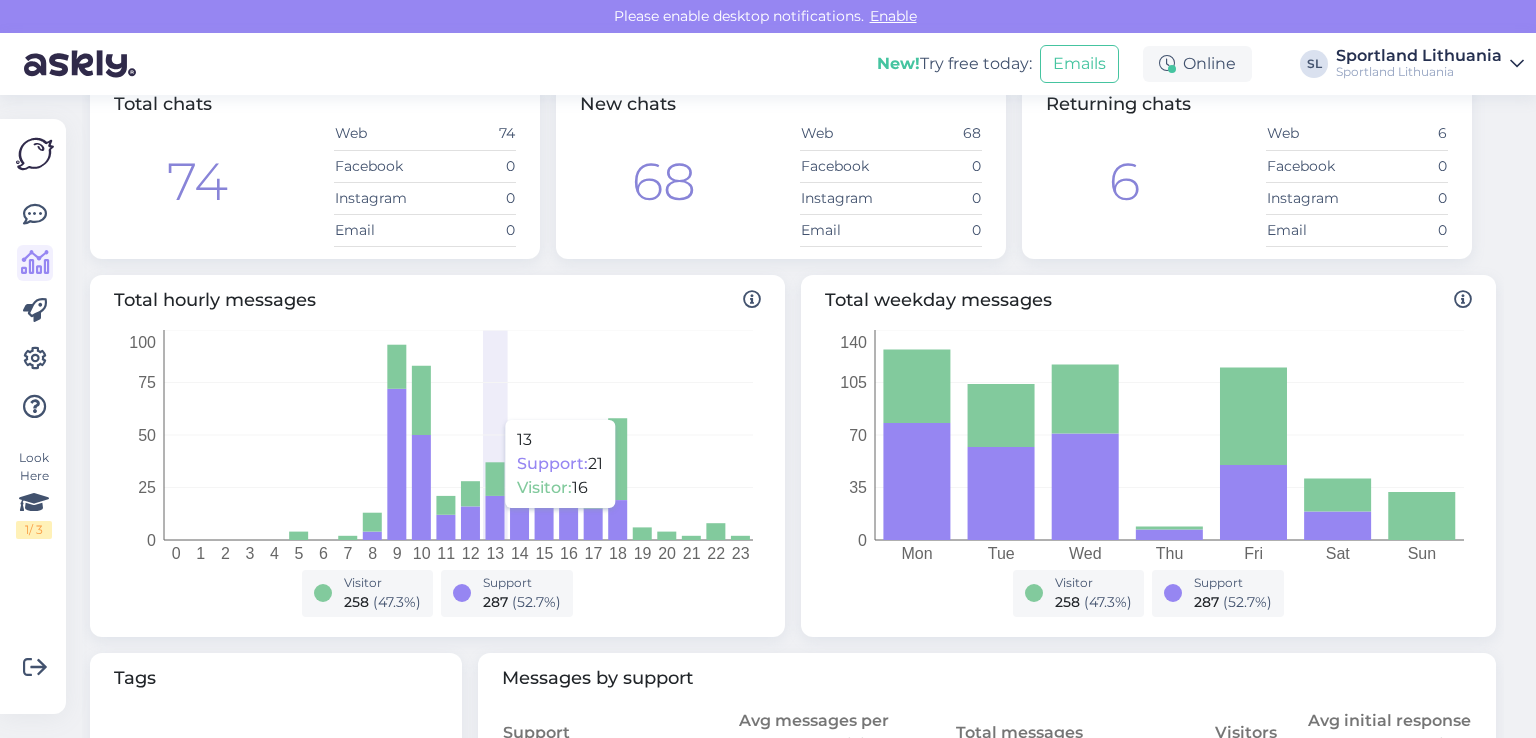 scroll, scrollTop: 0, scrollLeft: 0, axis: both 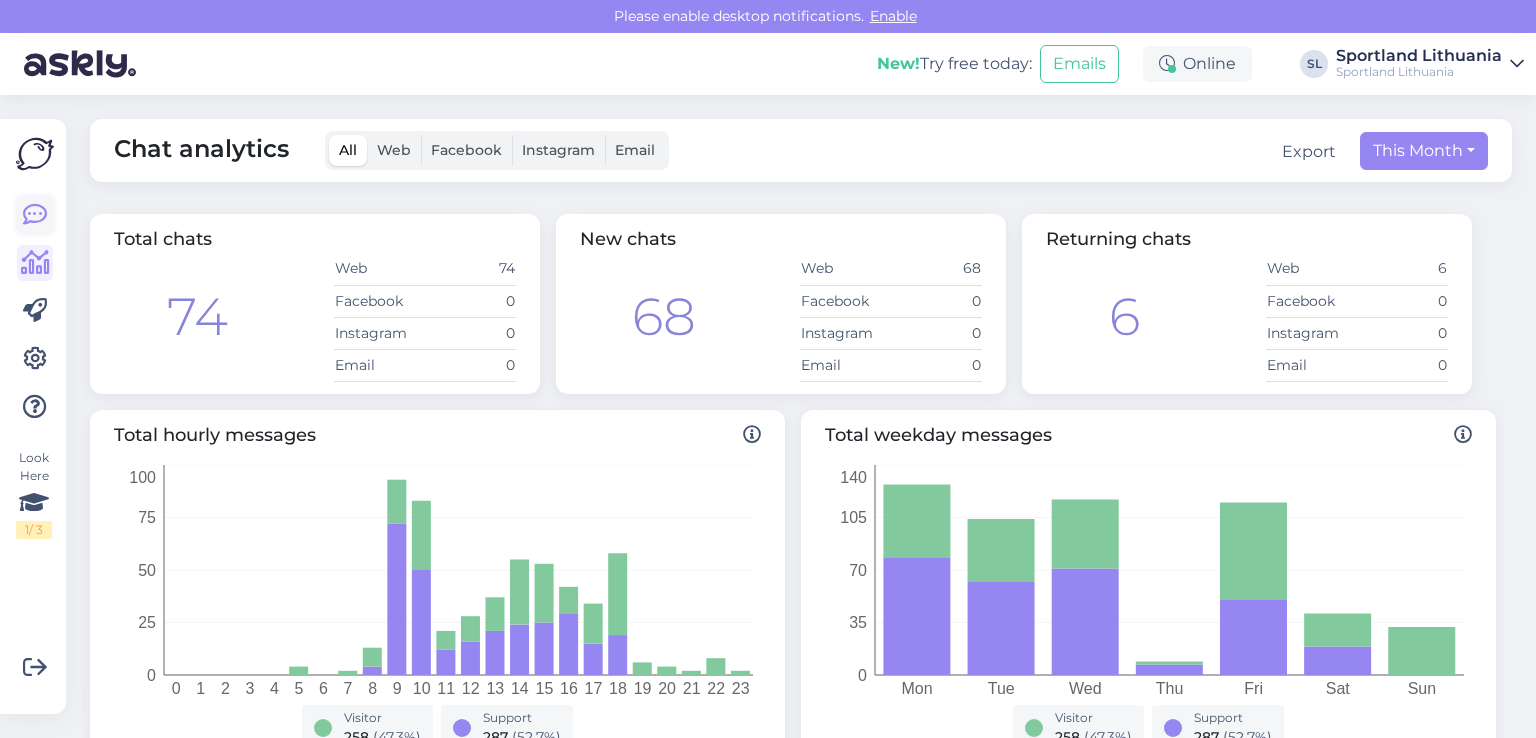 click at bounding box center (35, 215) 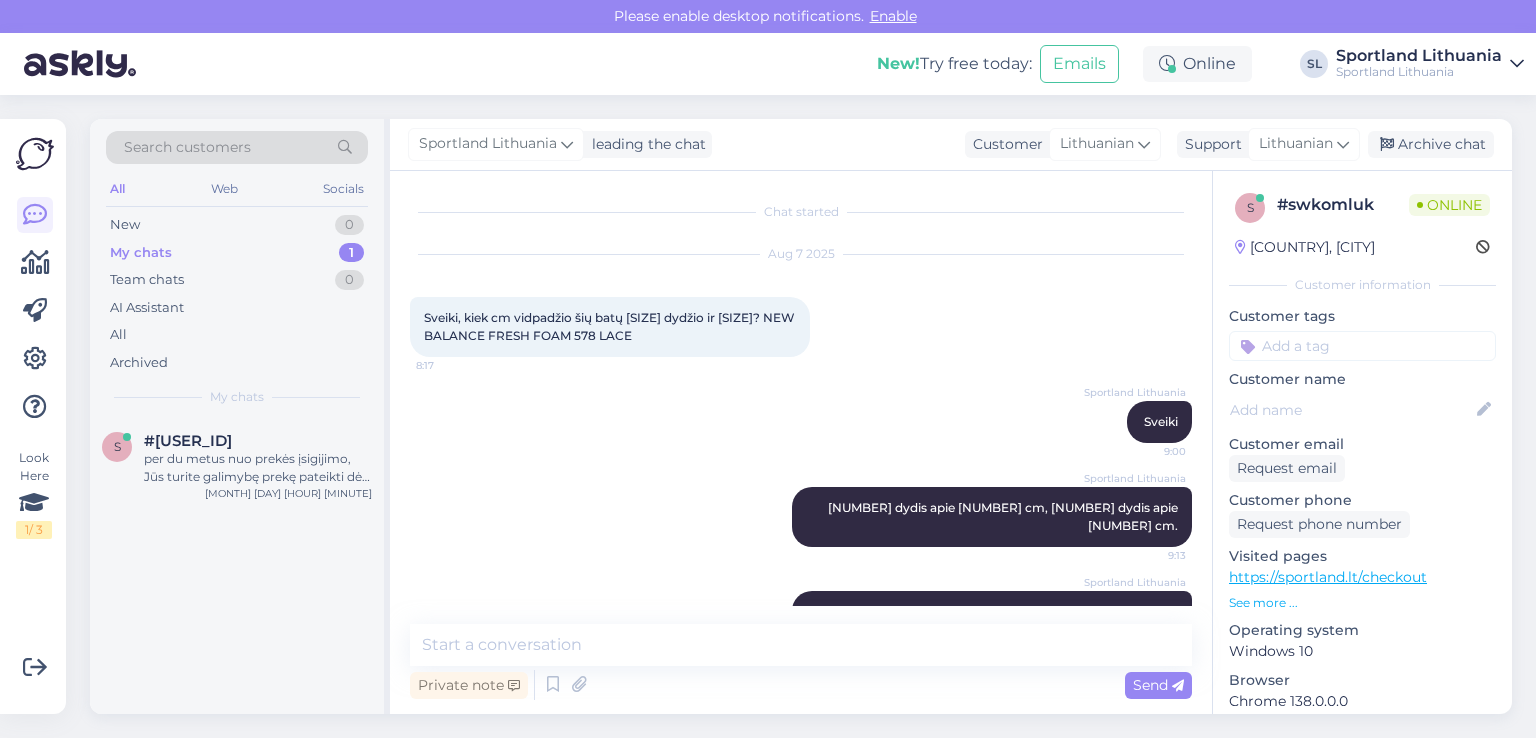 scroll, scrollTop: 32, scrollLeft: 0, axis: vertical 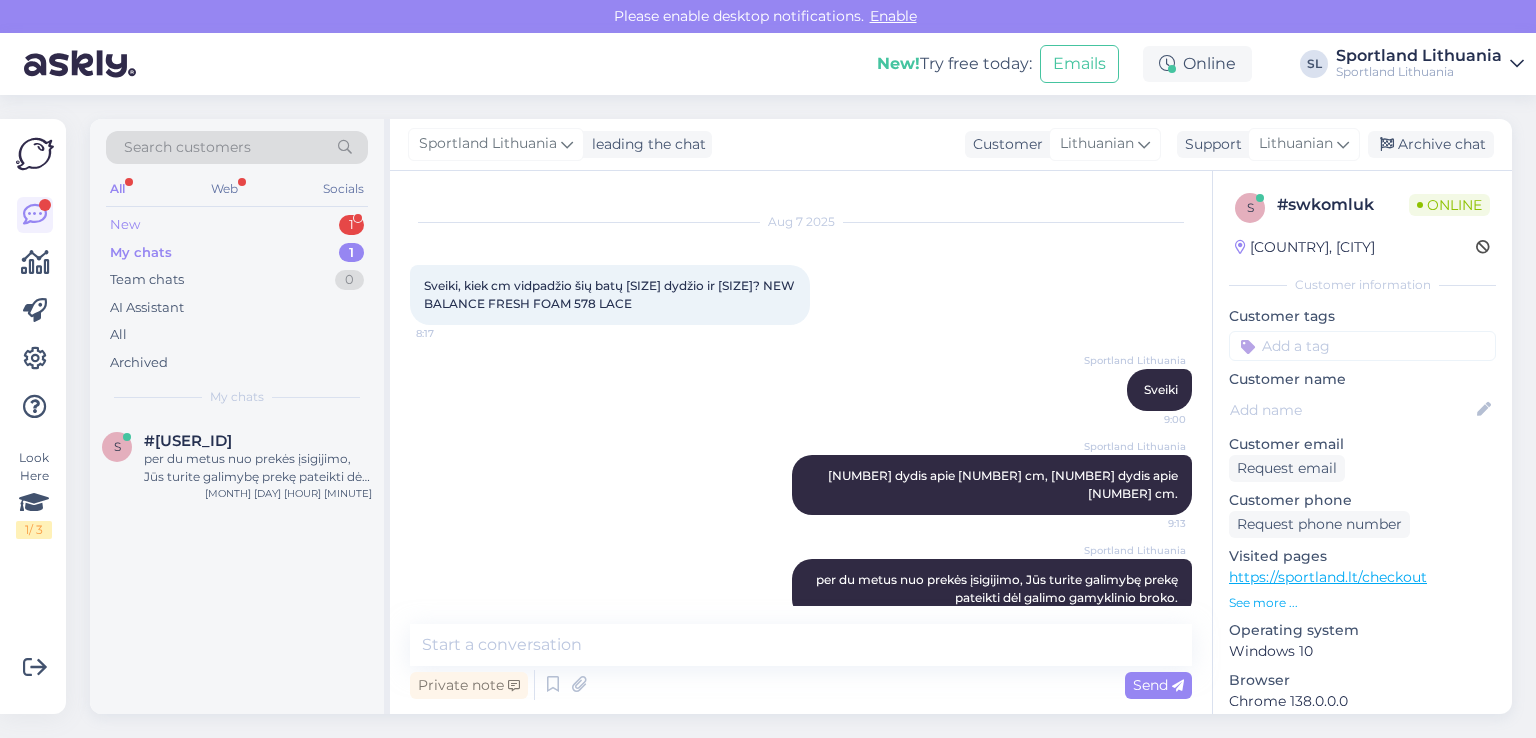 click on "New 1" at bounding box center (237, 225) 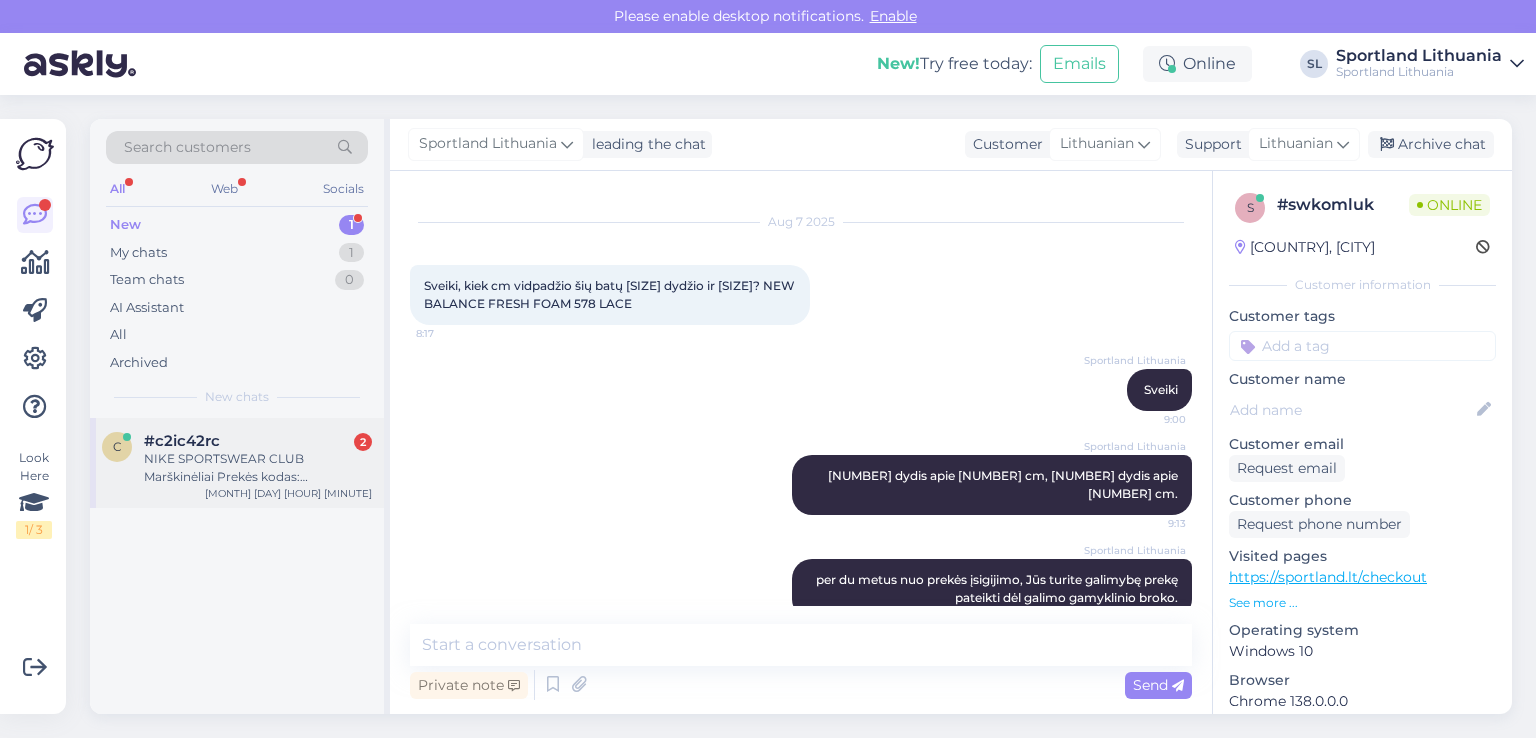 click on "NIKE SPORTSWEAR CLUB
Marškinėliai
Prekės kodas: #AR4997_465" at bounding box center (258, 468) 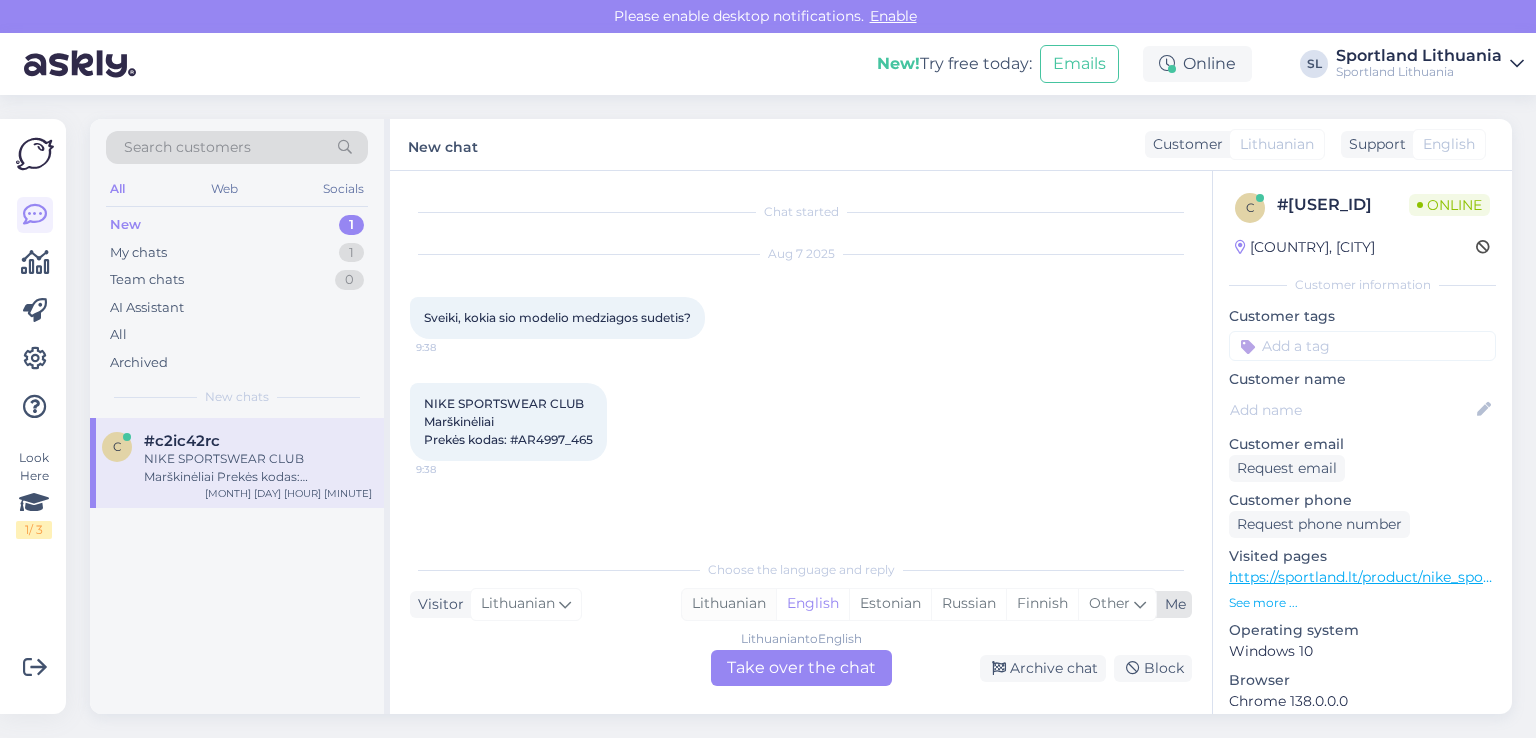 click on "Lithuanian" at bounding box center (729, 604) 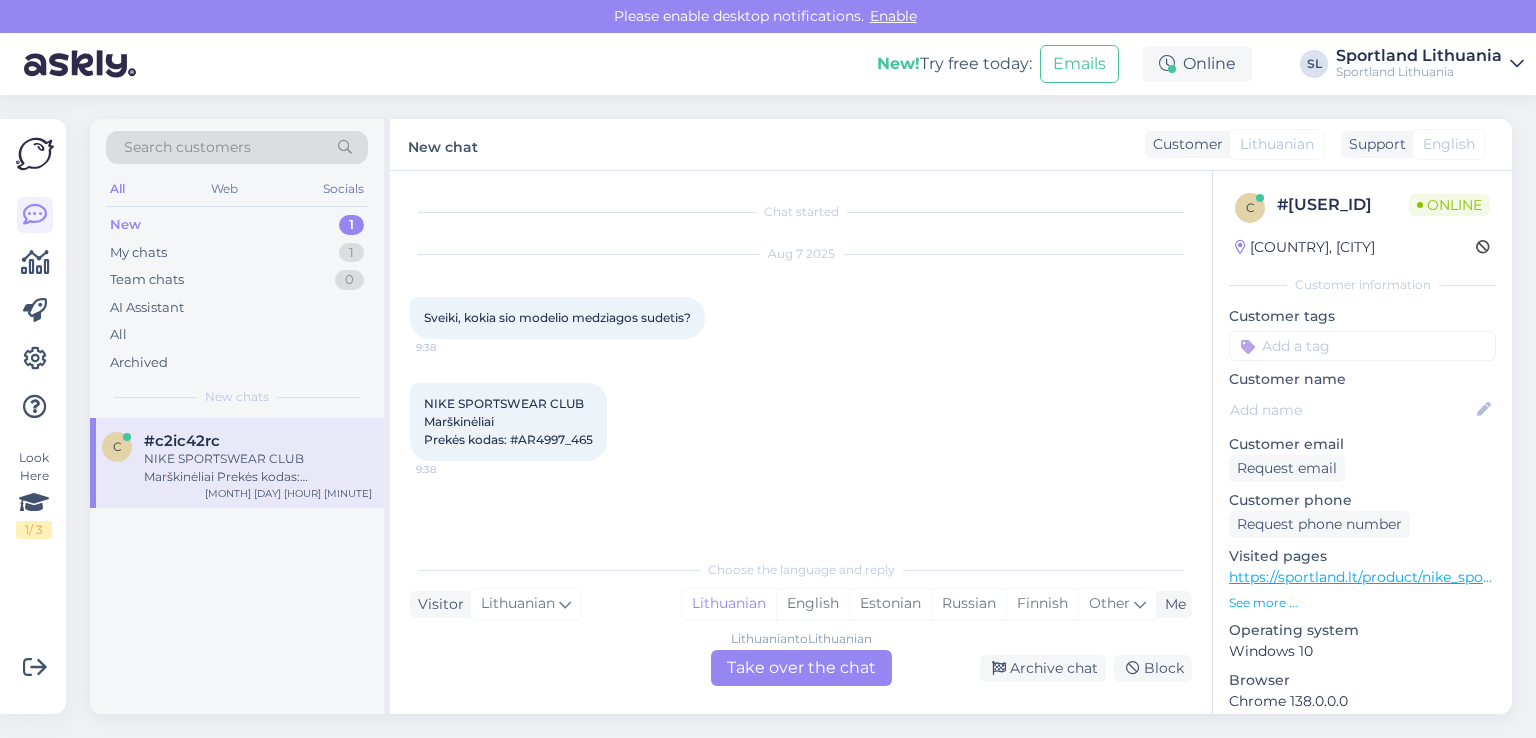 click on "Lithuanian  to  Lithuanian Take over the chat" at bounding box center [801, 668] 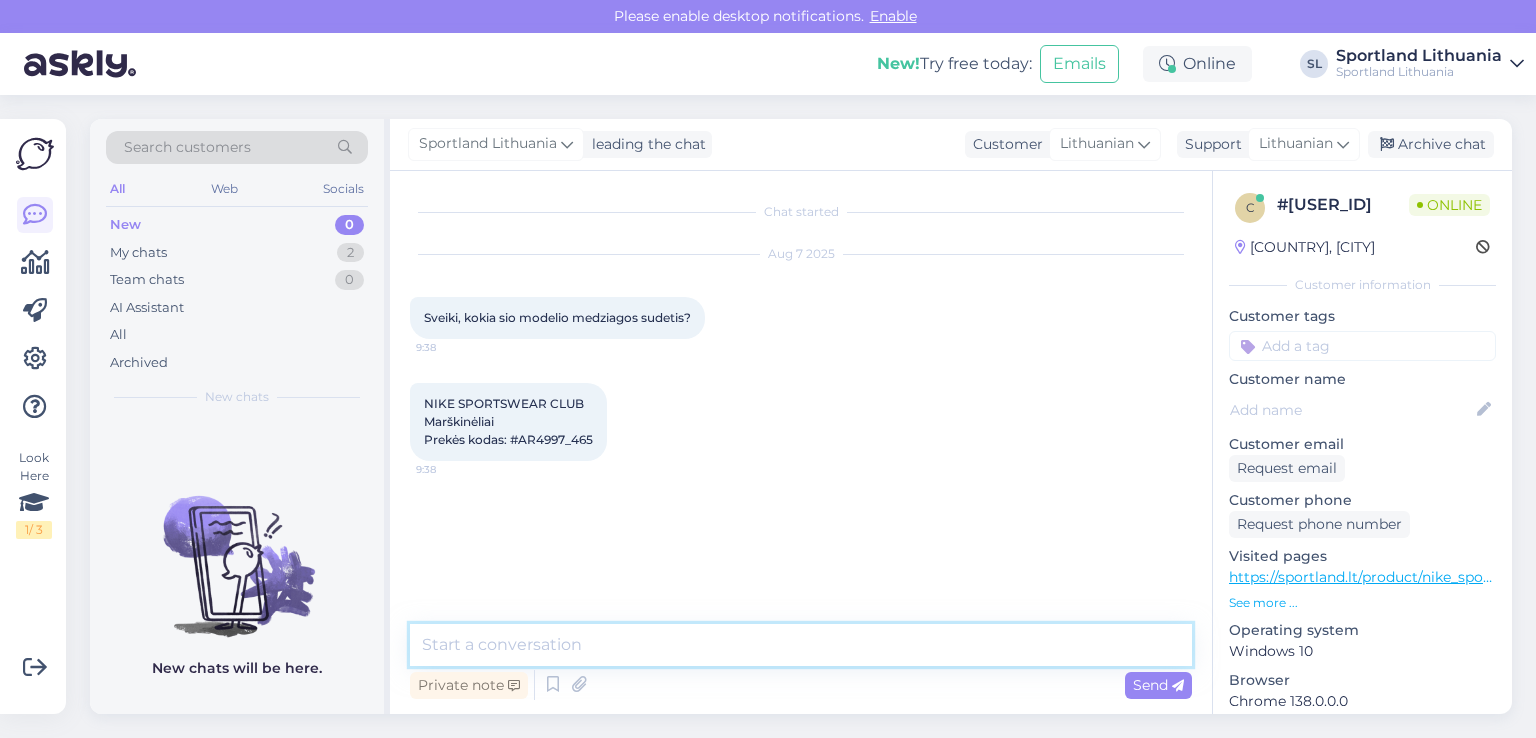 click at bounding box center (801, 645) 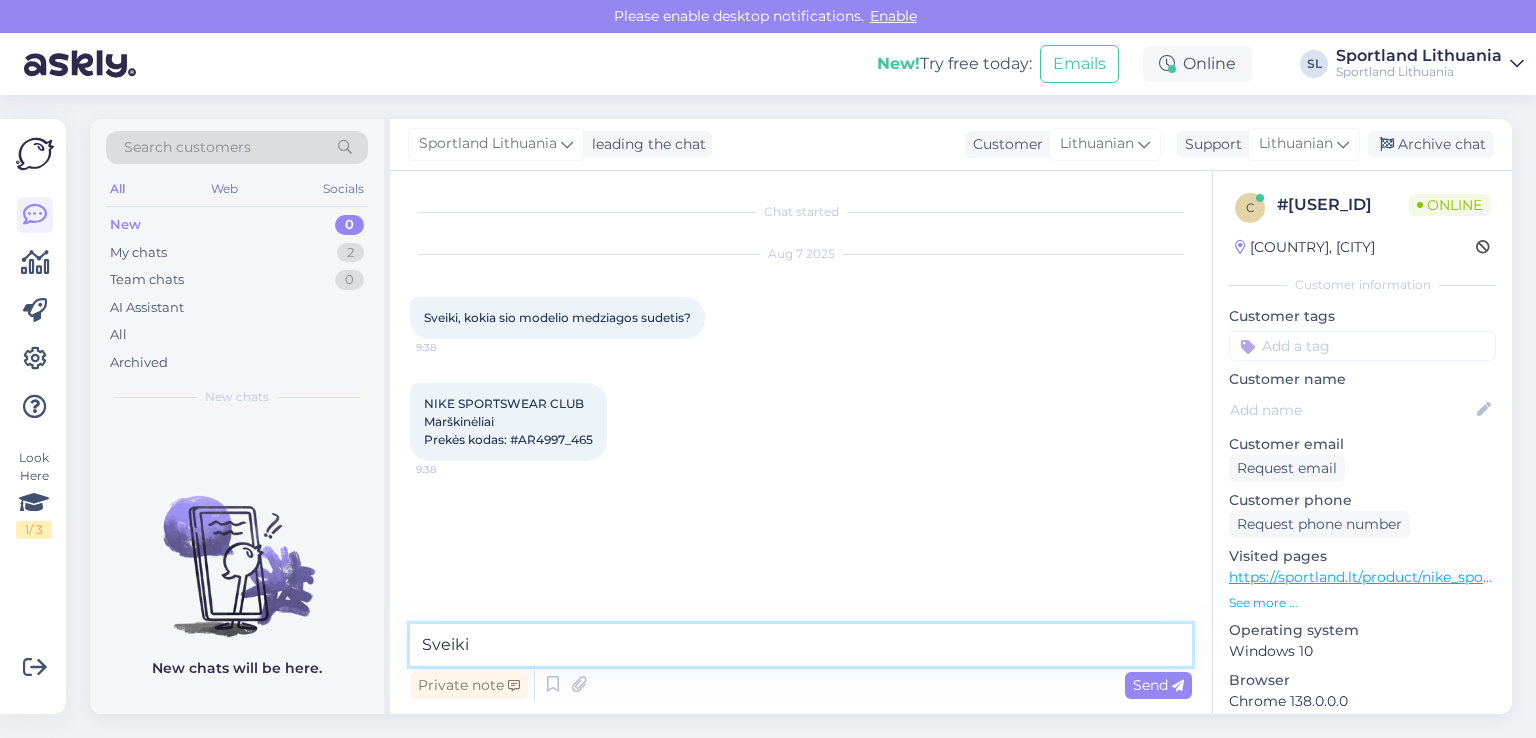 type on "Sveiki" 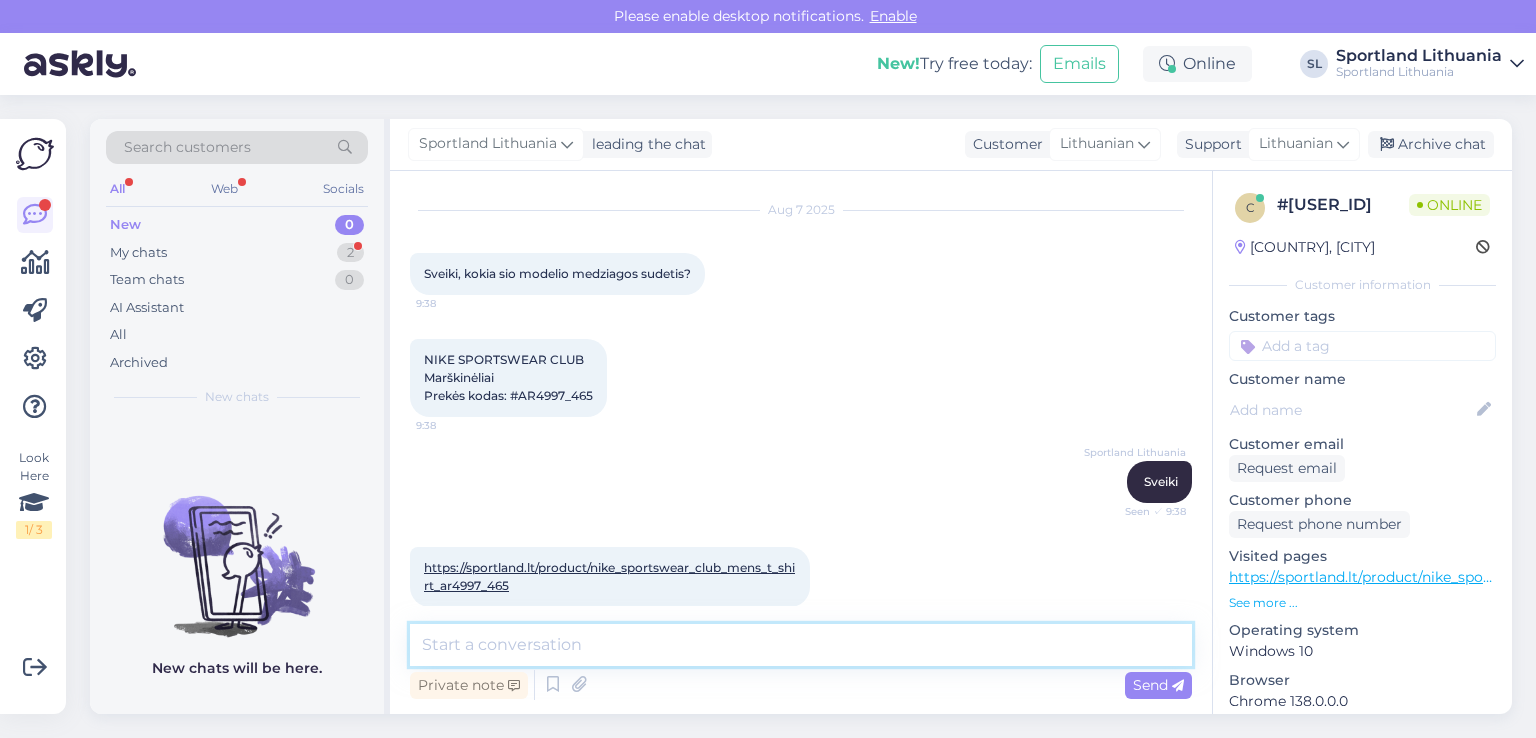 scroll, scrollTop: 67, scrollLeft: 0, axis: vertical 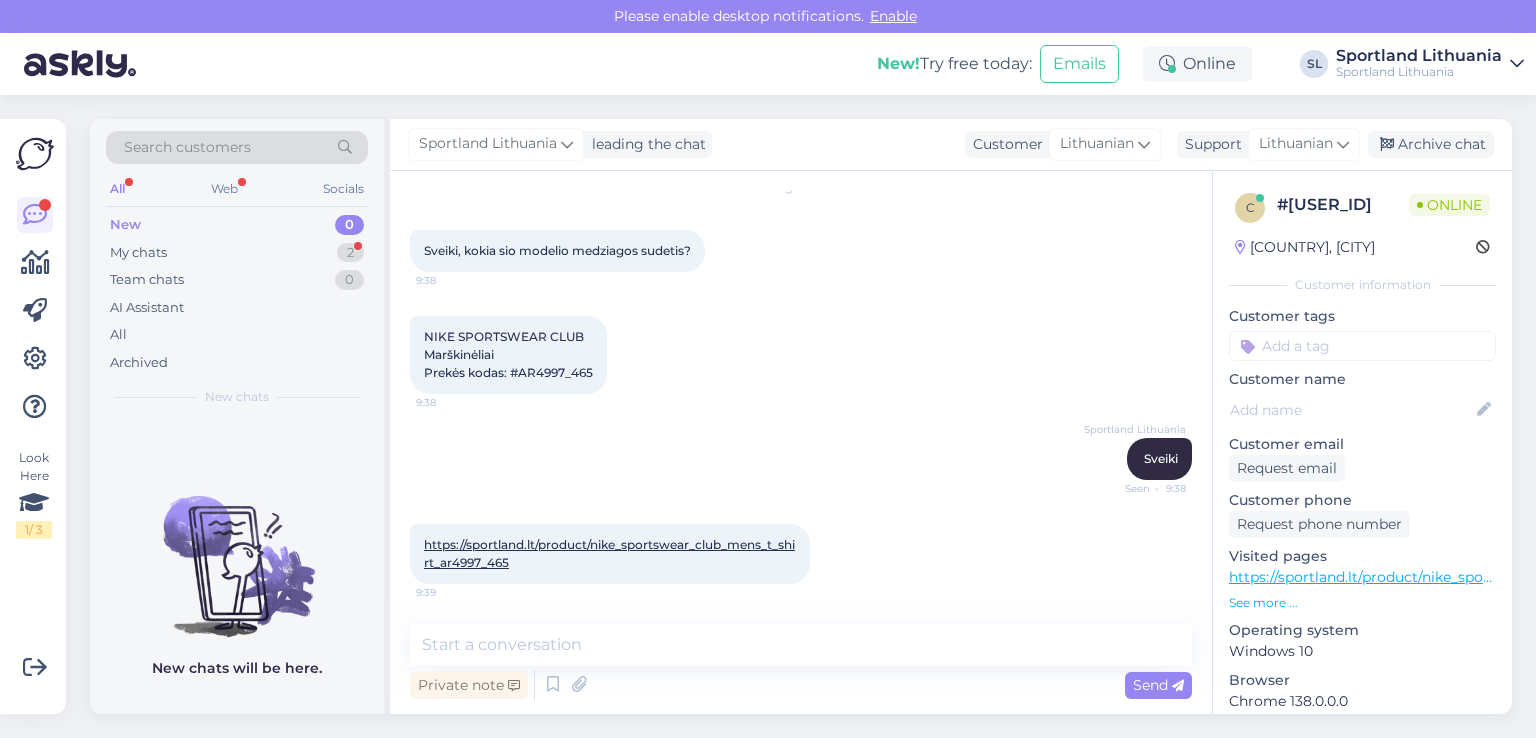 click on "https://sportland.lt/product/nike_sportswear_club_mens_t_shirt_ar4997_465" at bounding box center (609, 553) 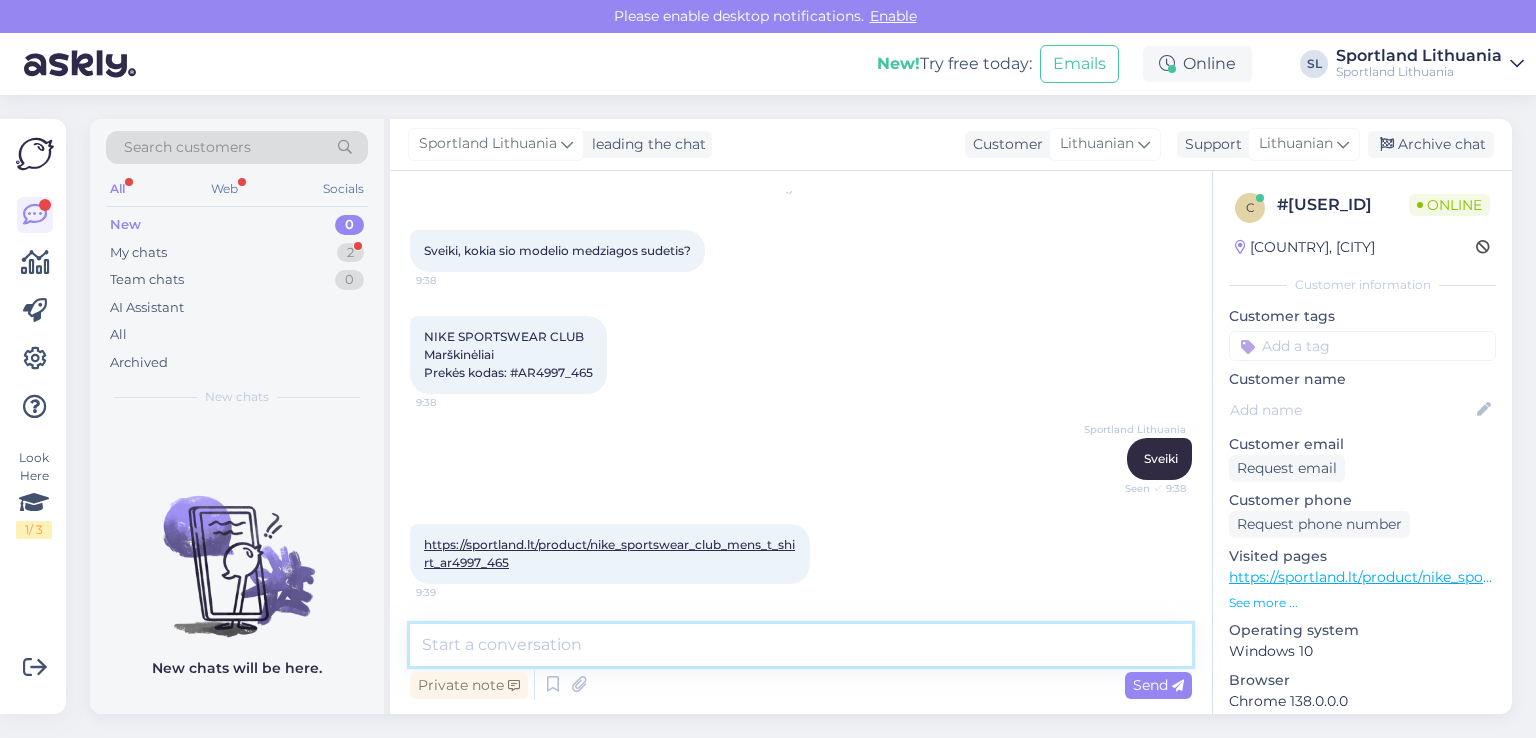 click at bounding box center [801, 645] 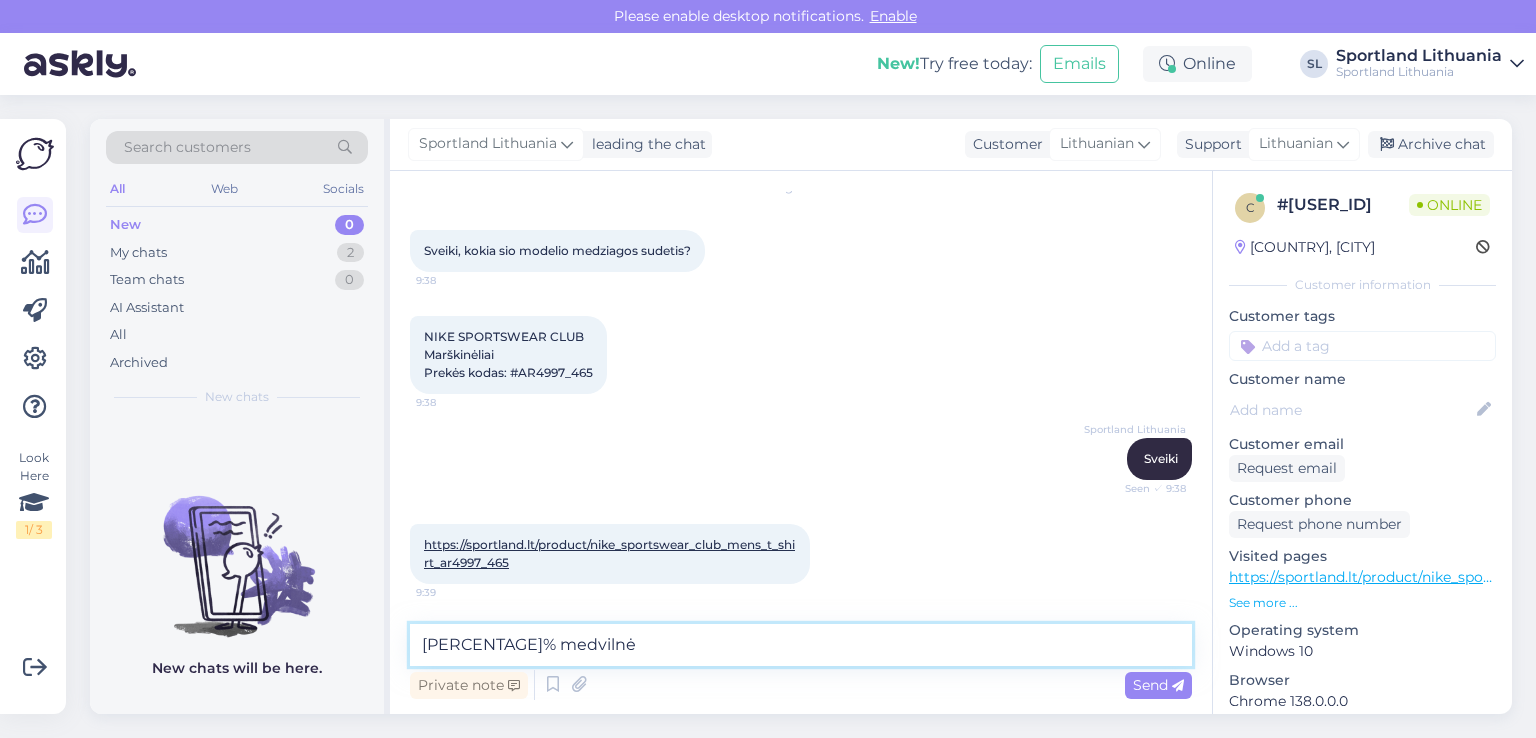 click on "[PERCENTAGE]% medvilnė" at bounding box center (801, 645) 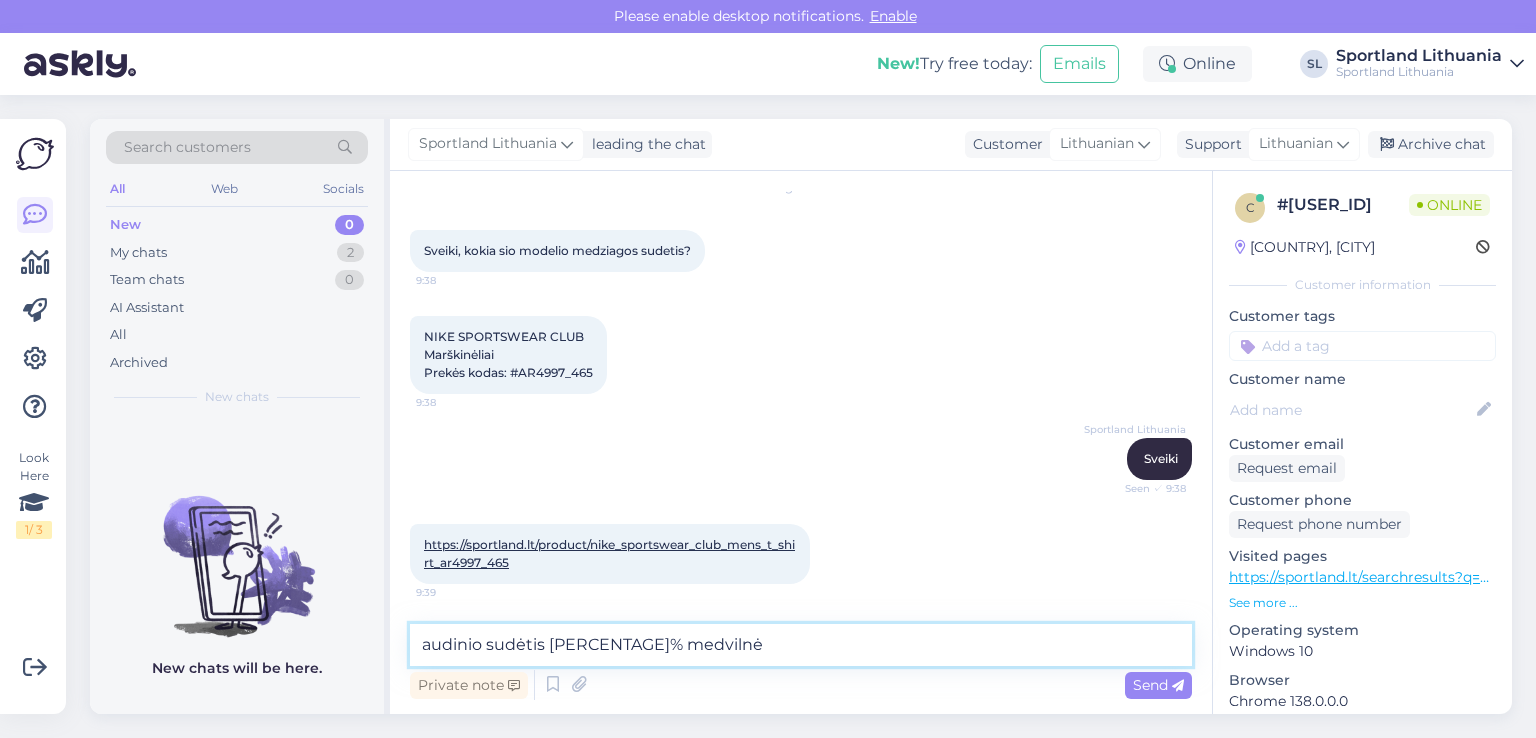click on "audinio sudėtis [PERCENTAGE]% medvilnė" at bounding box center (801, 645) 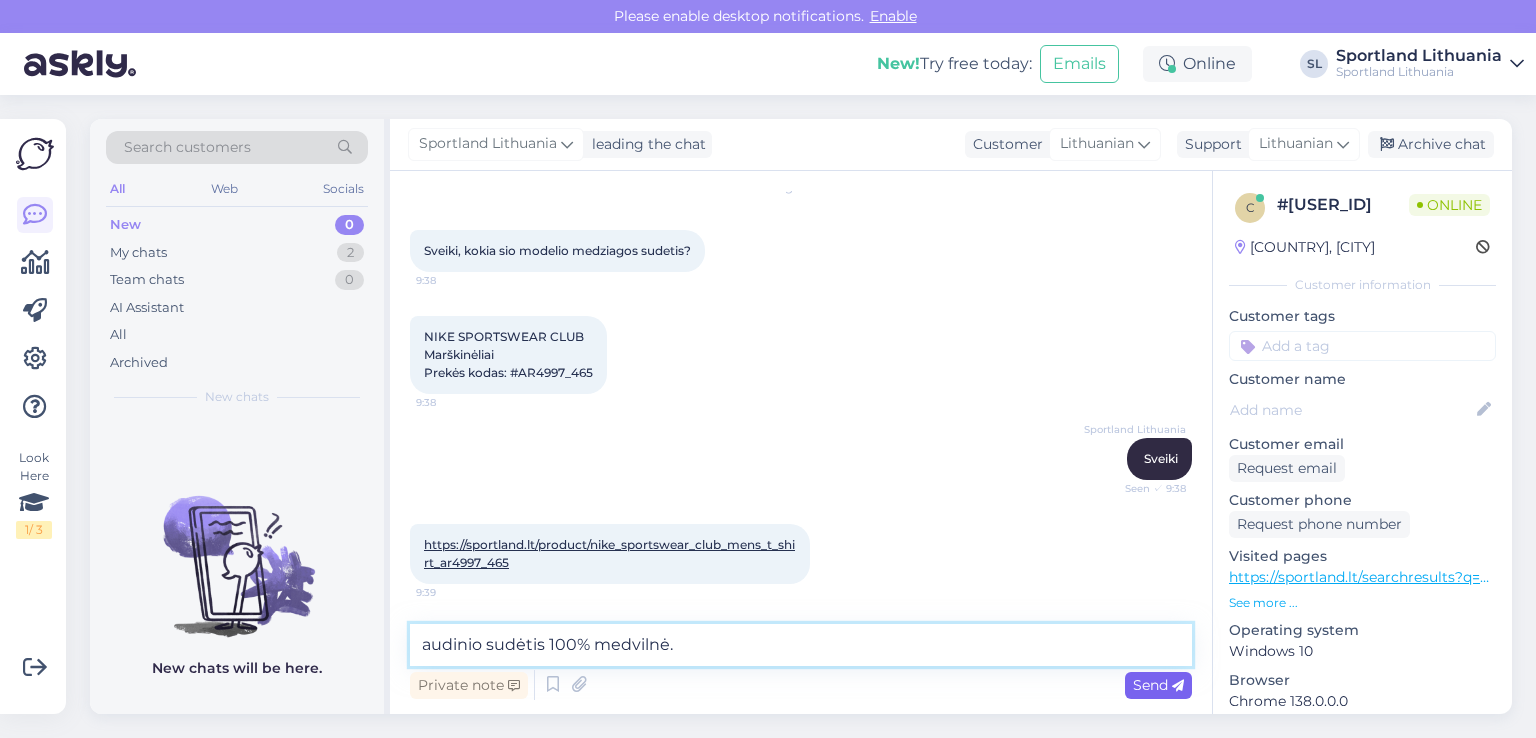 type on "audinio sudėtis 100% medvilnė." 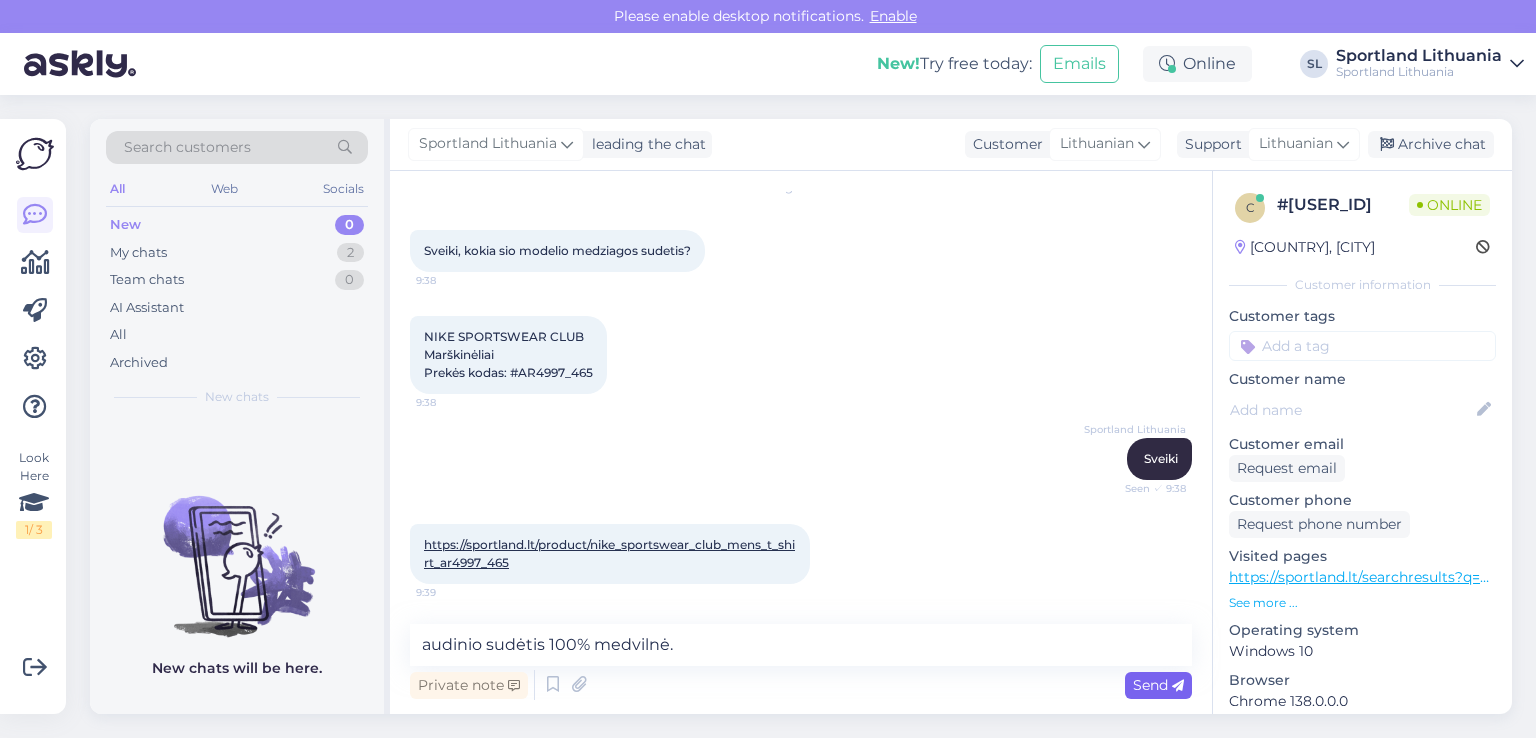 click on "Send" at bounding box center [1158, 685] 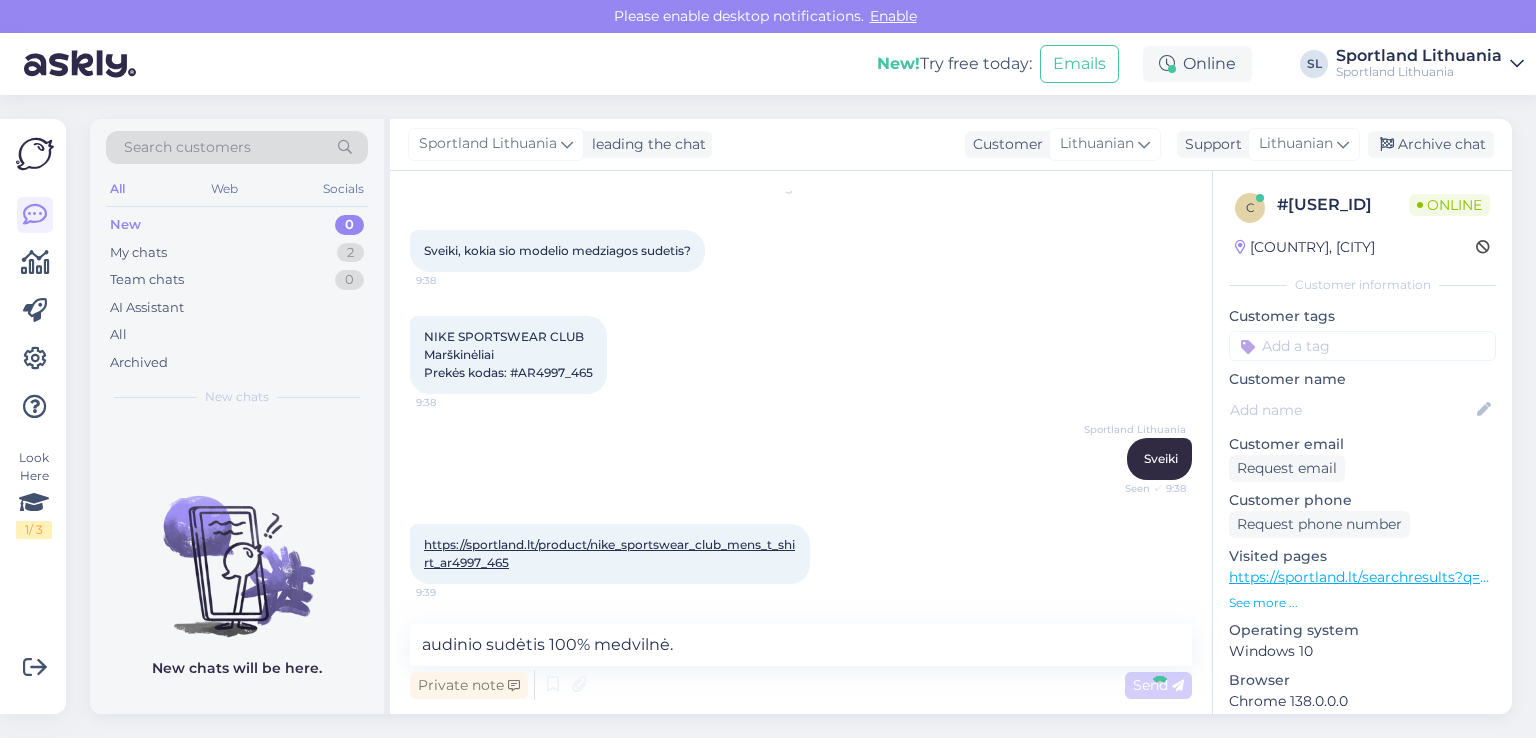 type 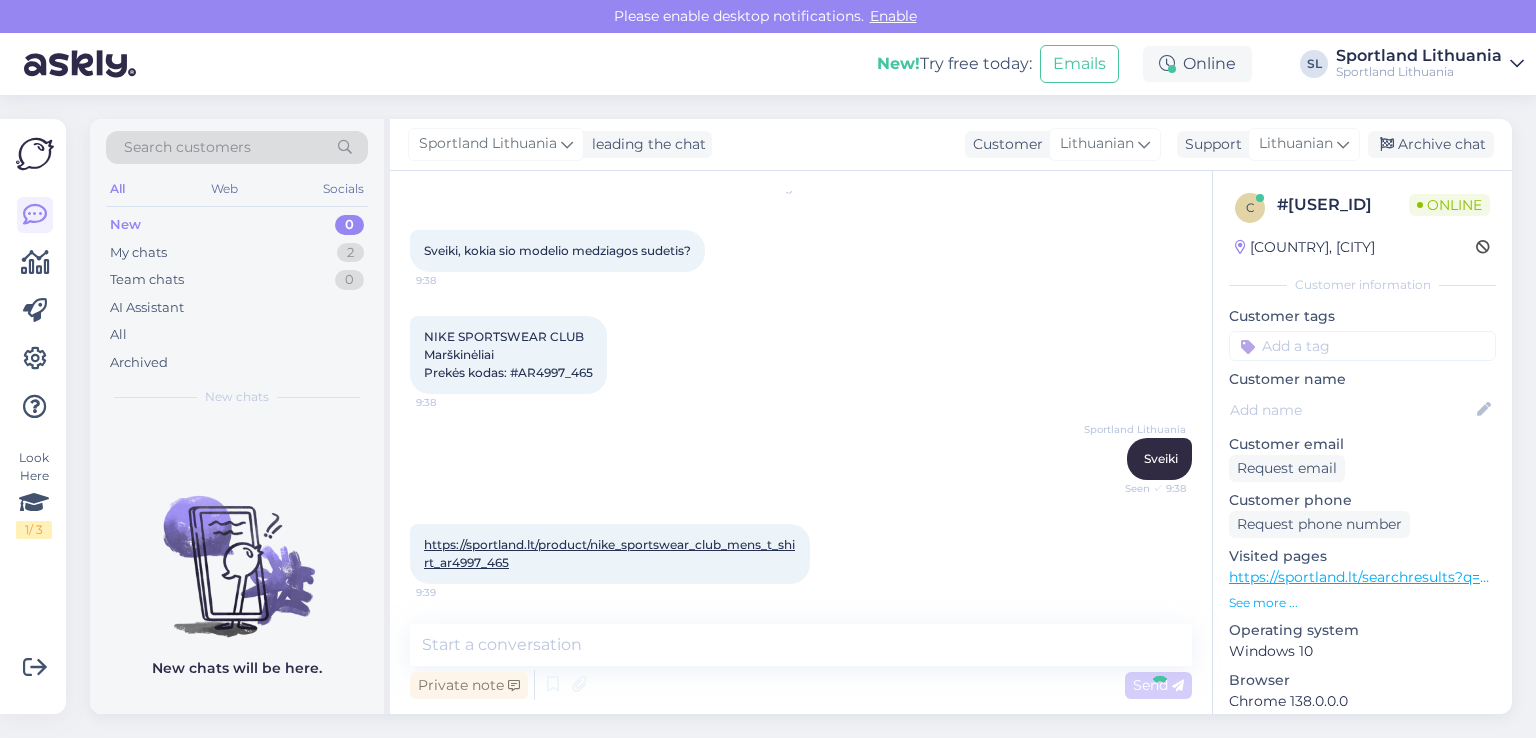 scroll, scrollTop: 153, scrollLeft: 0, axis: vertical 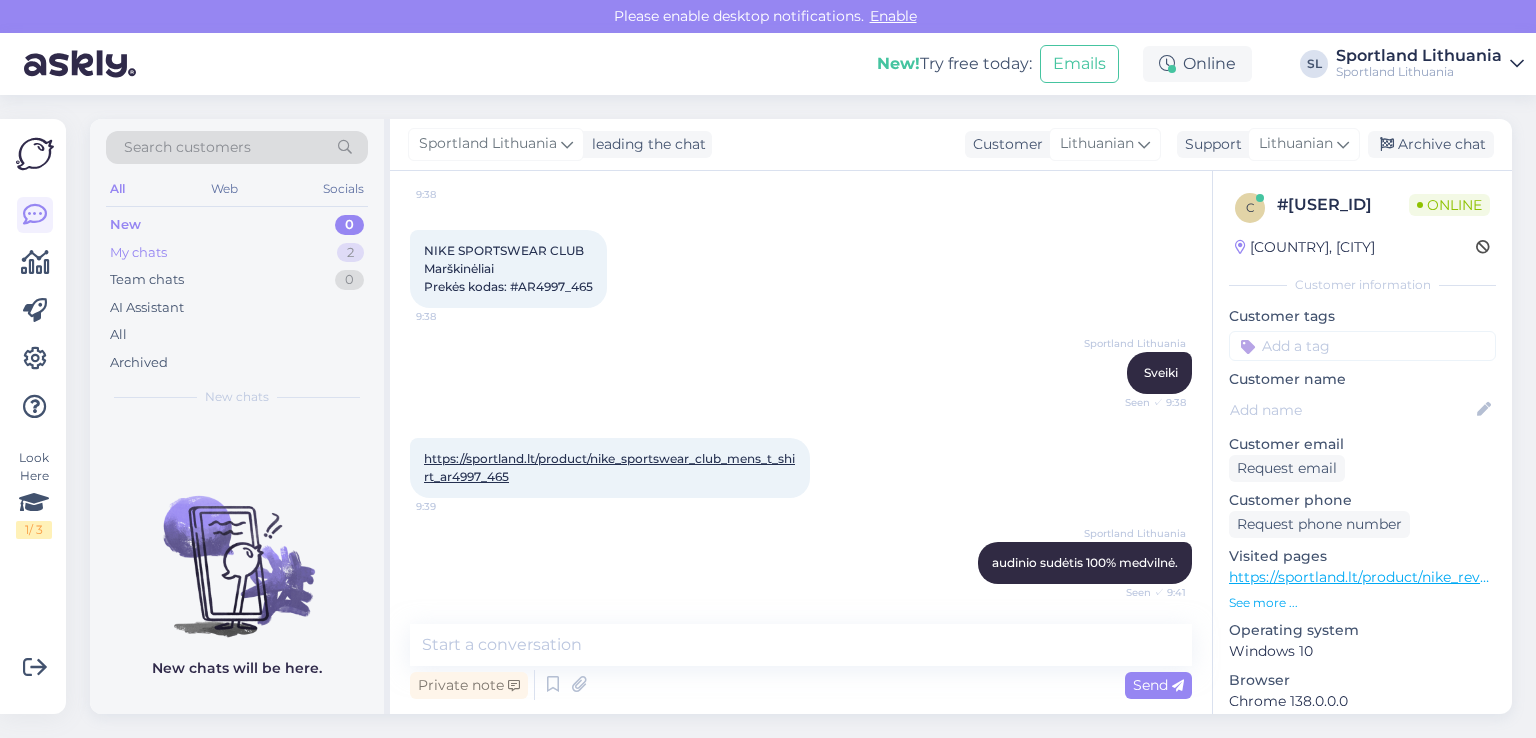 click on "My chats" at bounding box center [138, 253] 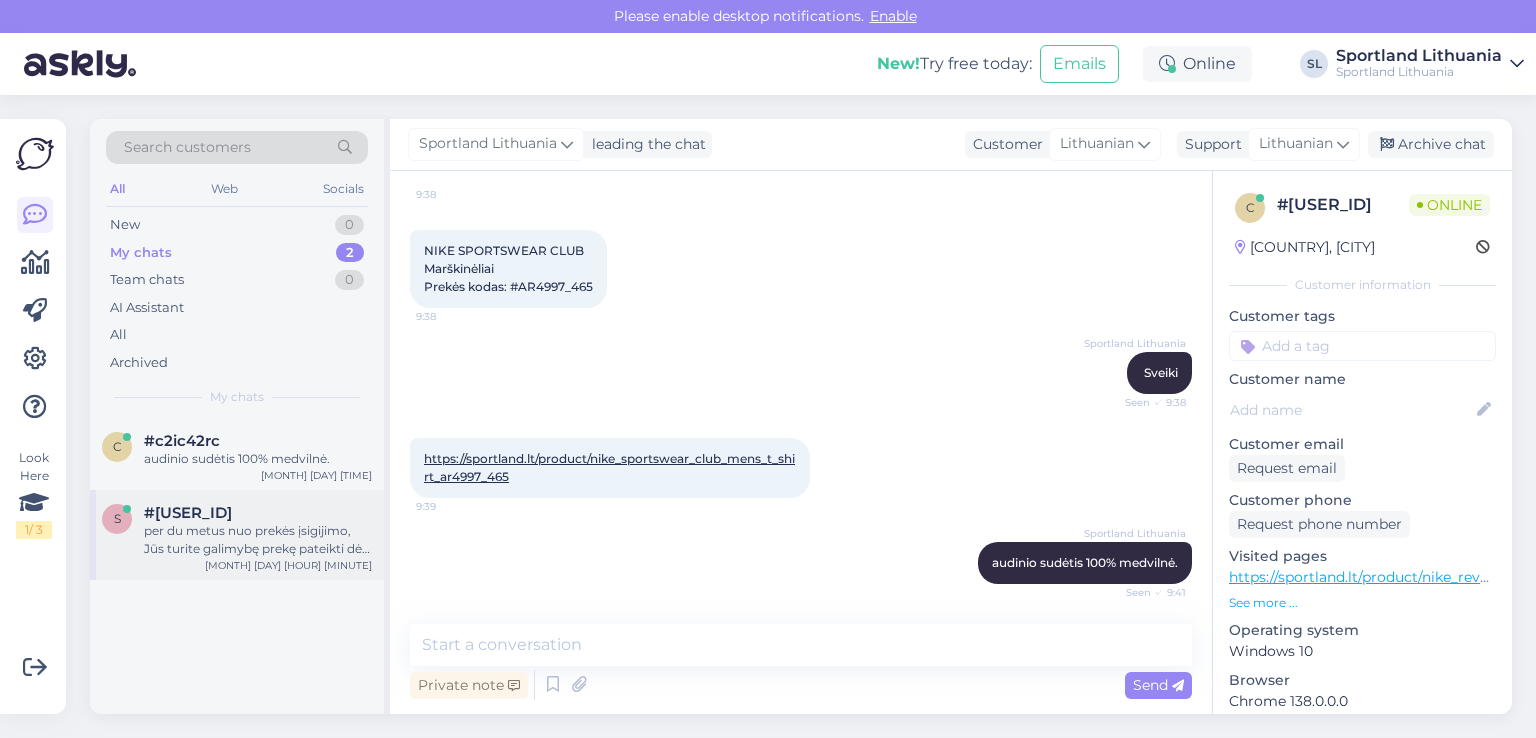 click on "per du metus nuo prekės įsigijimo, Jūs turite galimybę prekę pateikti dėl galimo gamyklinio broko." at bounding box center [258, 540] 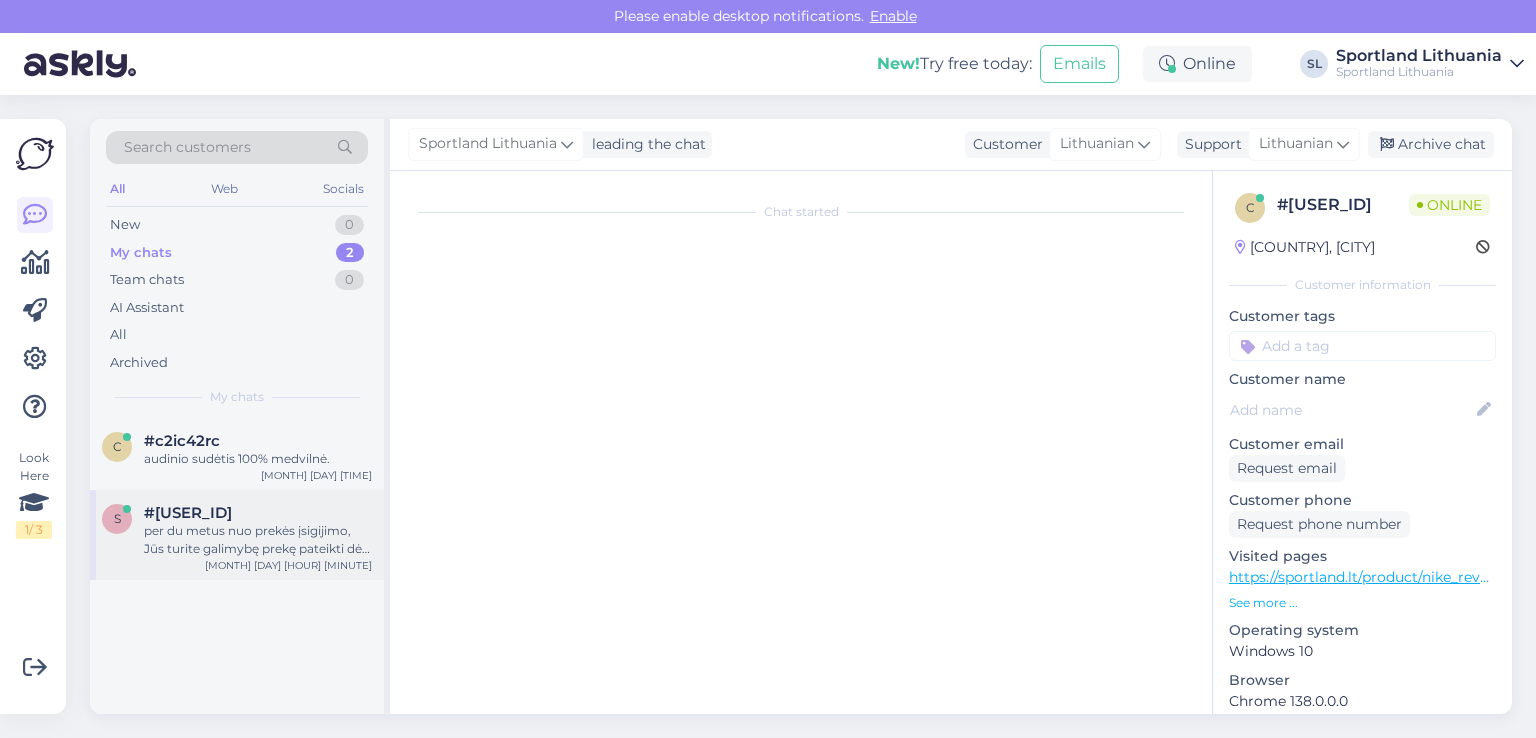 scroll, scrollTop: 32, scrollLeft: 0, axis: vertical 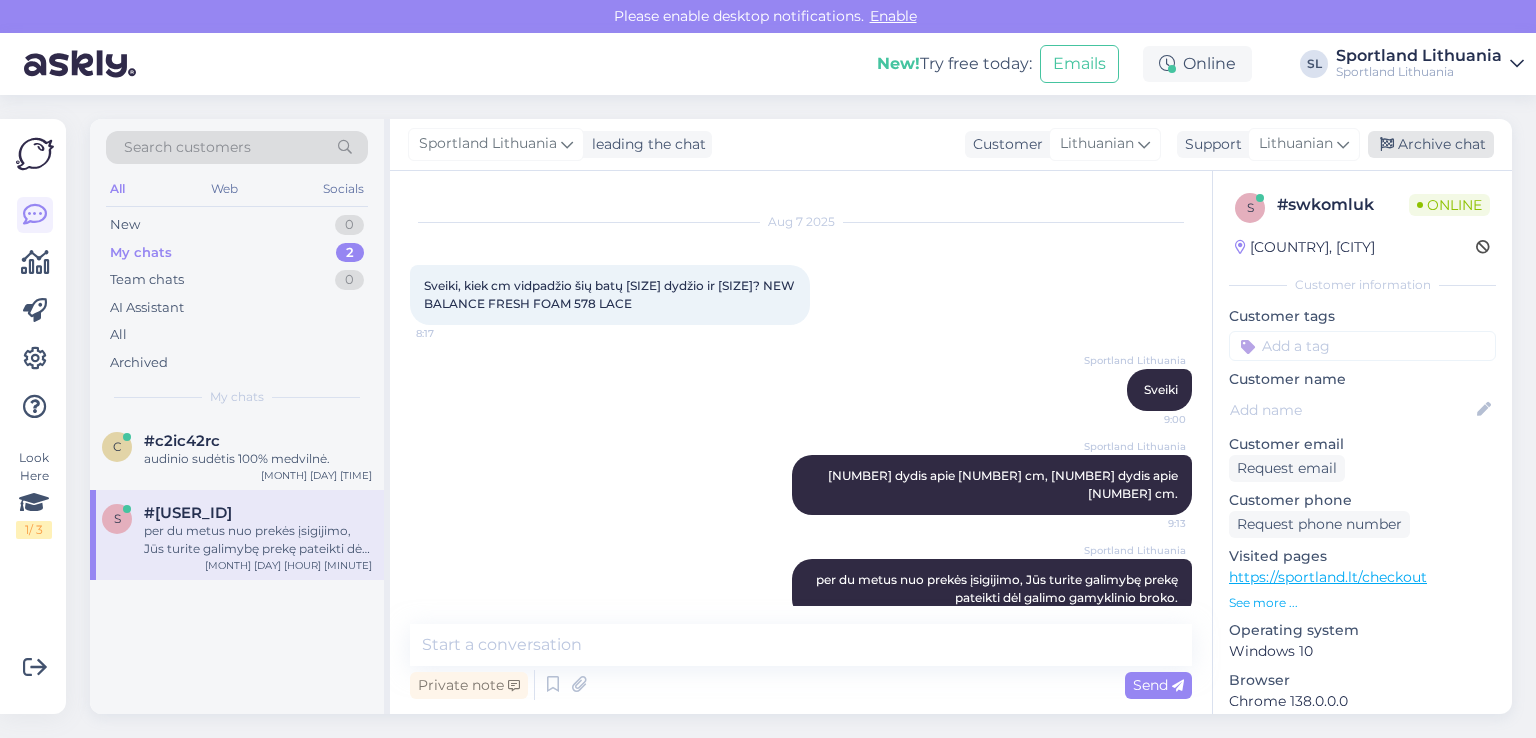 click on "Archive chat" at bounding box center (1431, 144) 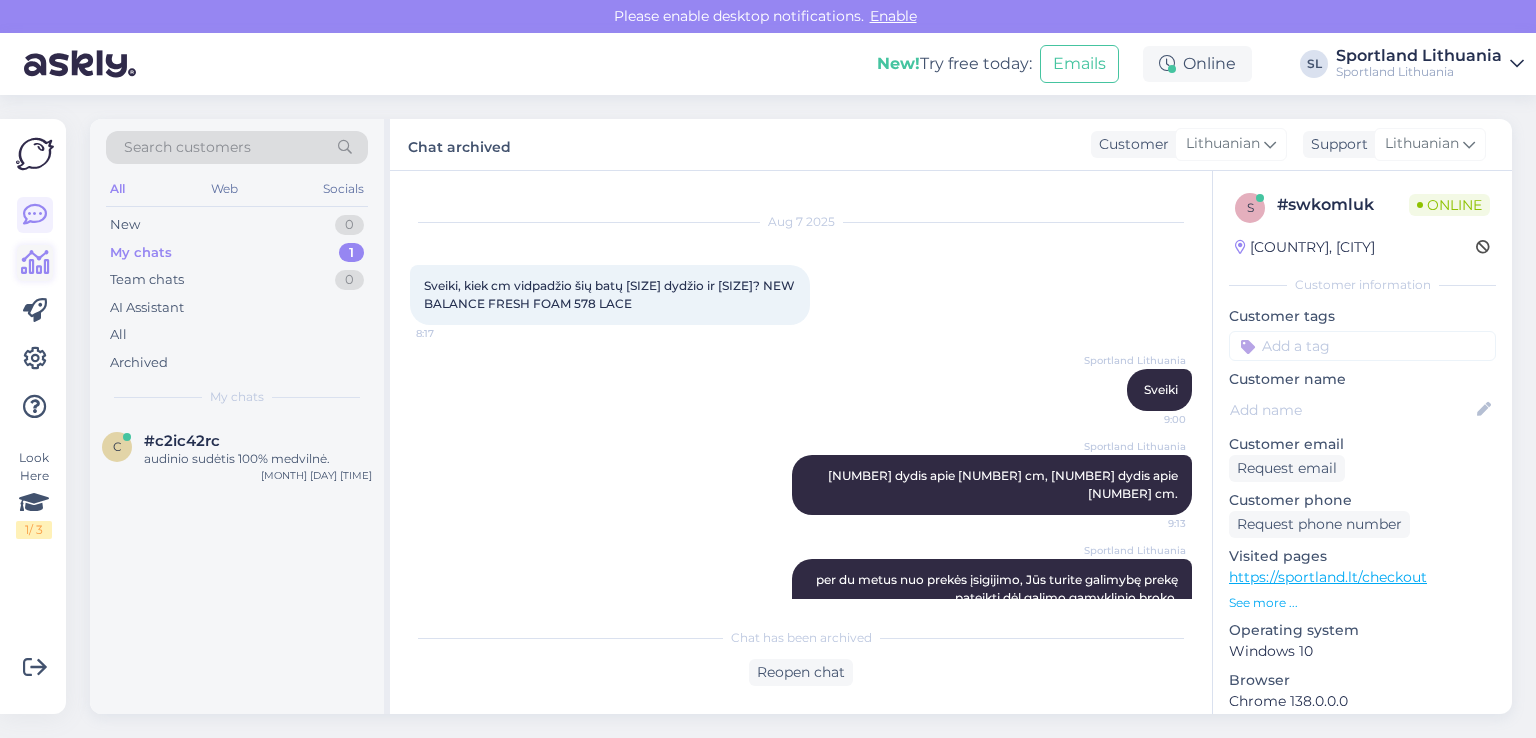 click at bounding box center (35, 263) 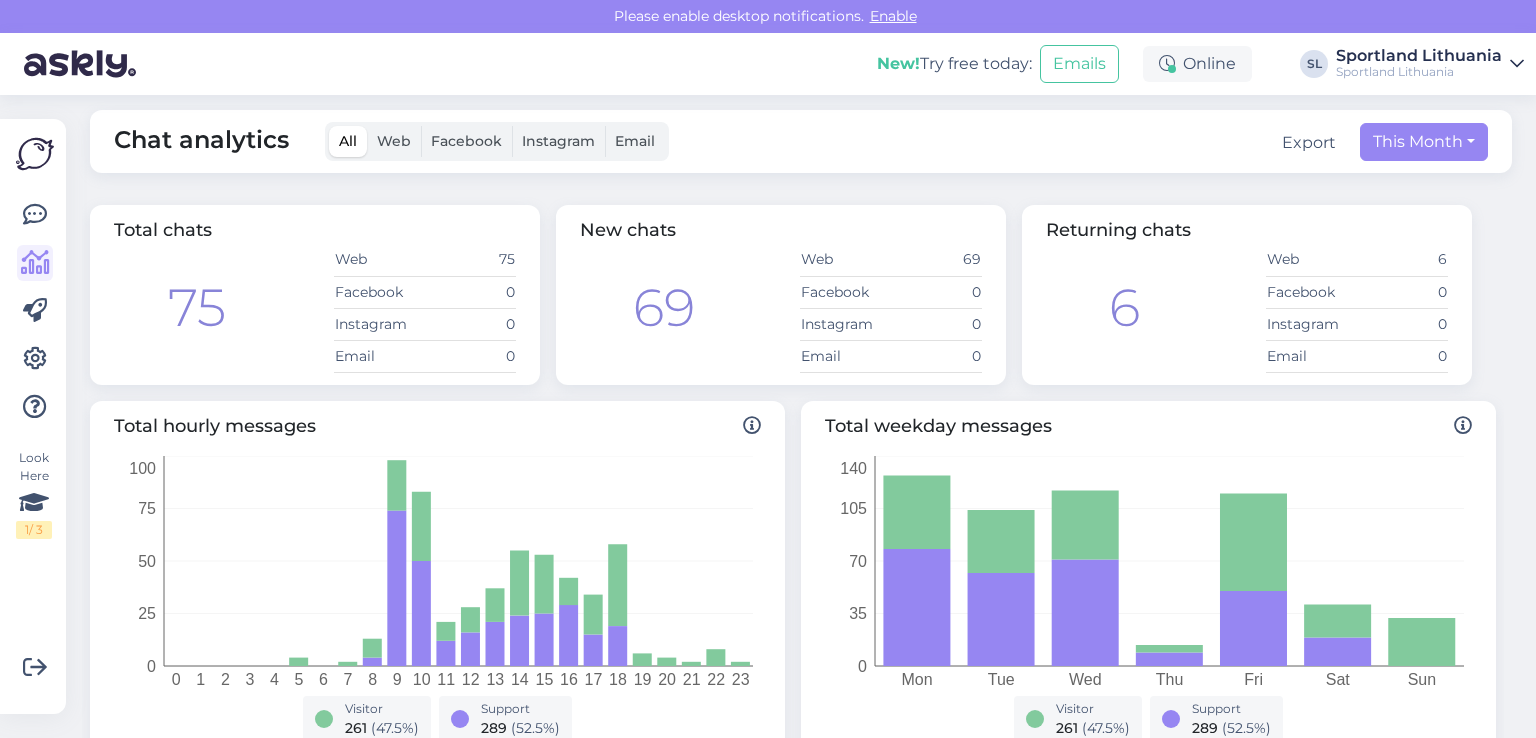 scroll, scrollTop: 0, scrollLeft: 0, axis: both 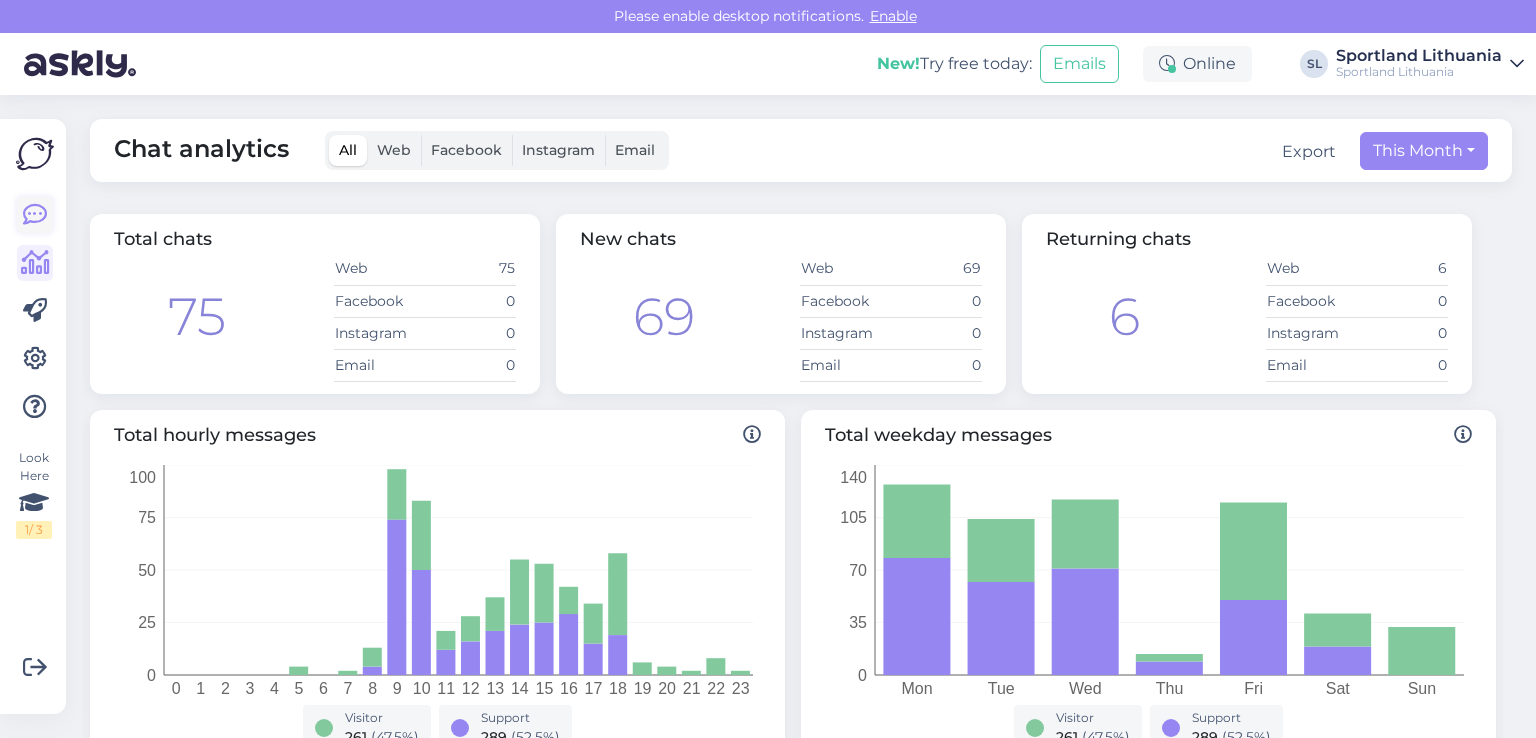 click at bounding box center (35, 215) 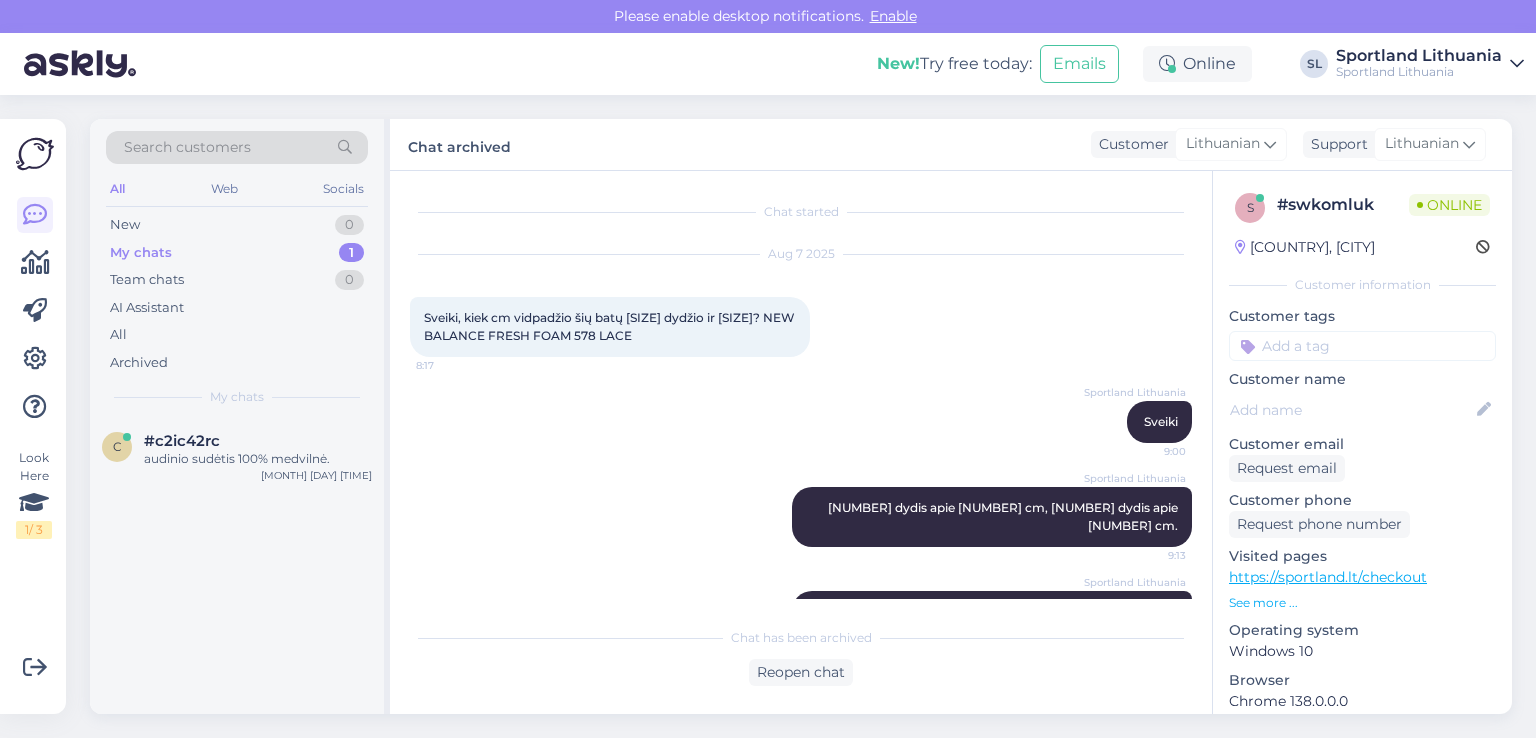scroll, scrollTop: 38, scrollLeft: 0, axis: vertical 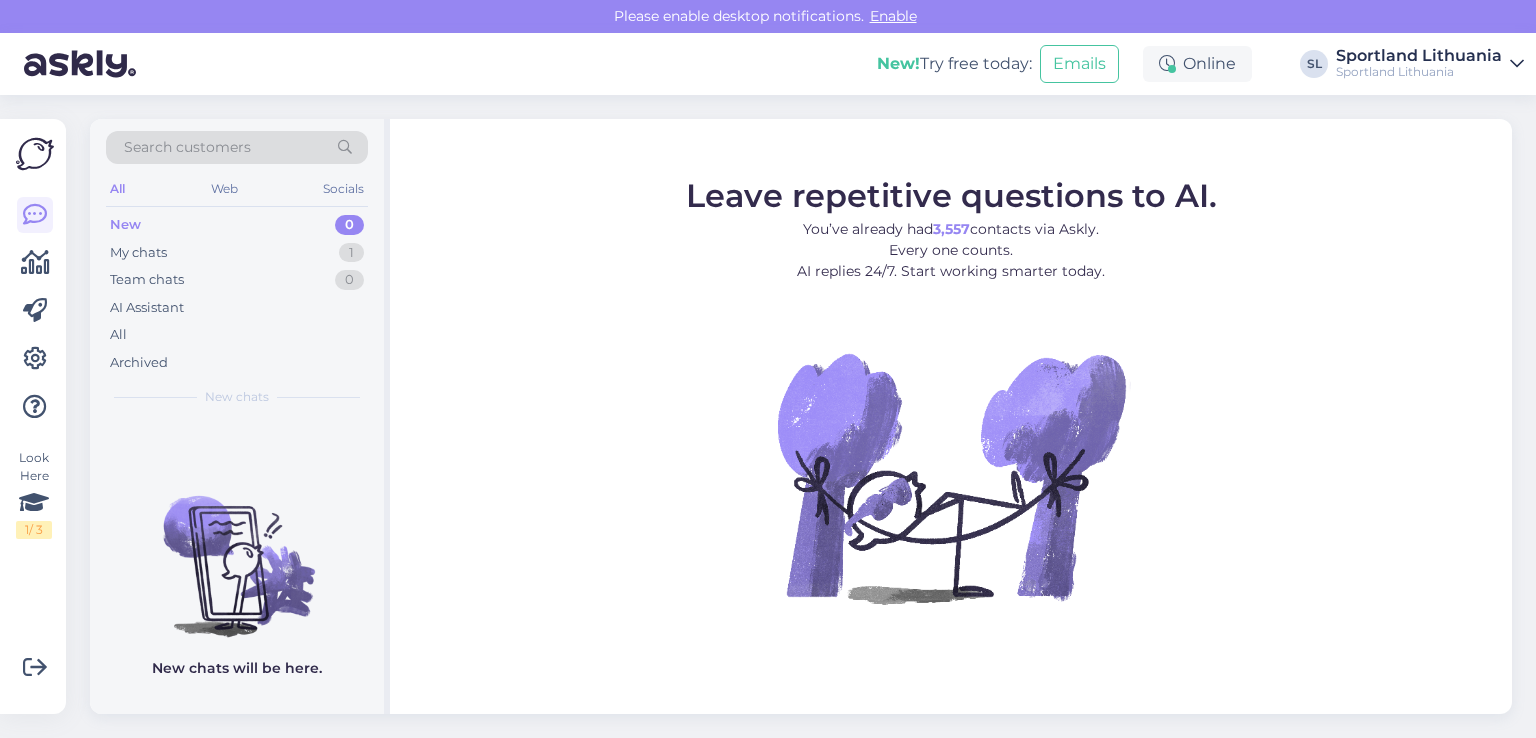 click on "All" at bounding box center [237, 335] 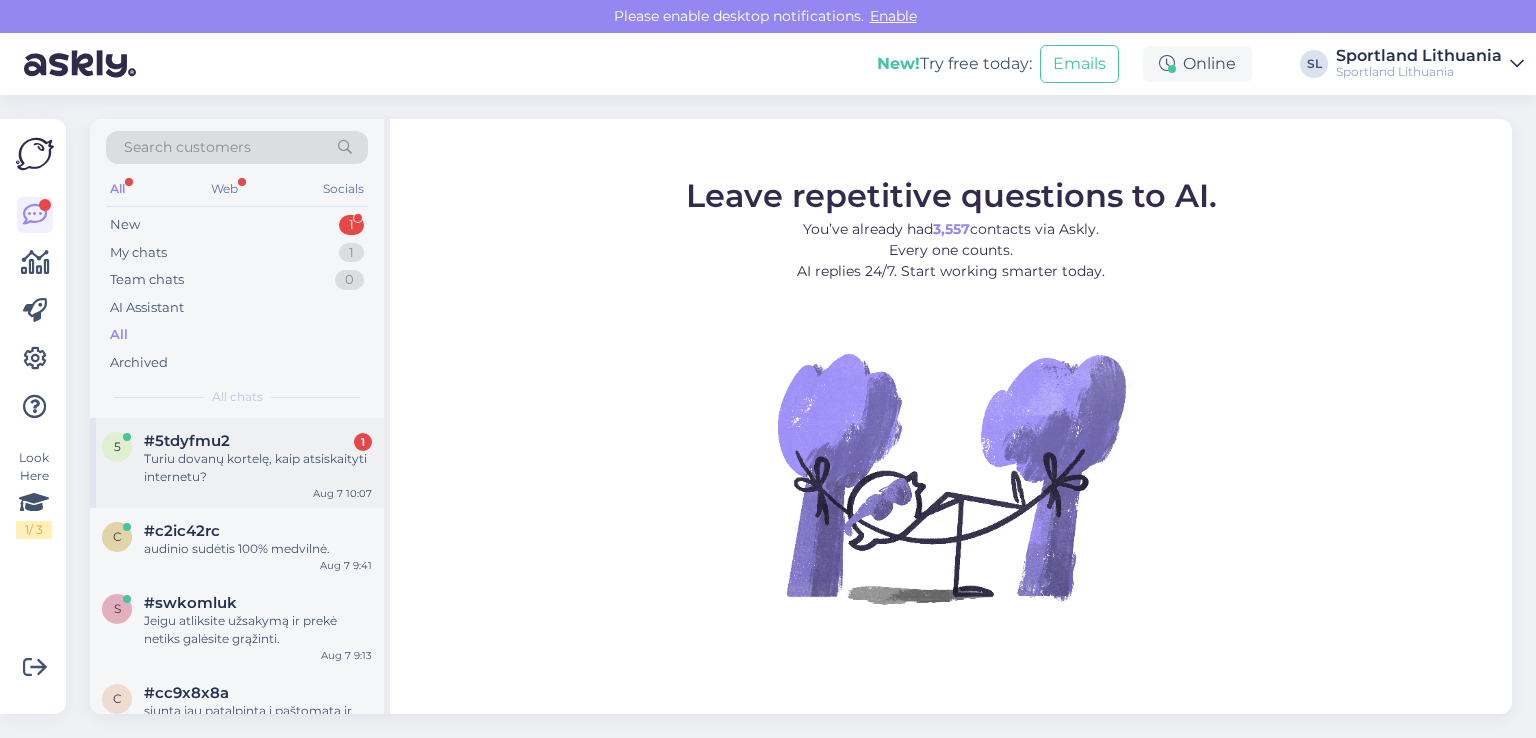 click on "Turiu dovanų kortelę, kaip atsiskaityti internetu?" at bounding box center (258, 468) 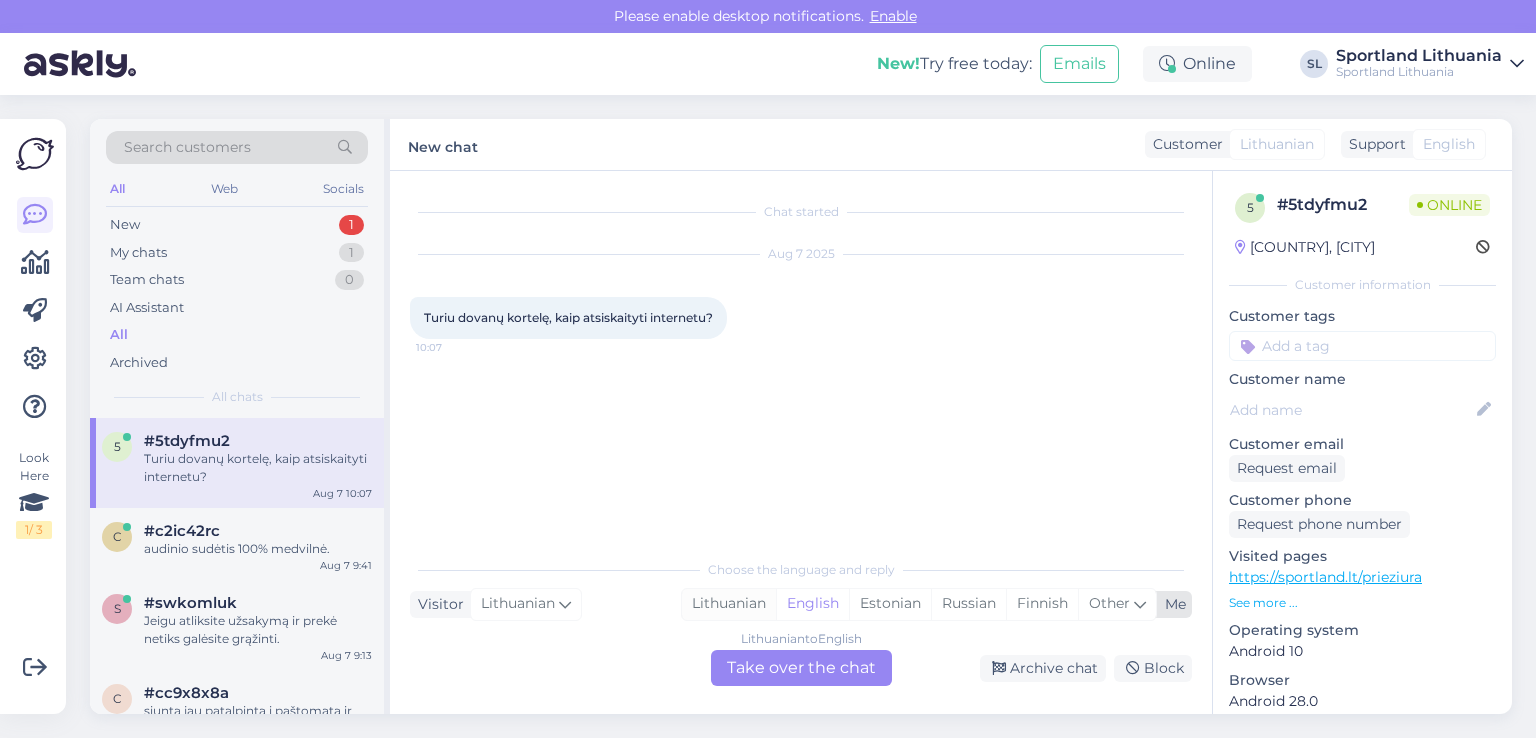 click on "Lithuanian" at bounding box center (729, 604) 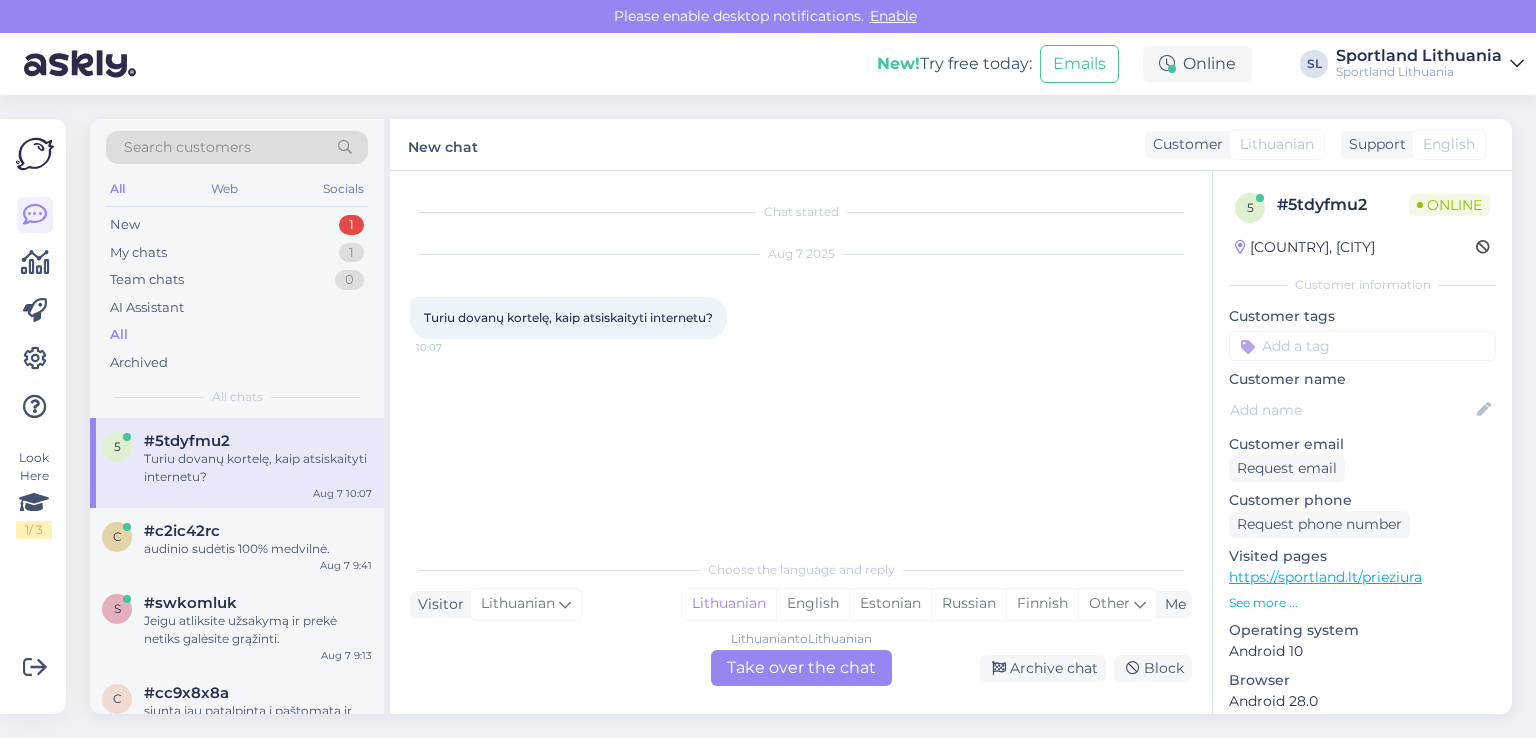 click on "Lithuanian  to  Lithuanian Take over the chat" at bounding box center [801, 668] 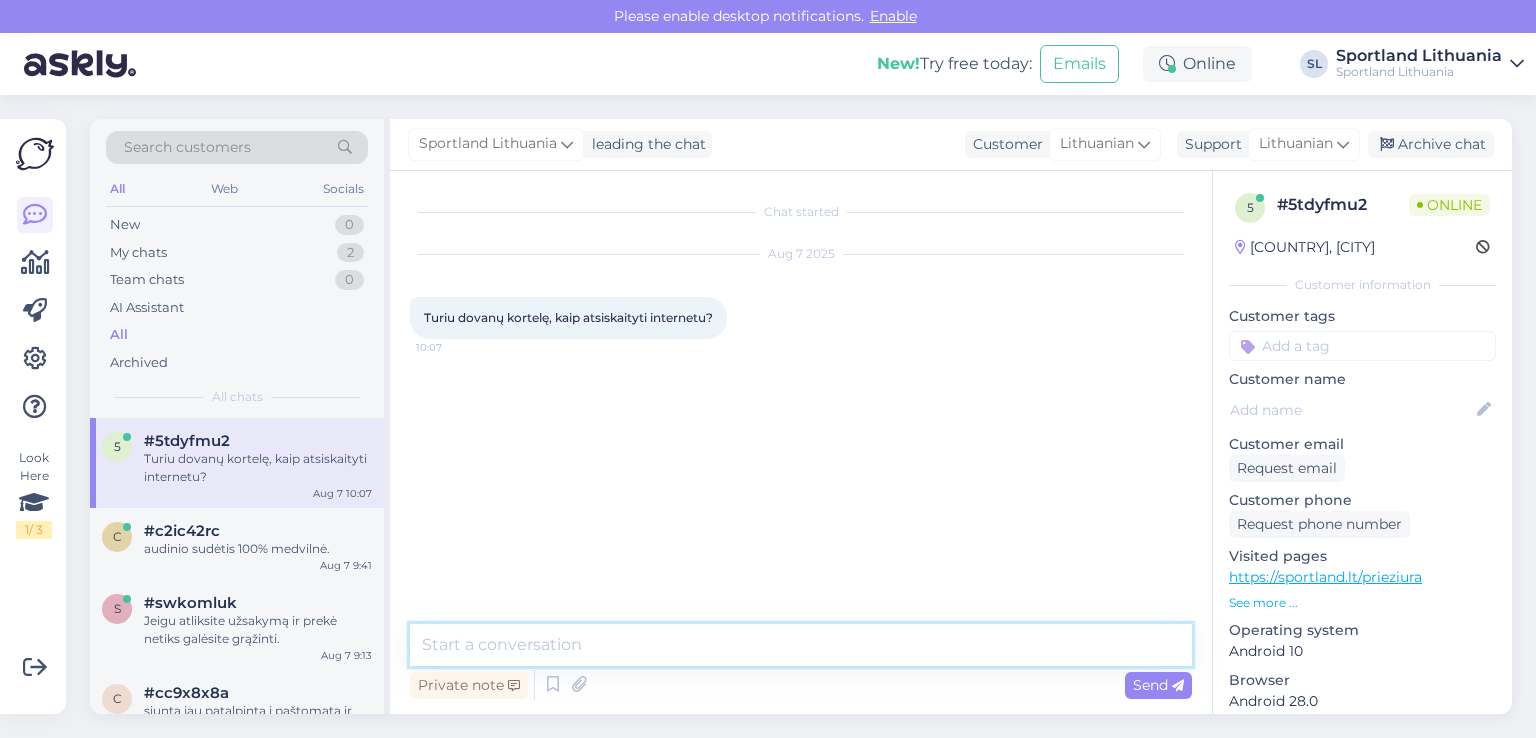 click at bounding box center (801, 645) 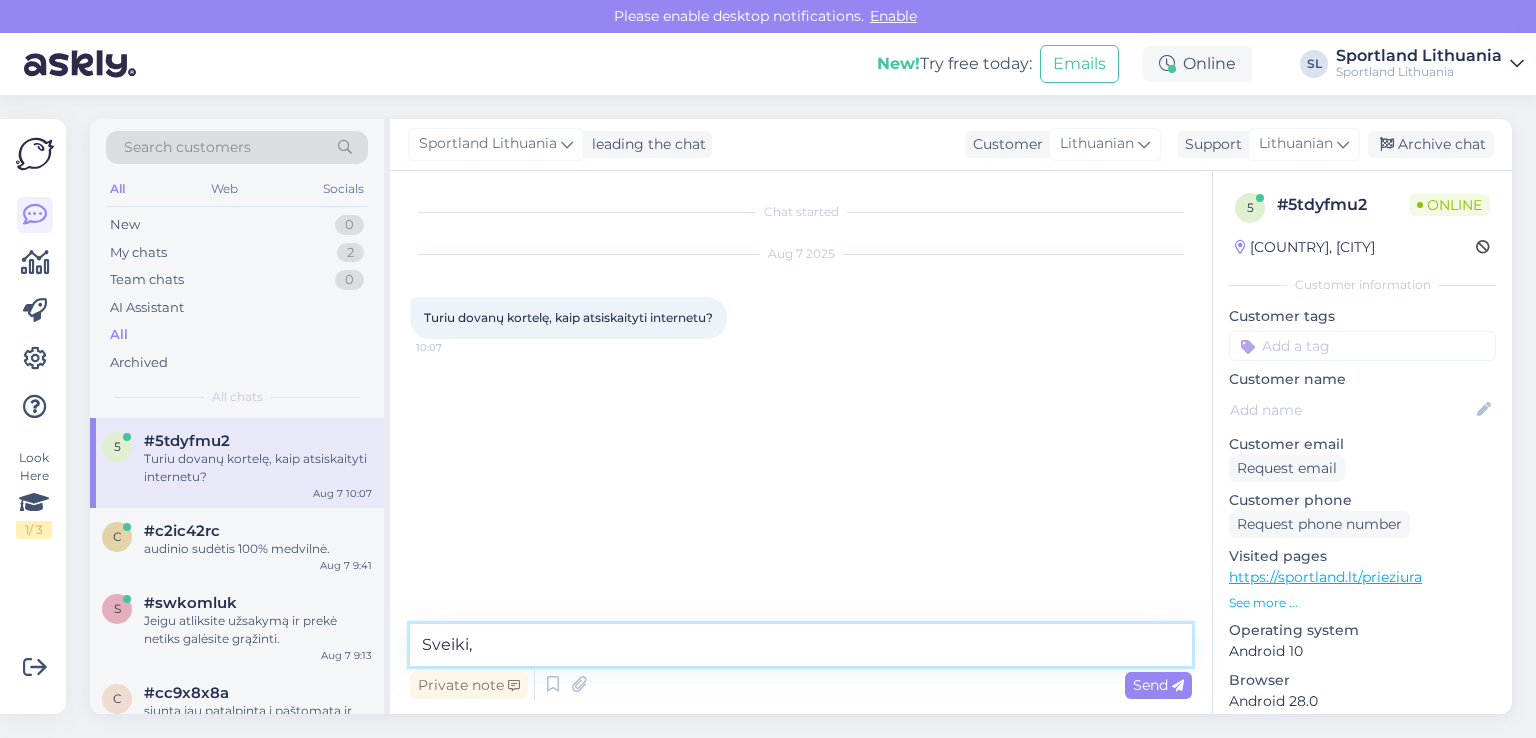 type on "Sveiki," 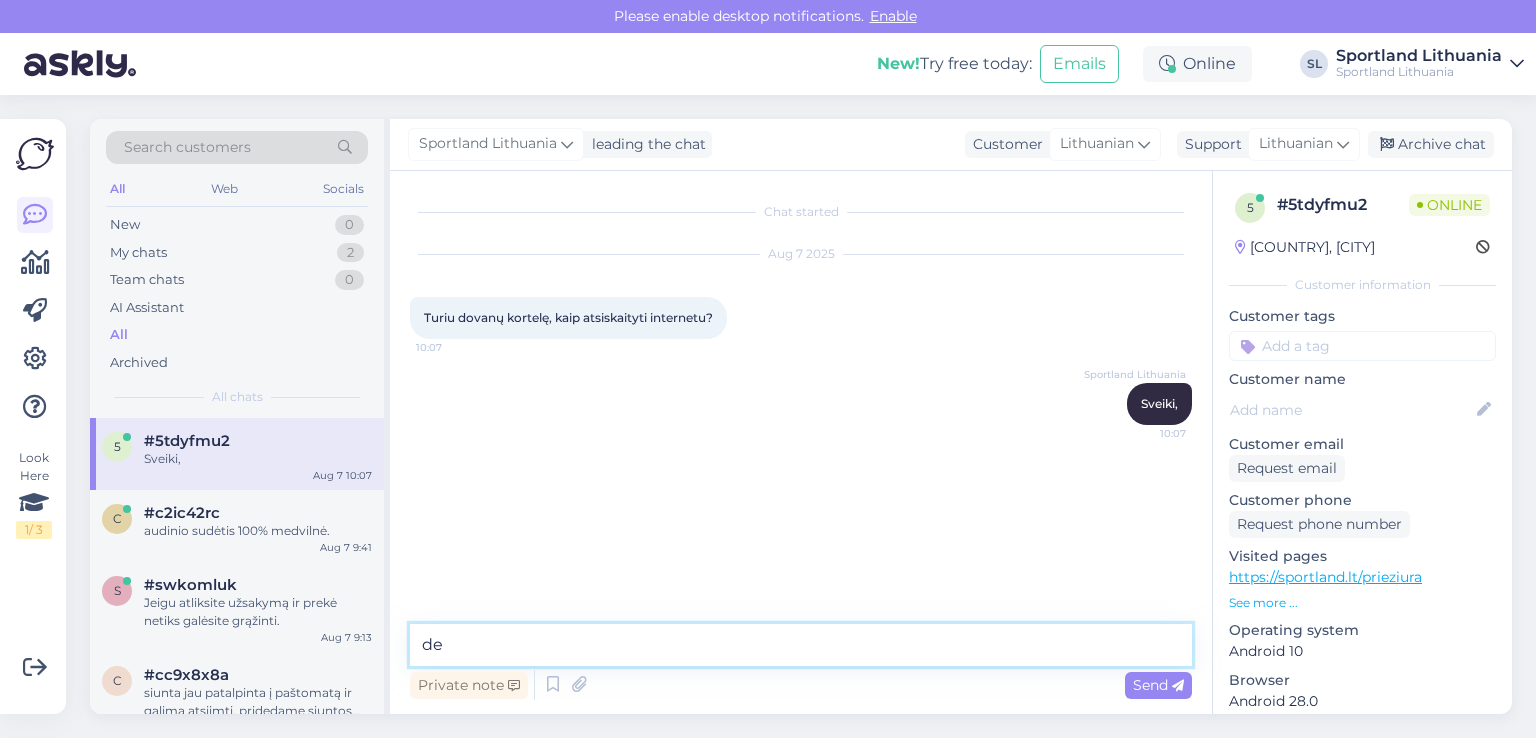 type on "d" 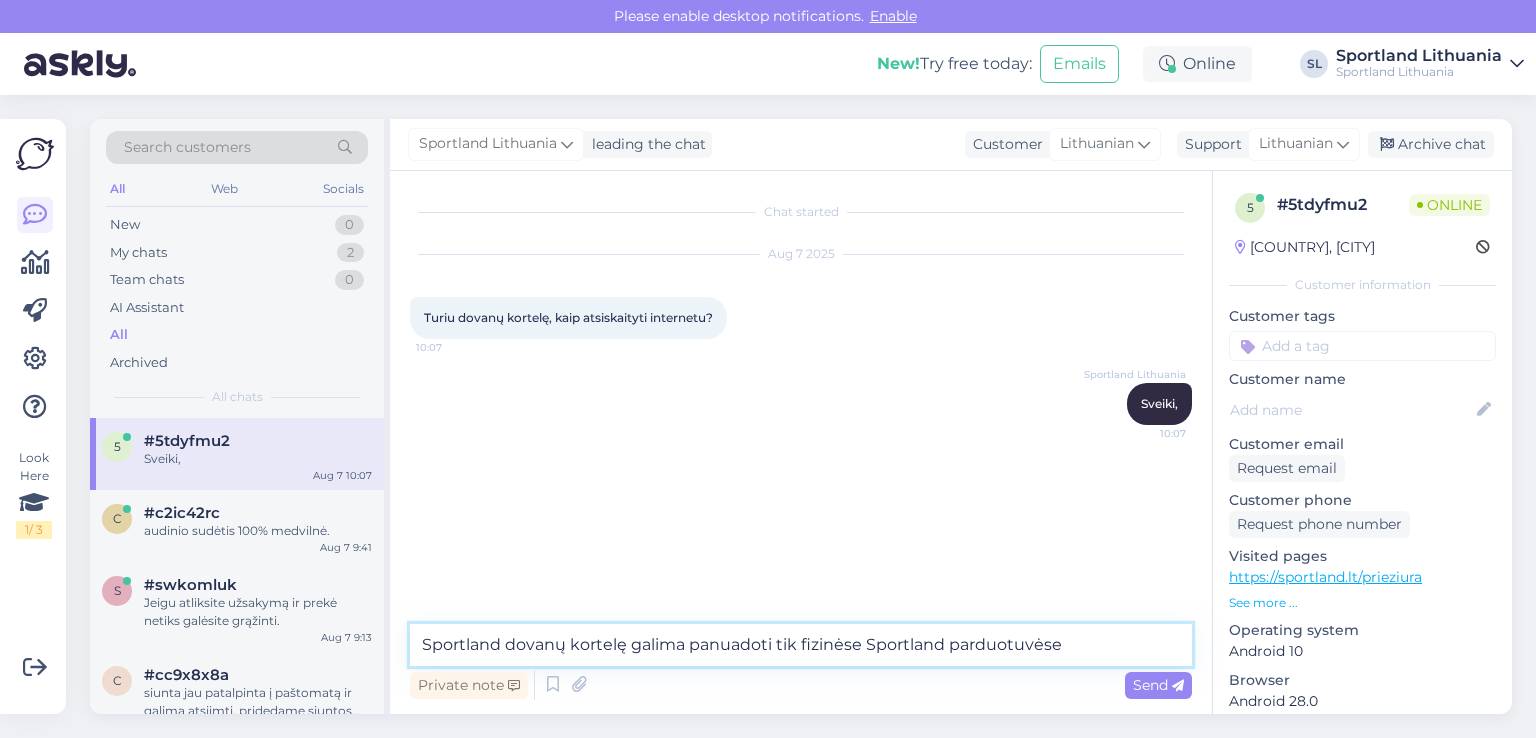 click on "Sportland dovanų kortelę galima panuadoti tik fizinėse Sportland parduotuvėse" at bounding box center (801, 645) 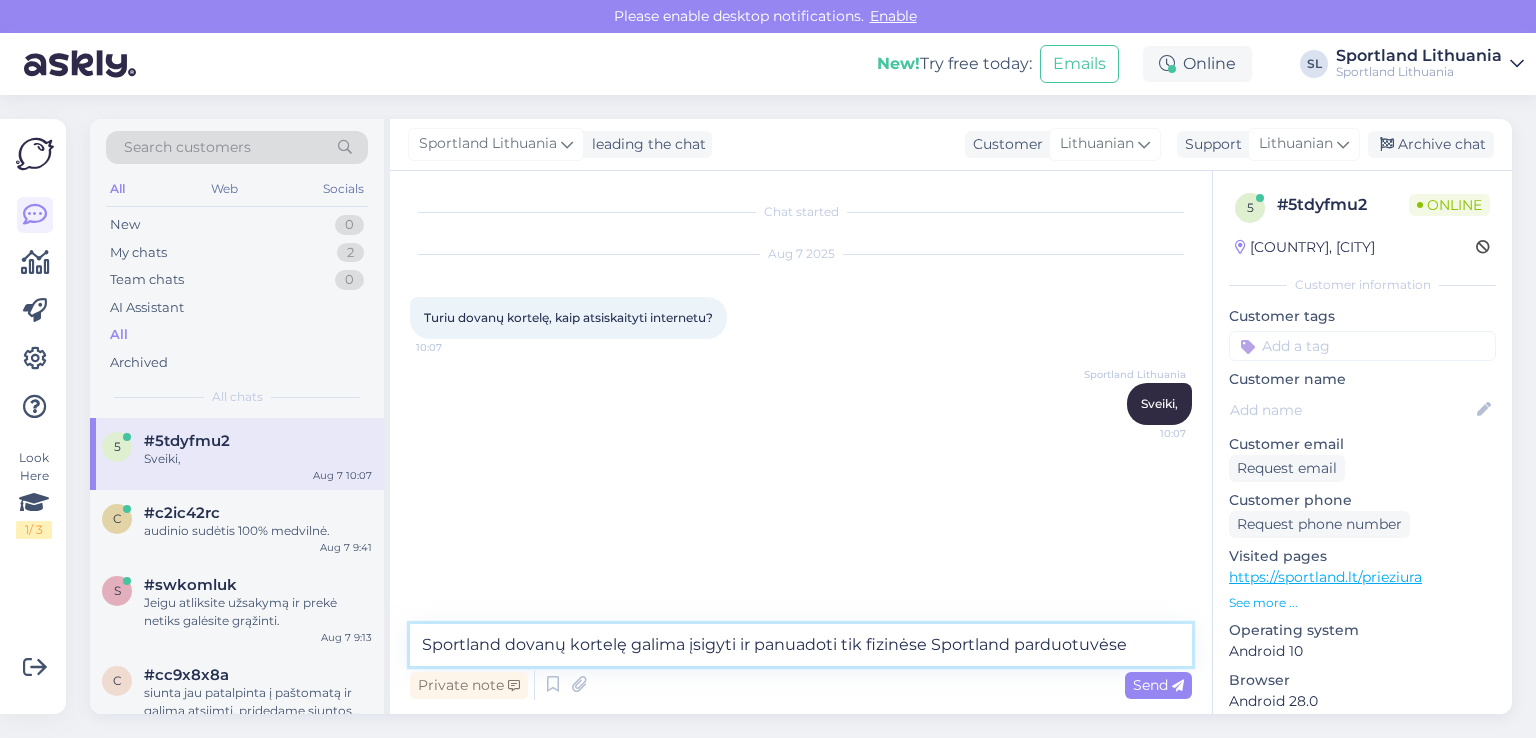 click on "Sportland dovanų kortelę galima įsigyti ir panuadoti tik fizinėse Sportland parduotuvėse" at bounding box center (801, 645) 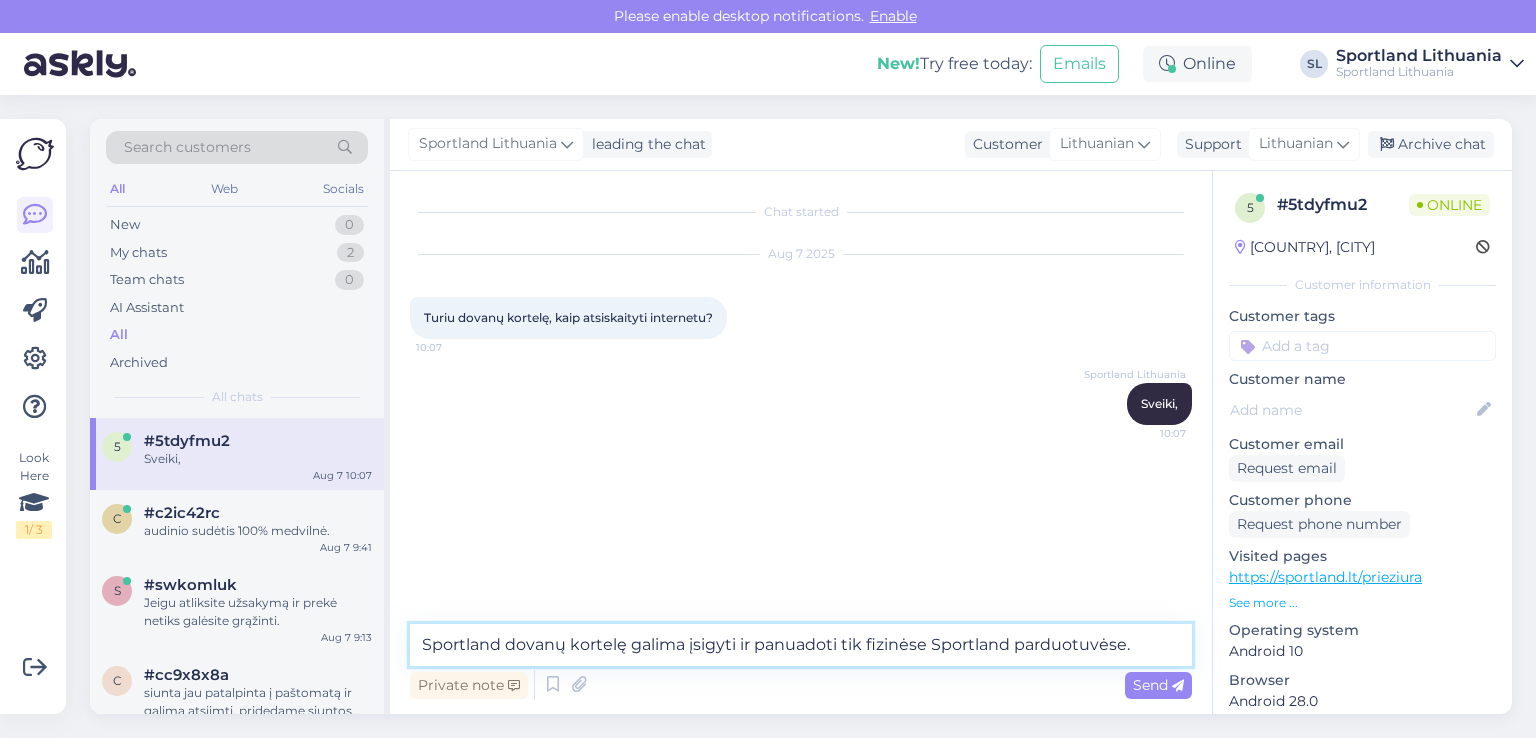 type on "Sportland dovanų kortelę galima įsigyti ir panuadoti tik fizinėse Sportland parduotuvėse." 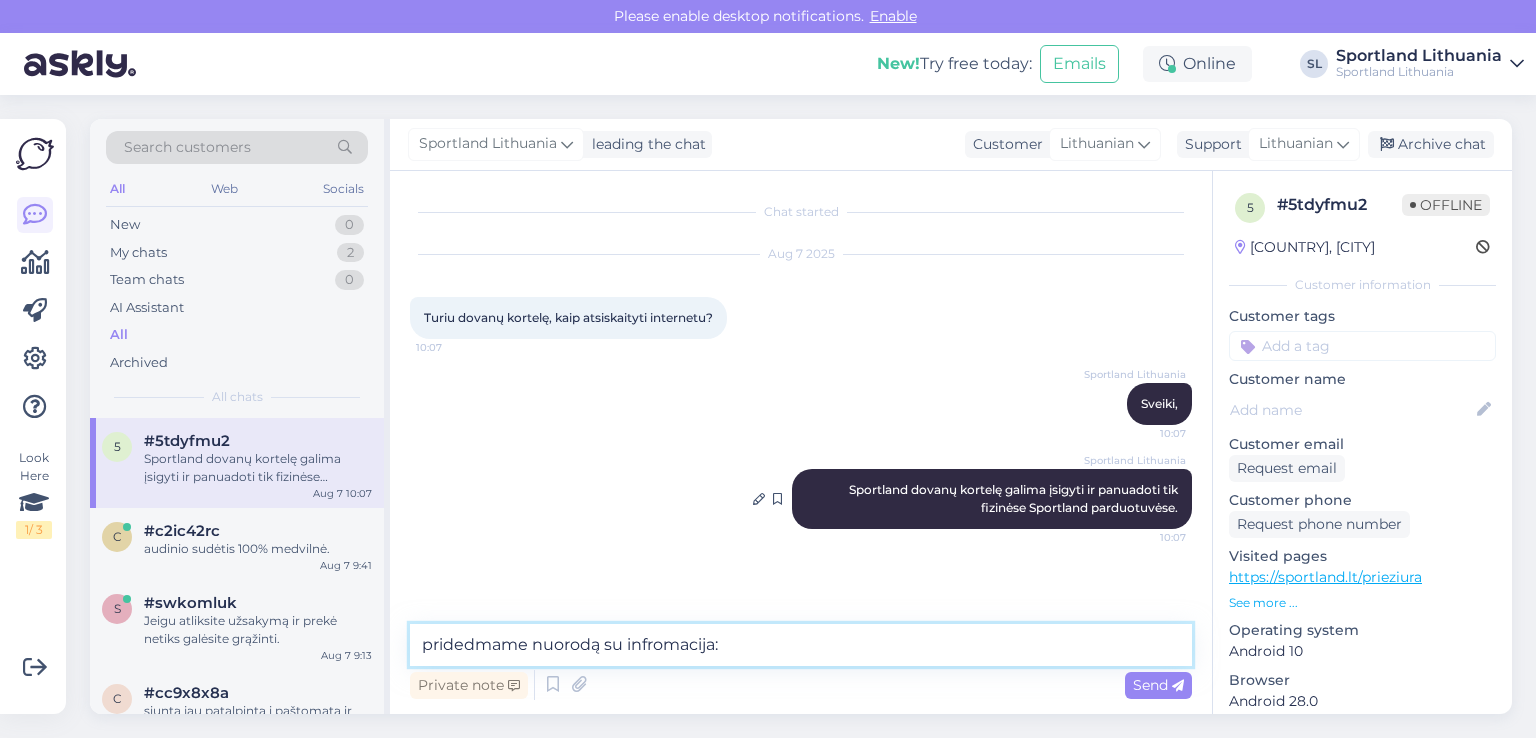 paste on "https://sportland.lt/dovanukortele" 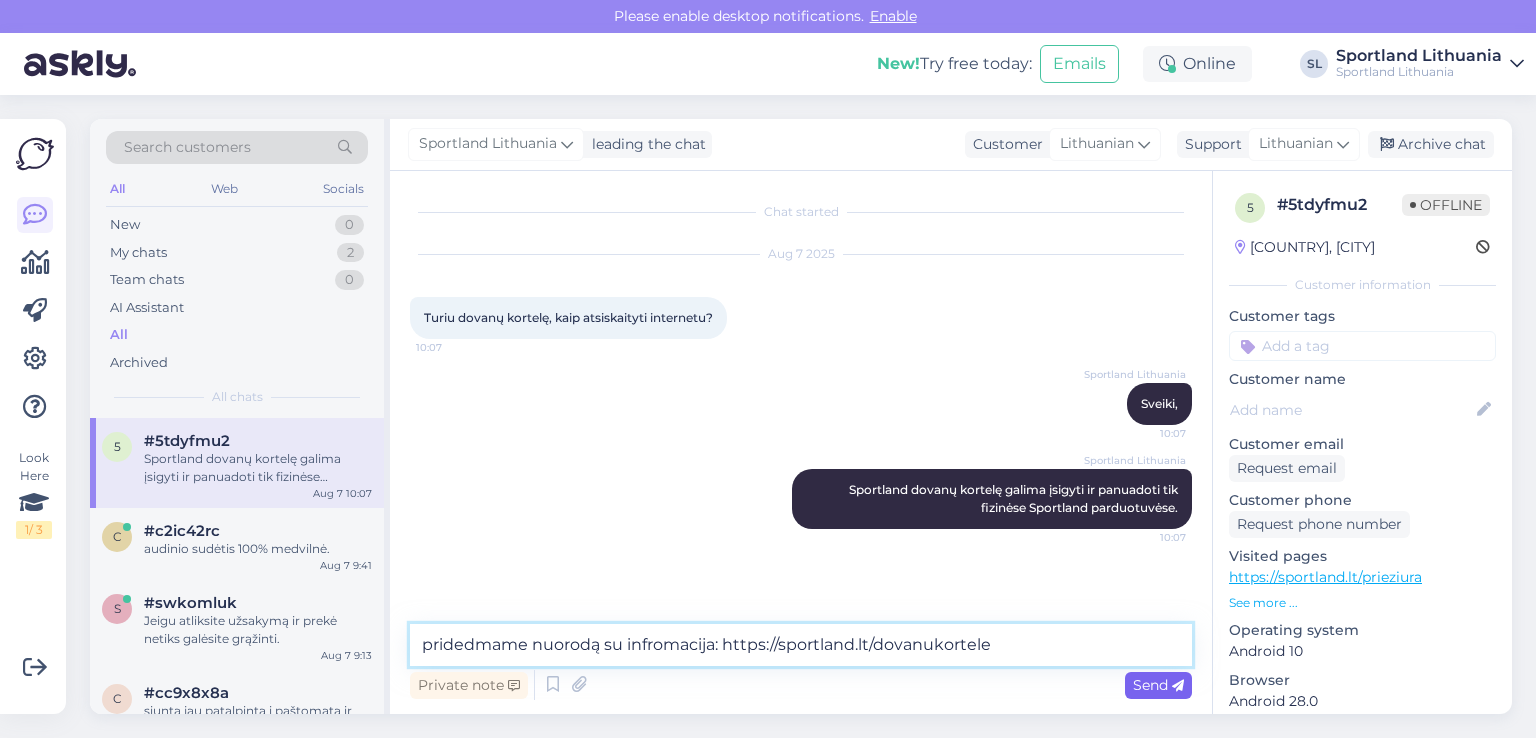 type on "pridedmame nuorodą su infromacija: https://sportland.lt/dovanukortele" 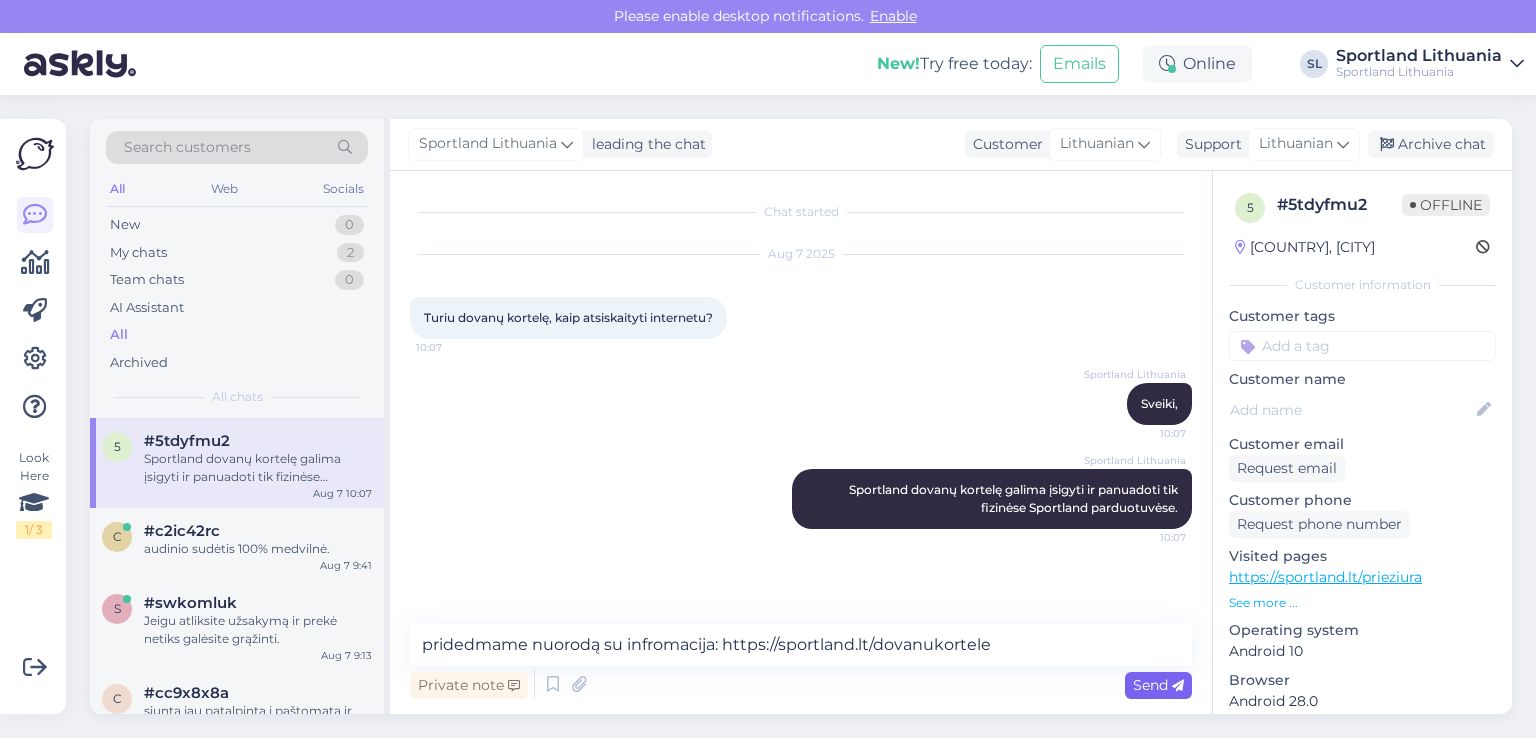 click on "Send" at bounding box center [1158, 685] 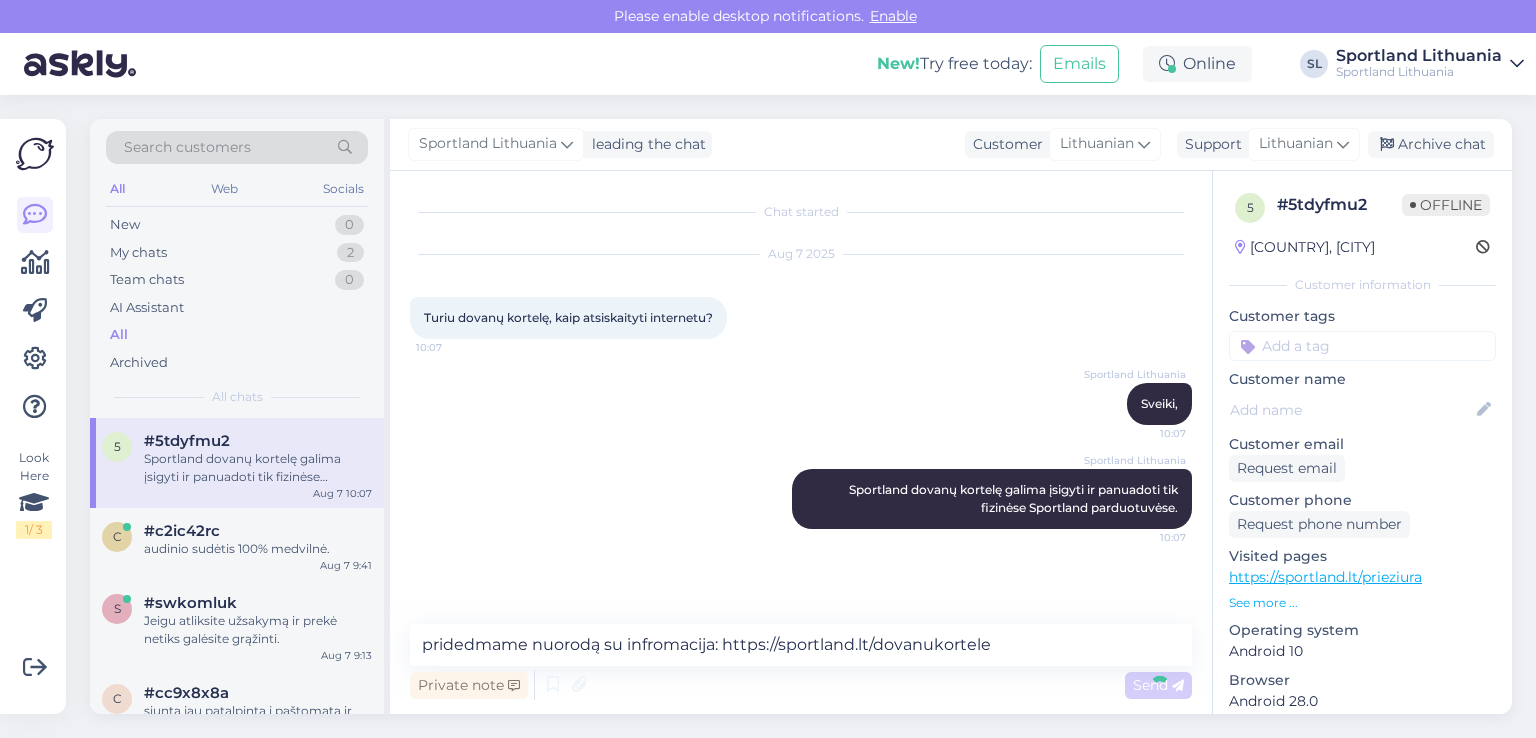 type 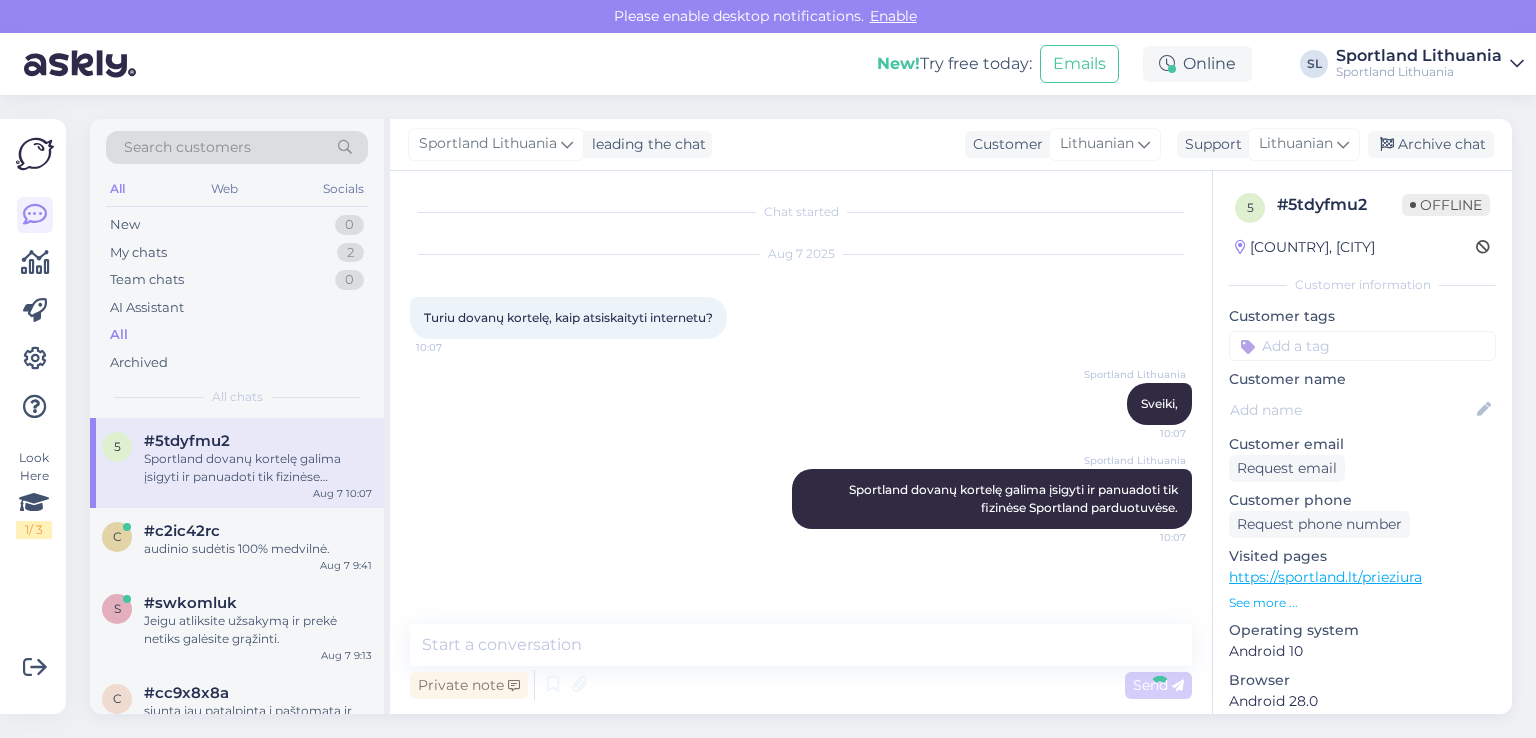 scroll, scrollTop: 49, scrollLeft: 0, axis: vertical 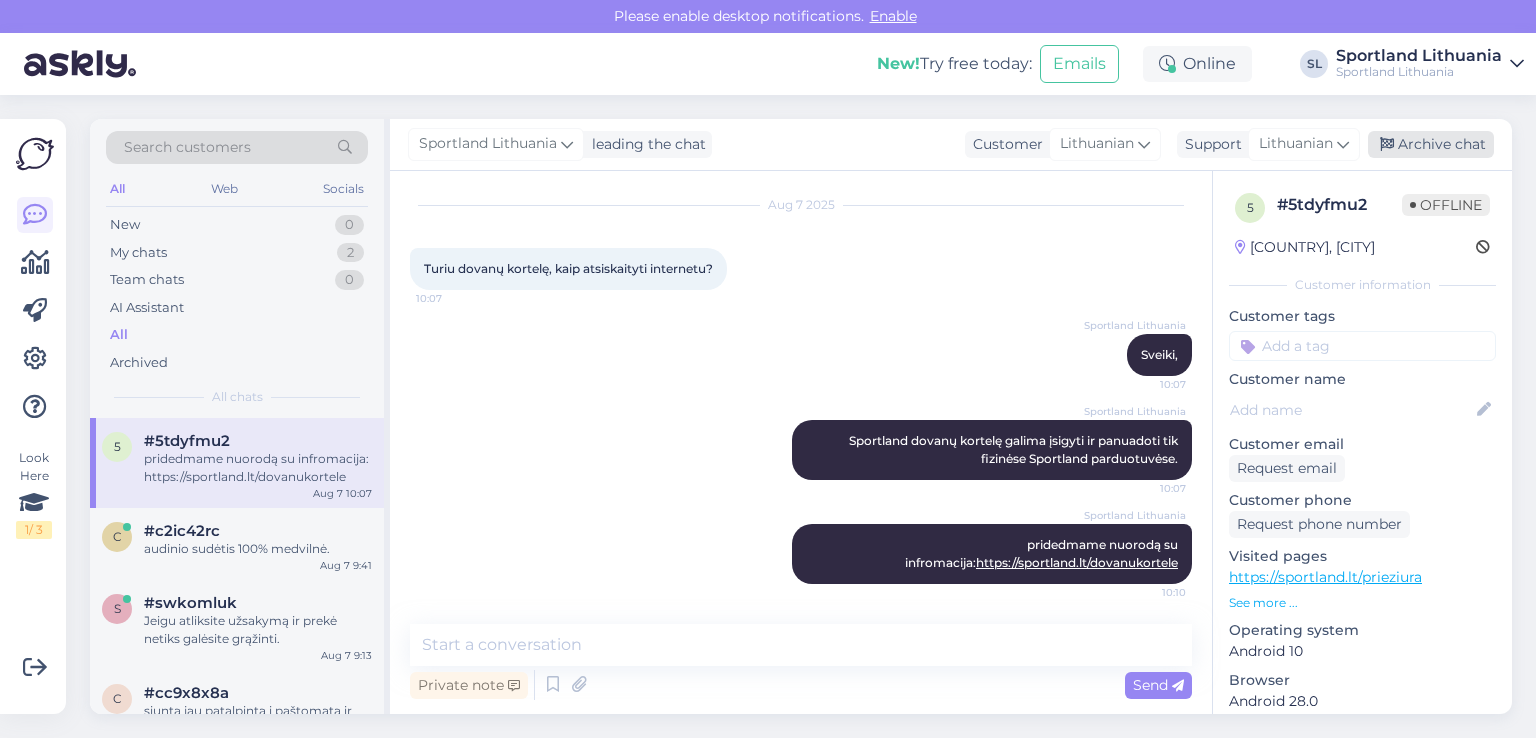 click at bounding box center [1387, 145] 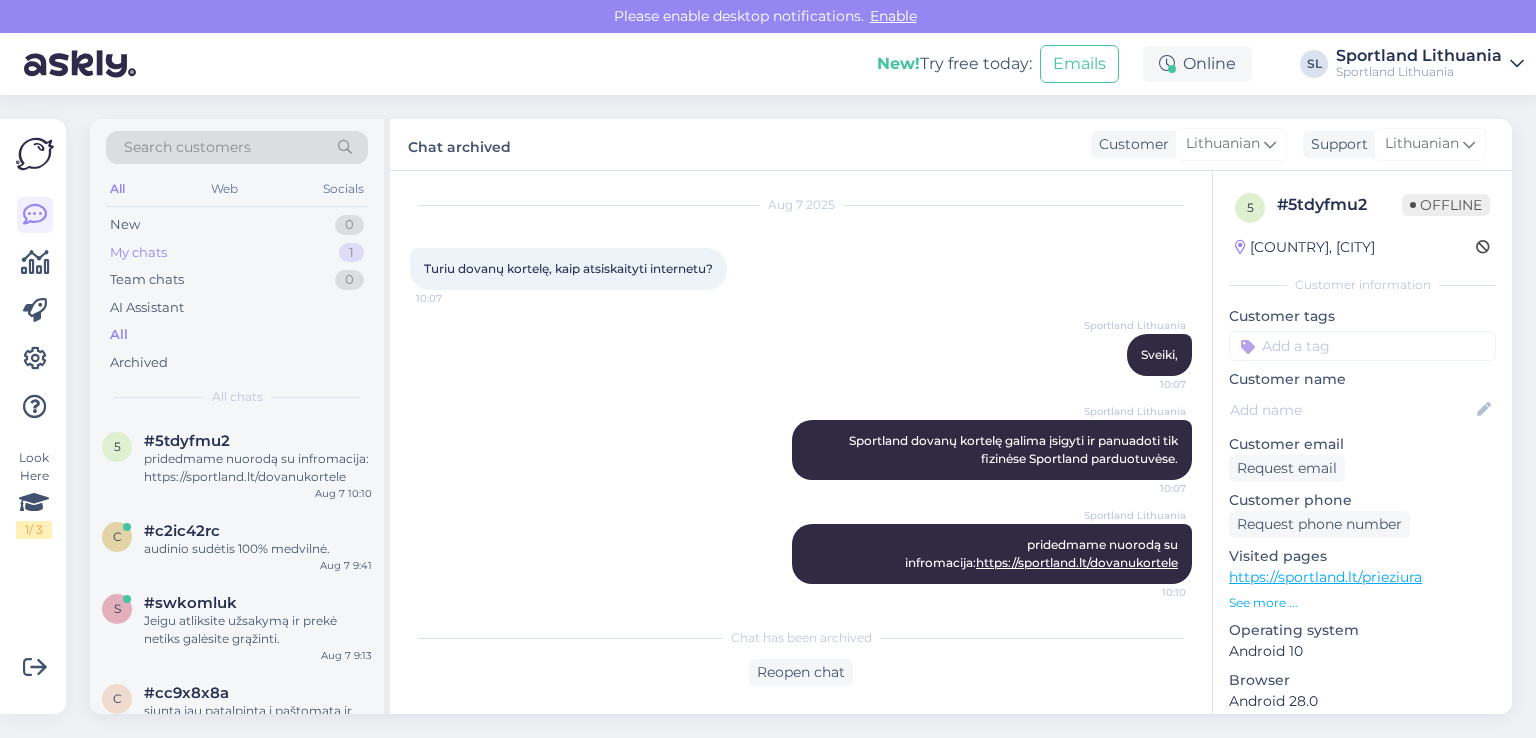 click on "My chats 1" at bounding box center [237, 253] 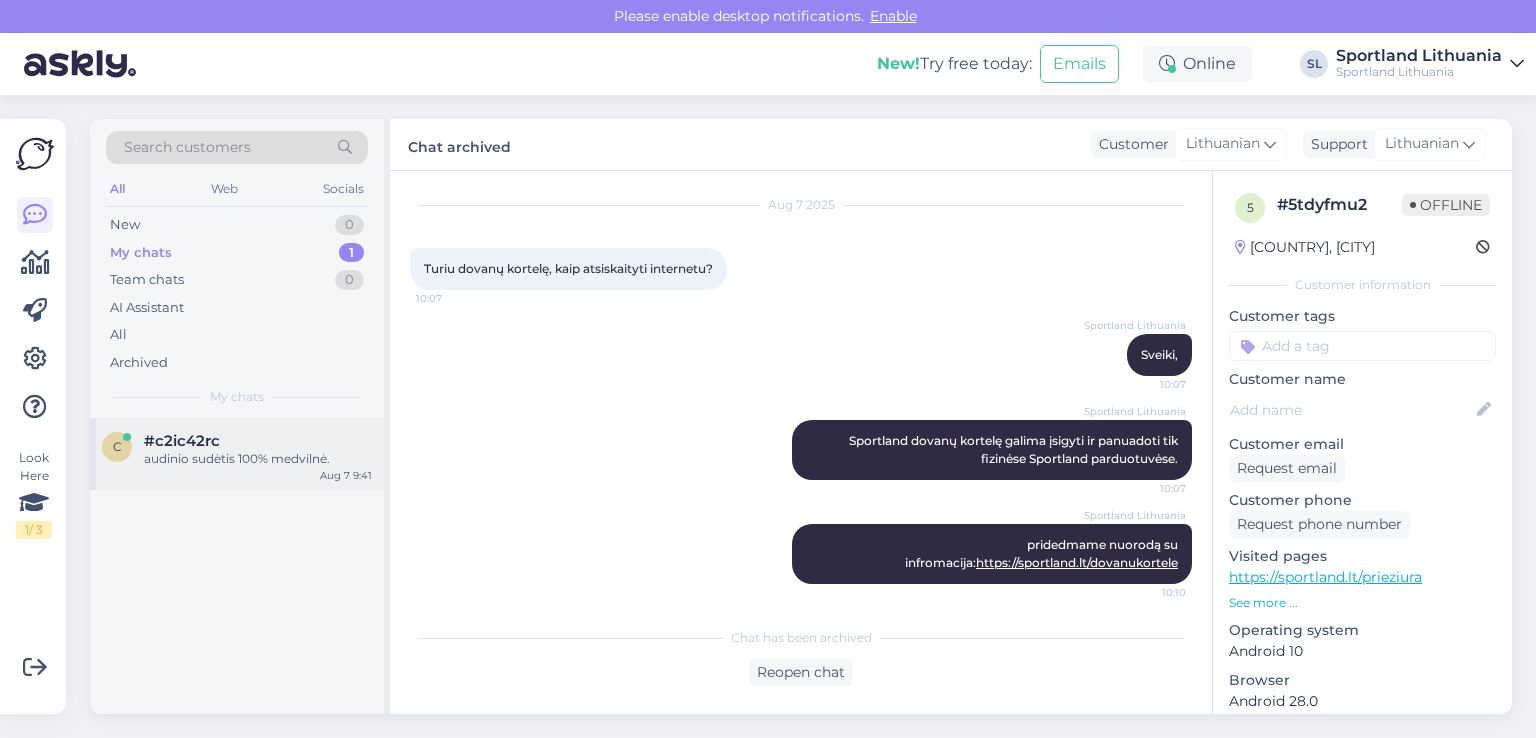 click on "#c2ic42rc" at bounding box center (182, 441) 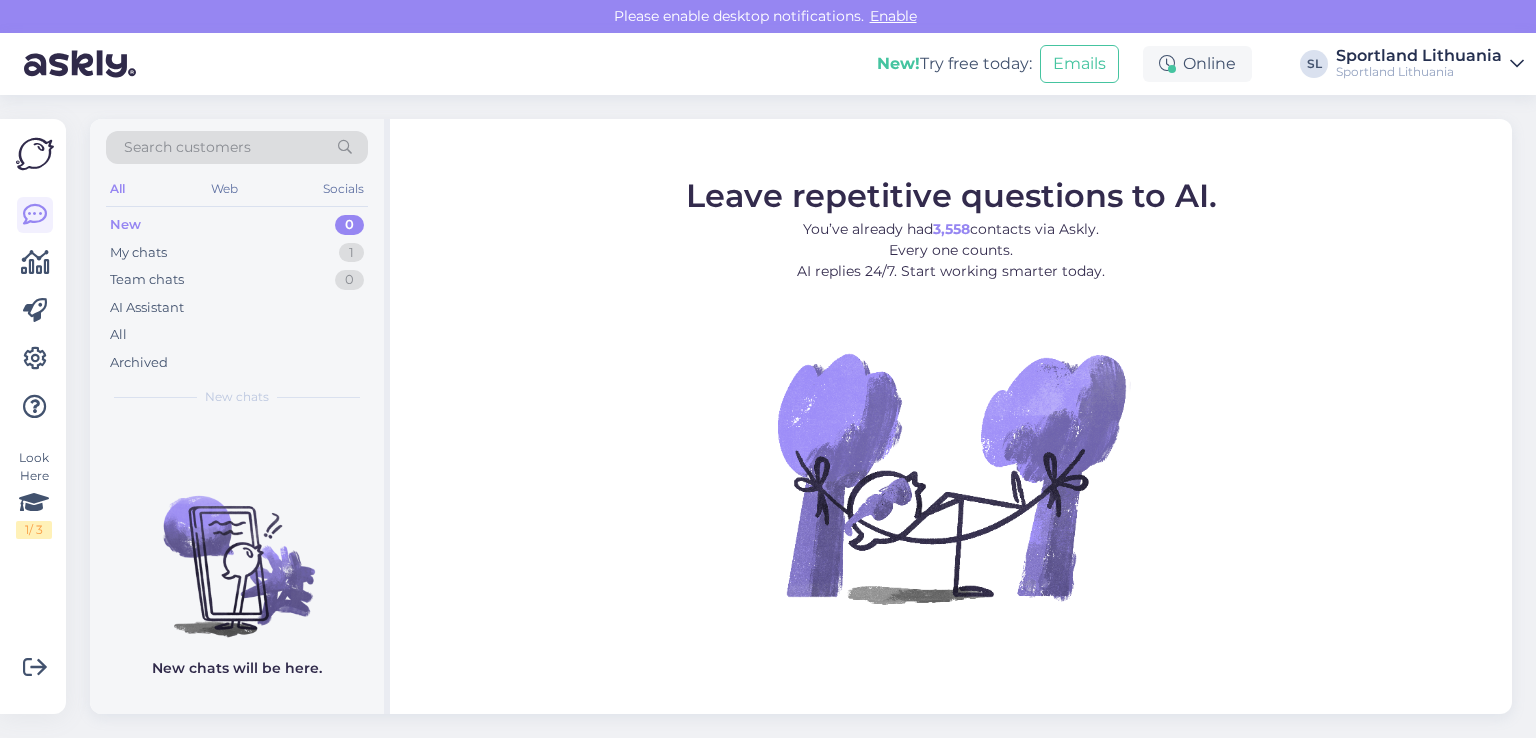 scroll, scrollTop: 0, scrollLeft: 0, axis: both 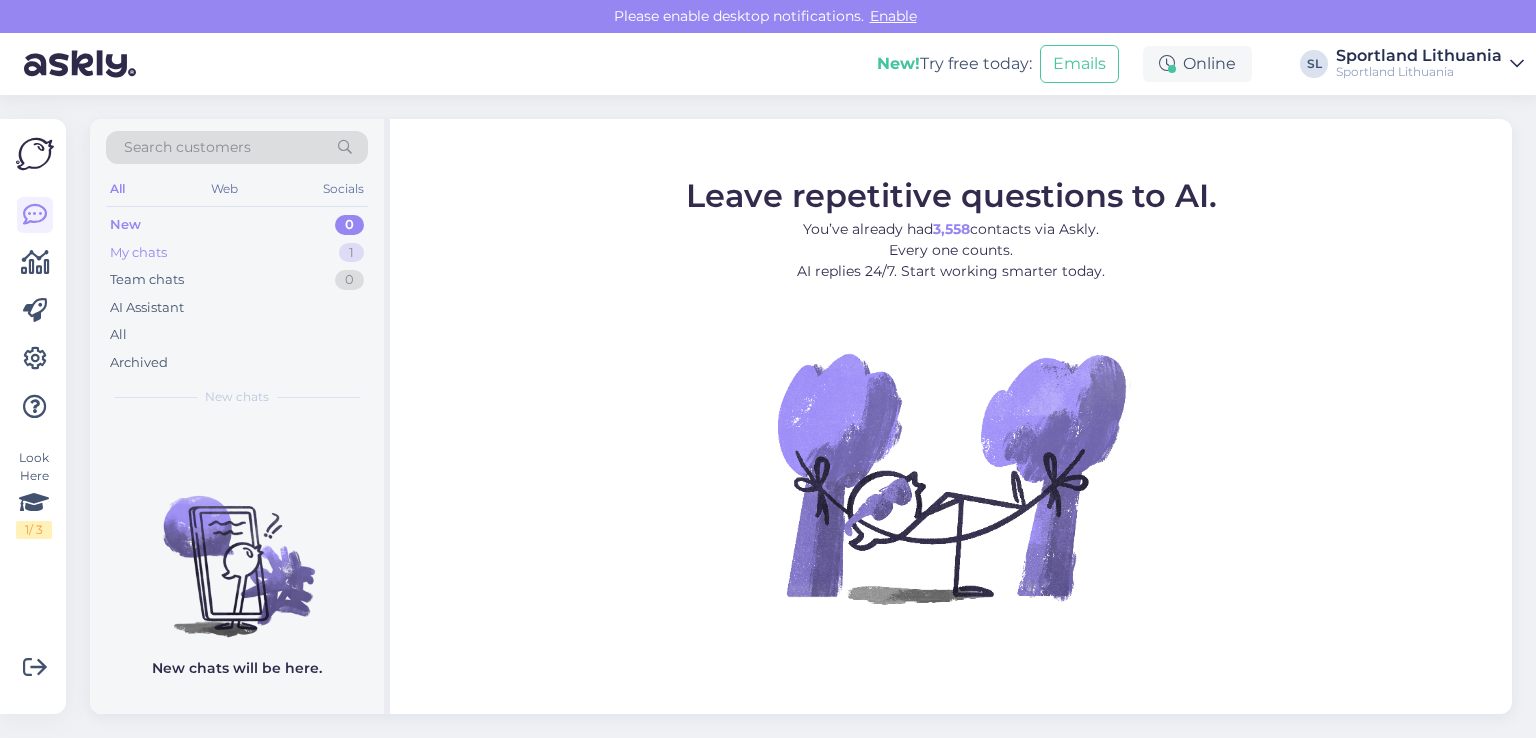 click on "My chats 1" at bounding box center (237, 253) 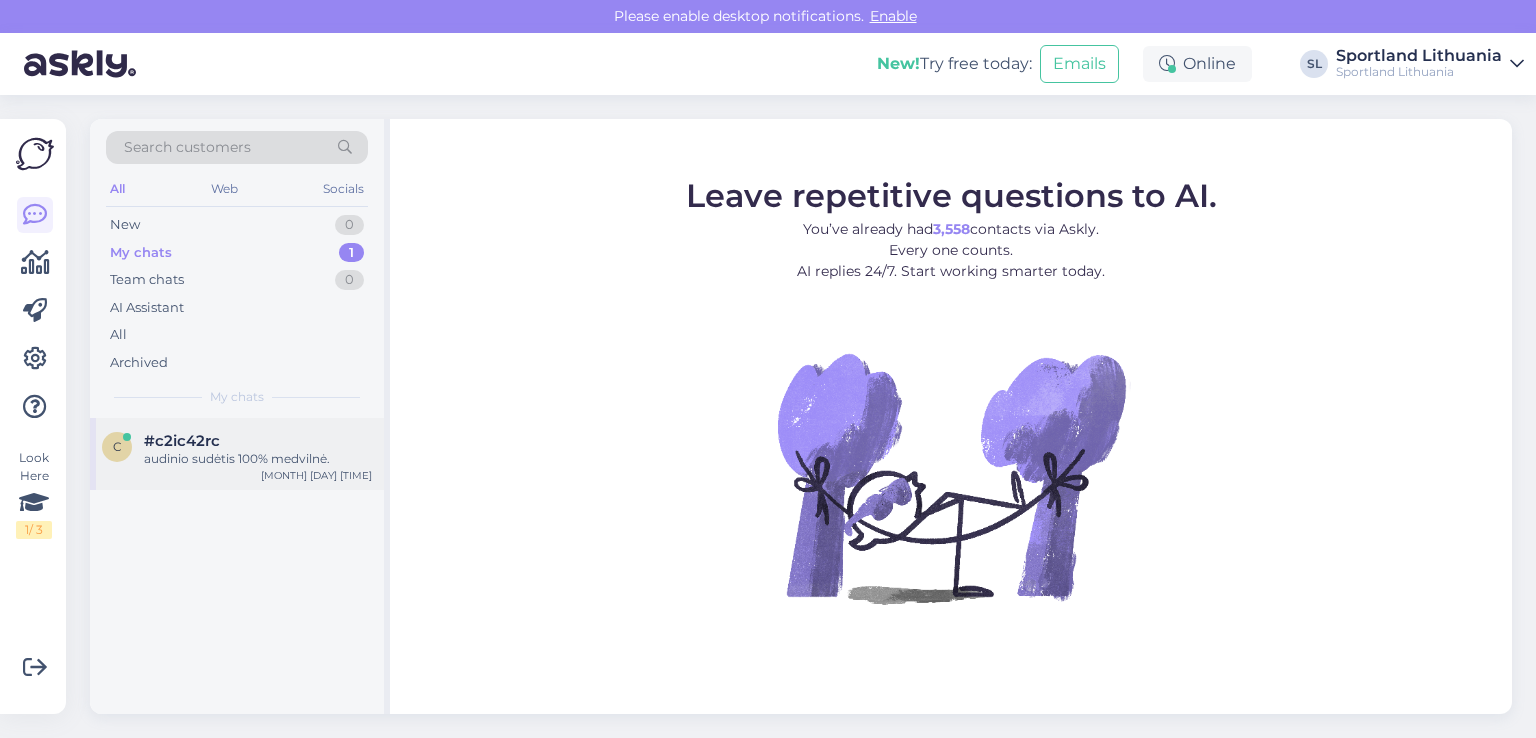 click on "c #c2ic42rc audinio sudėtis 100% medvilnė. [MONTH] [DAY] [TIME]" at bounding box center (237, 454) 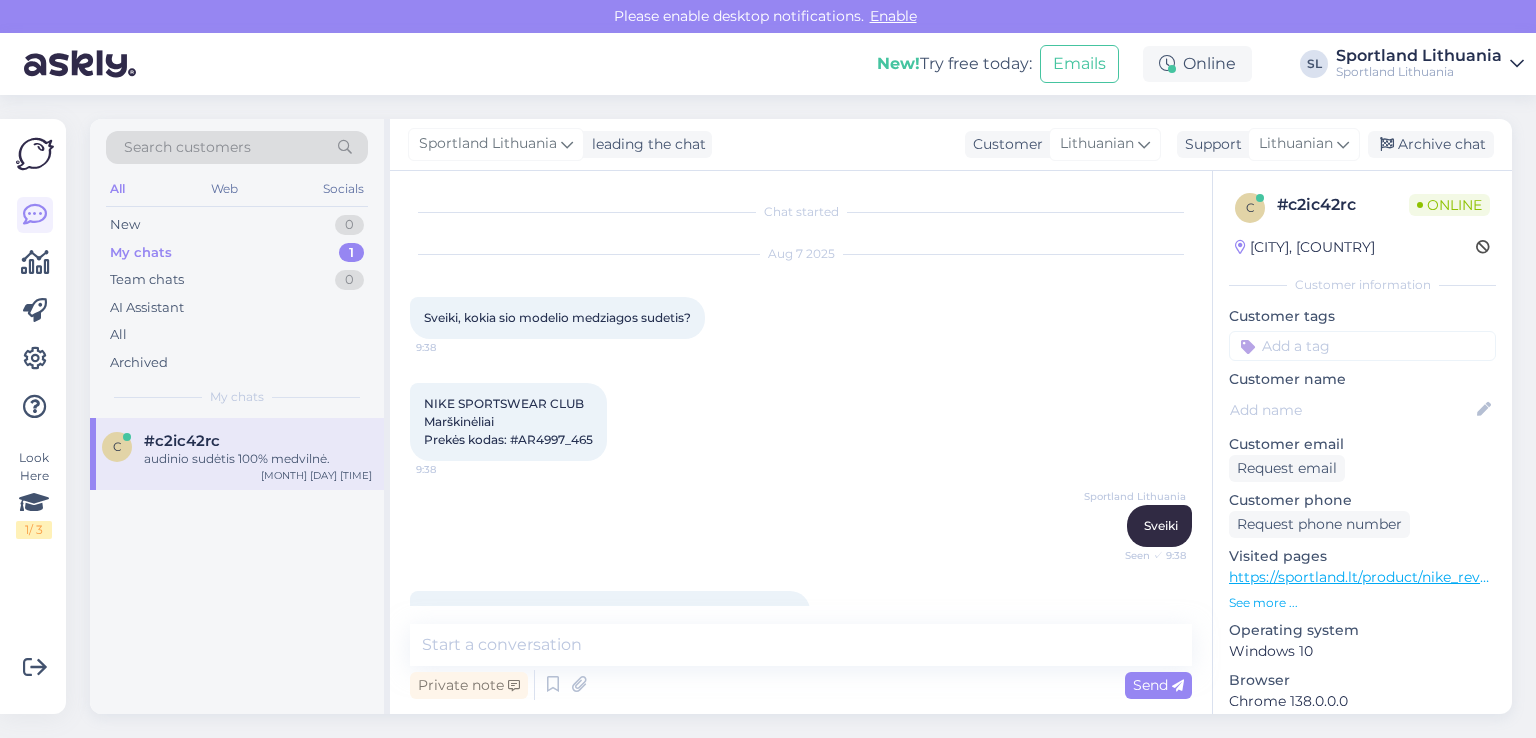 scroll, scrollTop: 153, scrollLeft: 0, axis: vertical 